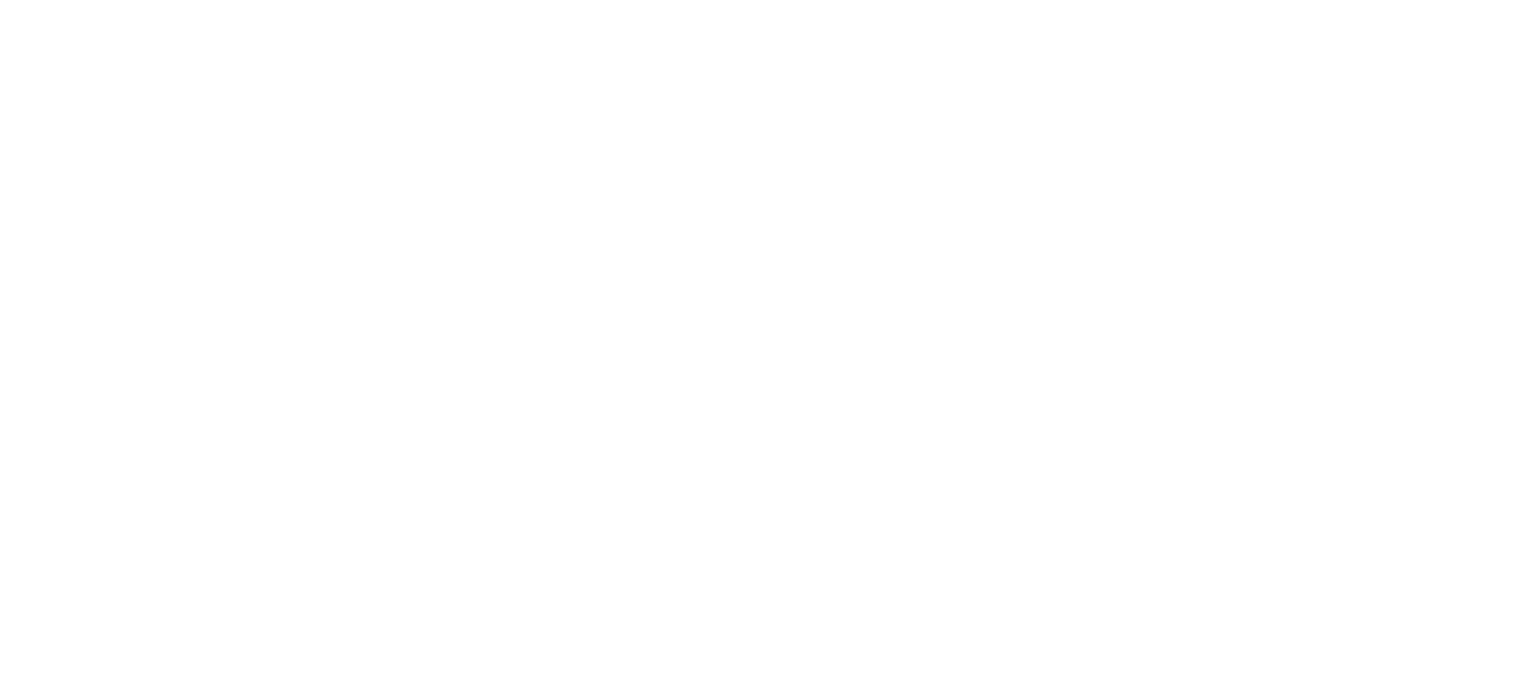 scroll, scrollTop: 0, scrollLeft: 0, axis: both 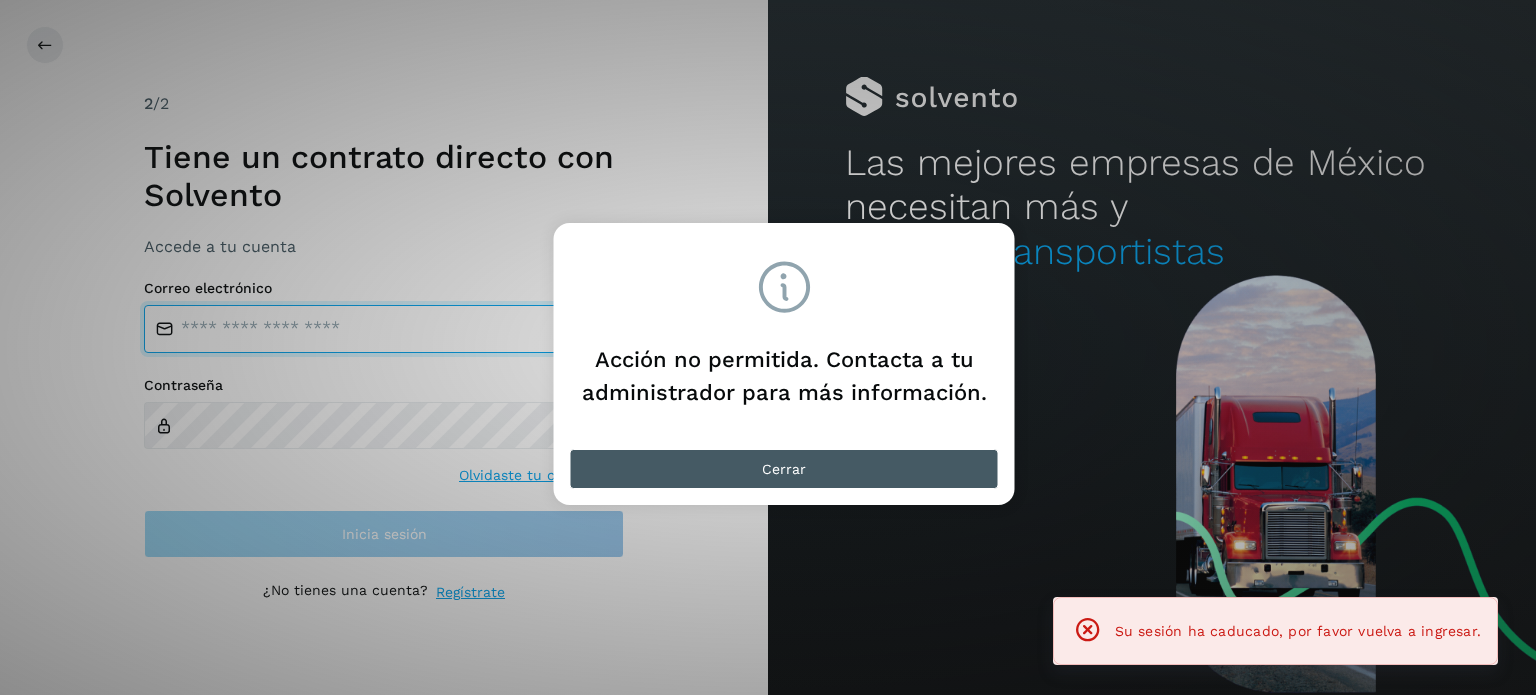 type on "**********" 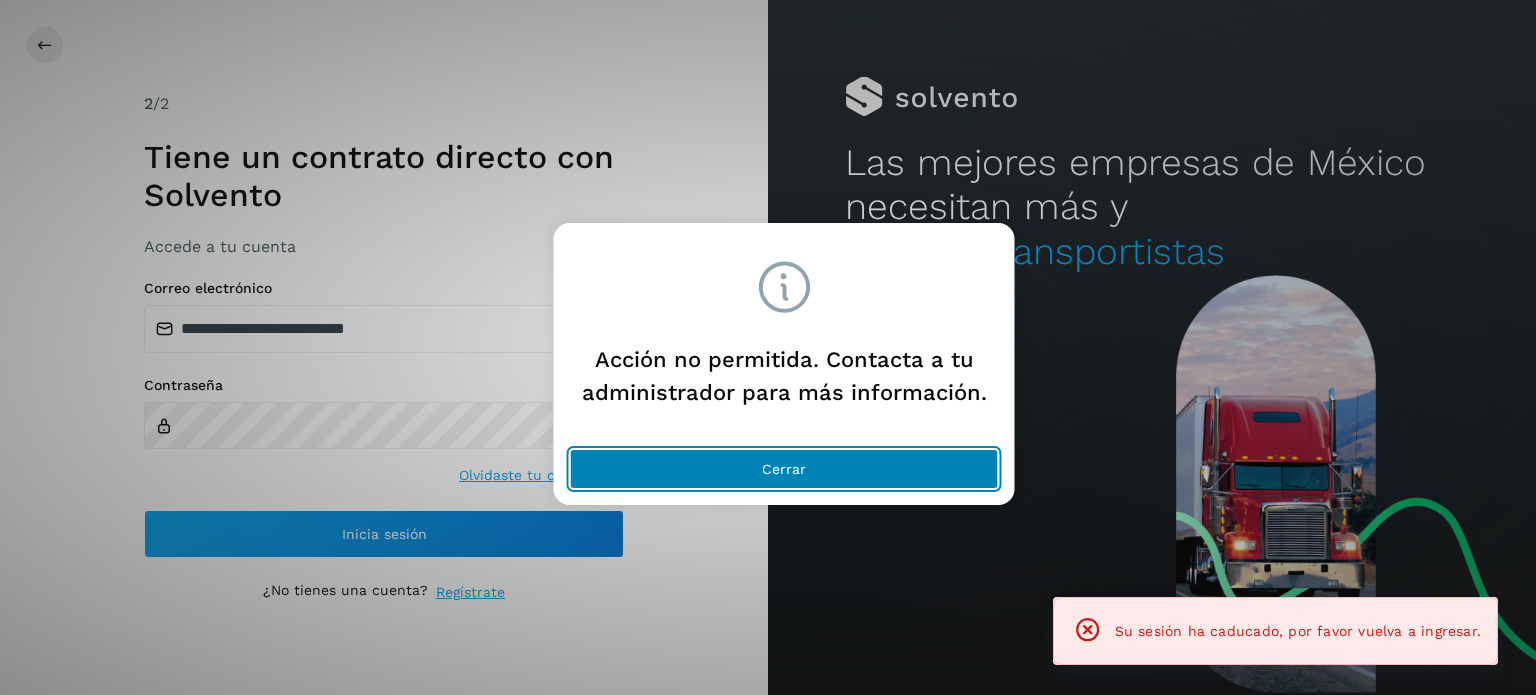 click on "Cerrar" 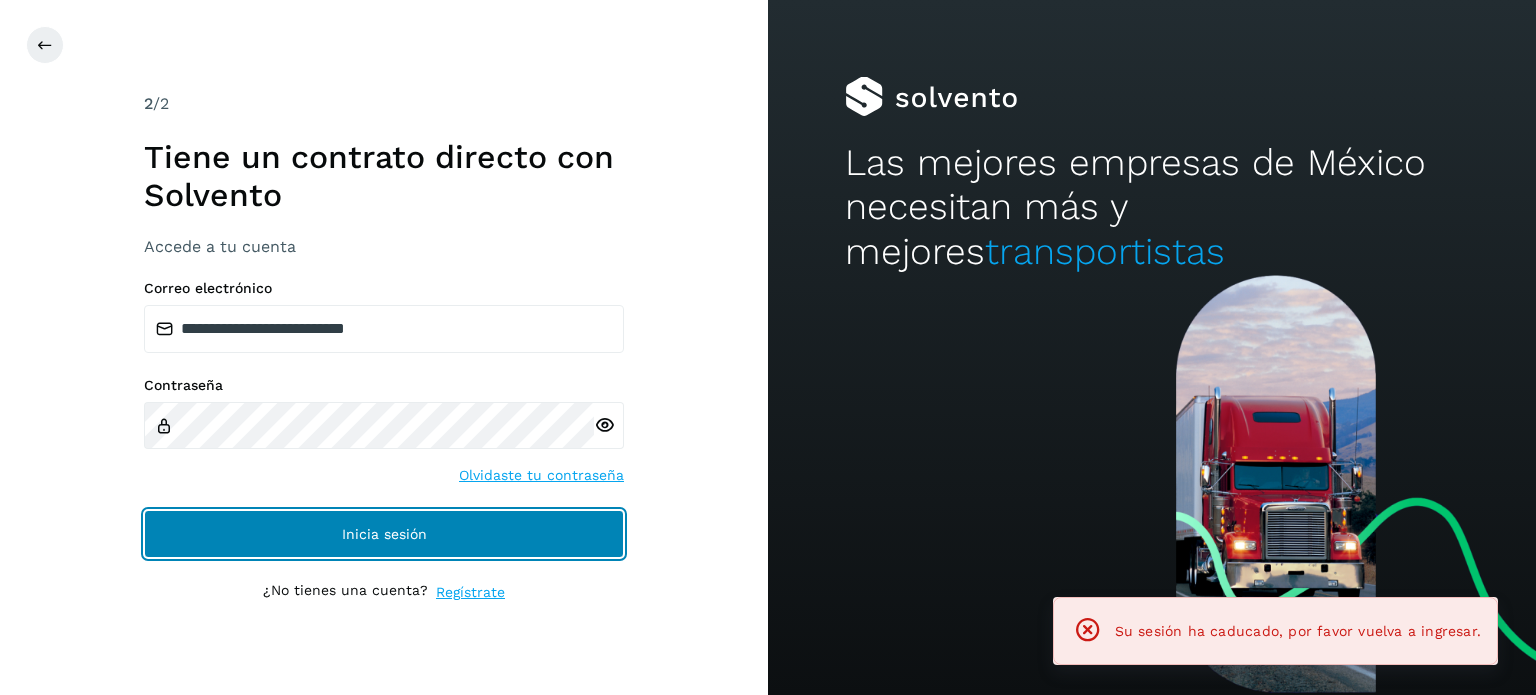 click on "Inicia sesión" at bounding box center [384, 534] 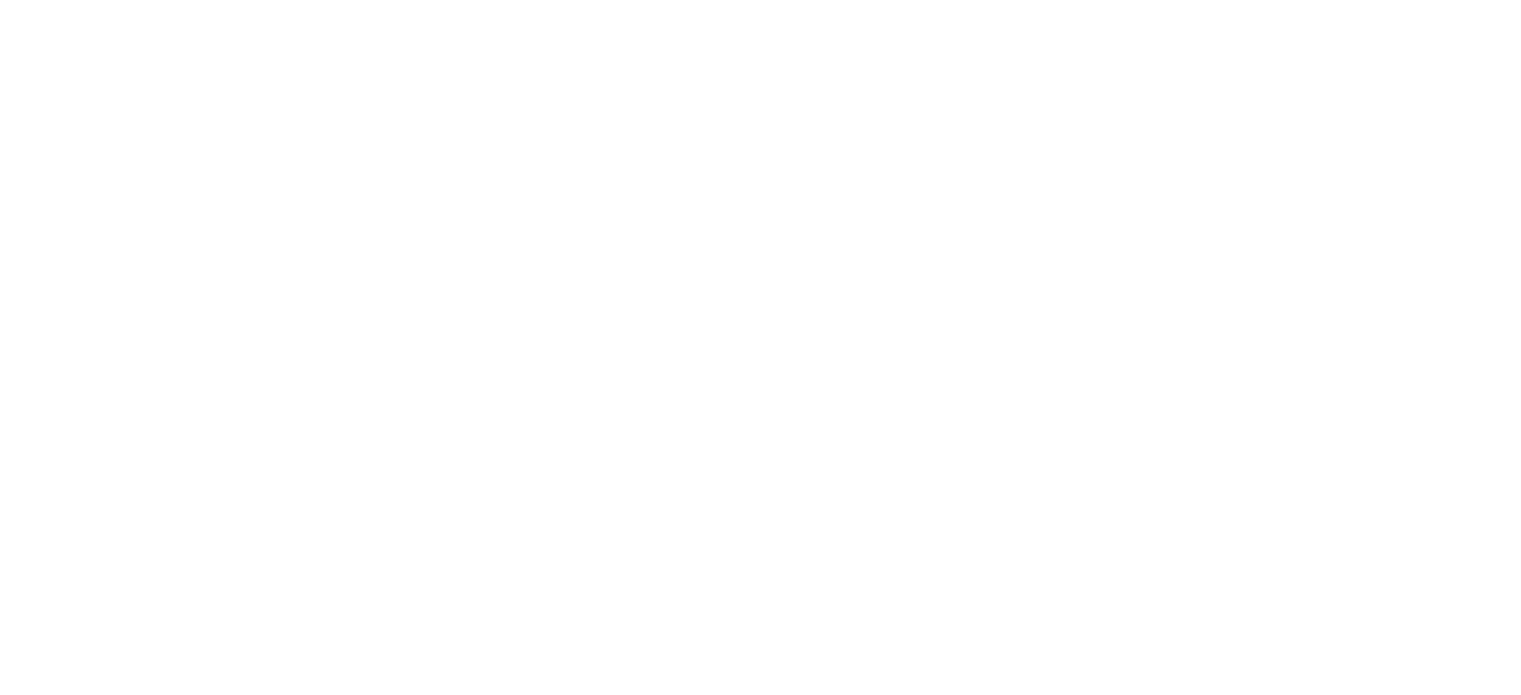 scroll, scrollTop: 0, scrollLeft: 0, axis: both 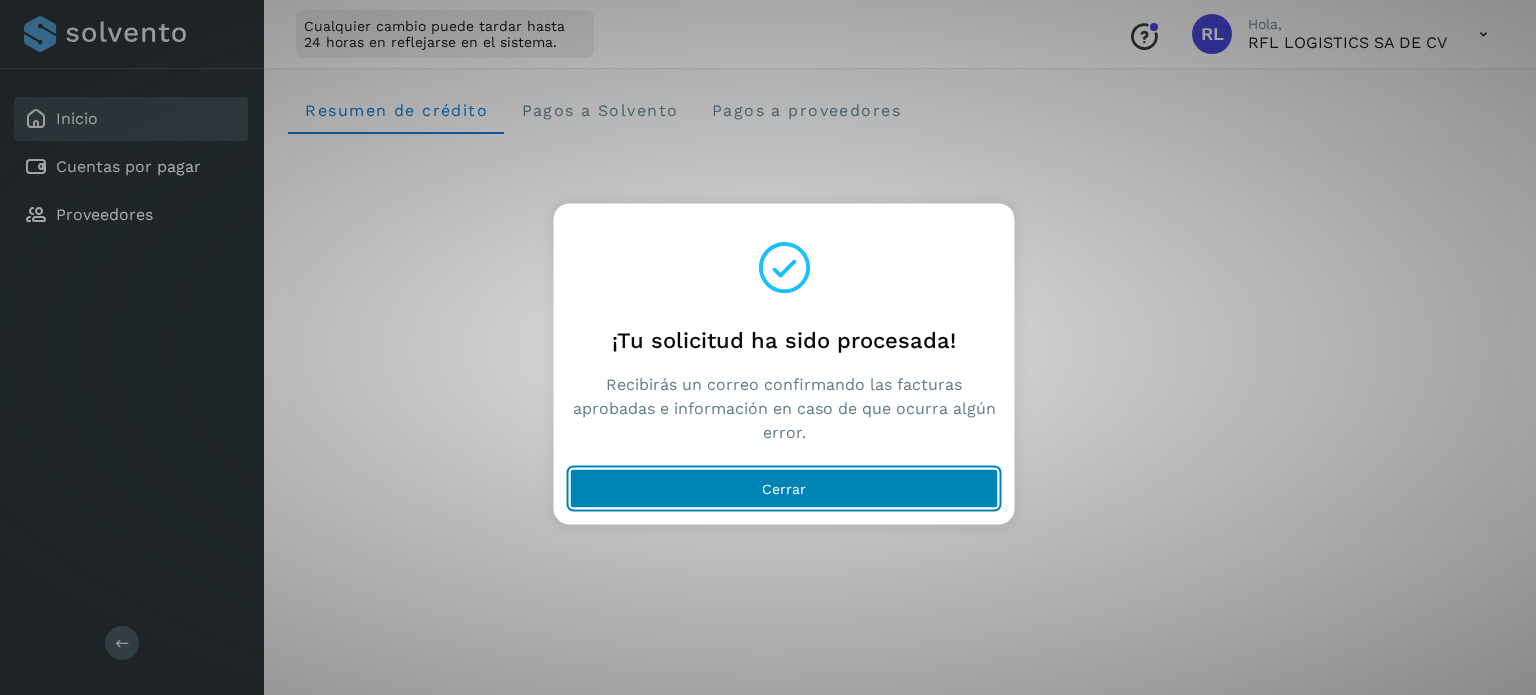 click on "Cerrar" 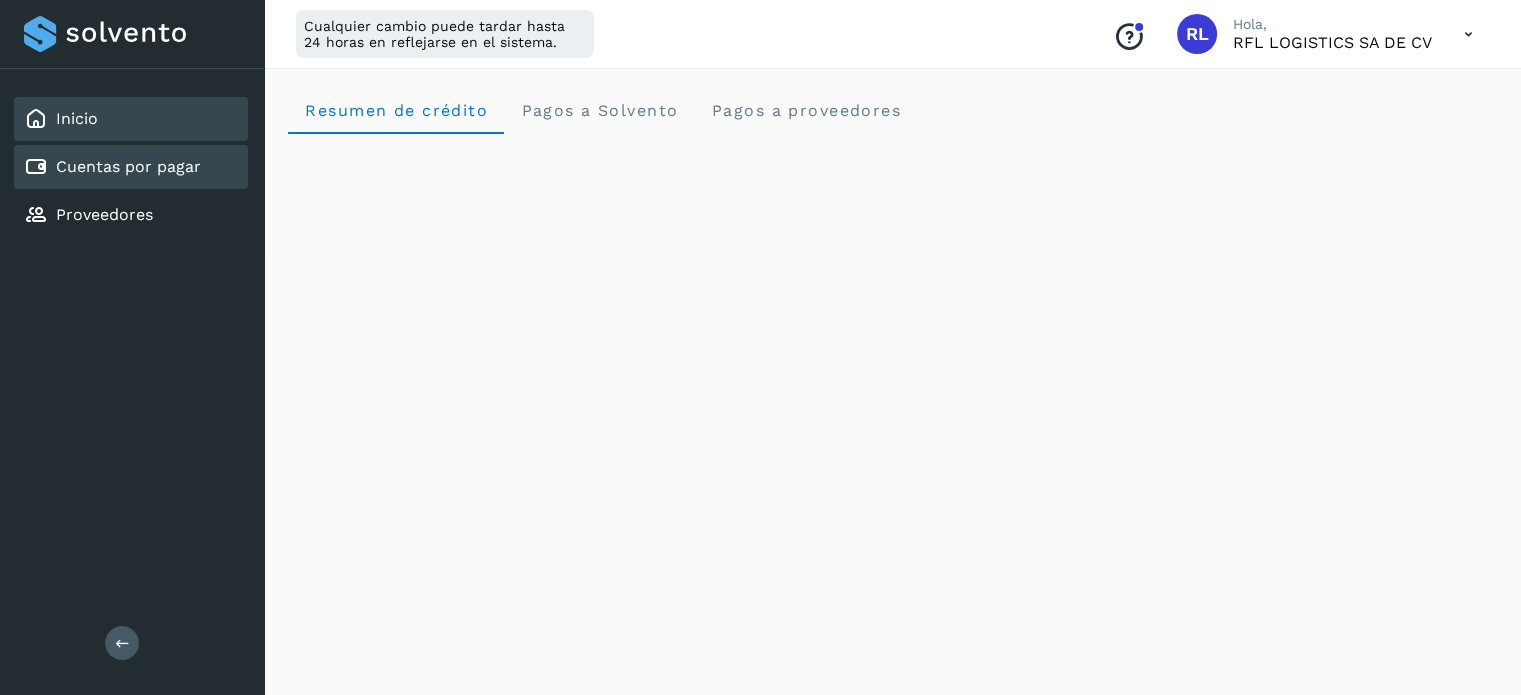 click on "Cuentas por pagar" at bounding box center [128, 166] 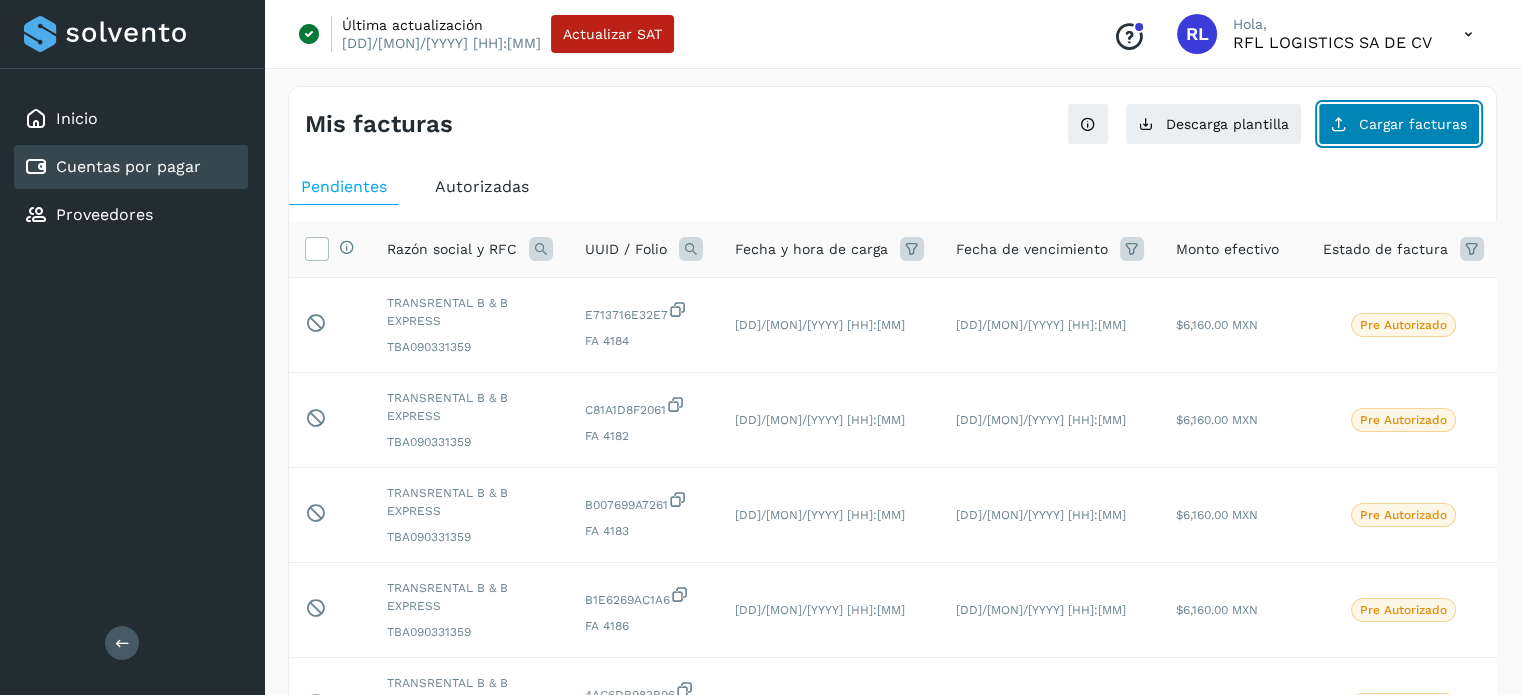 click on "Cargar facturas" 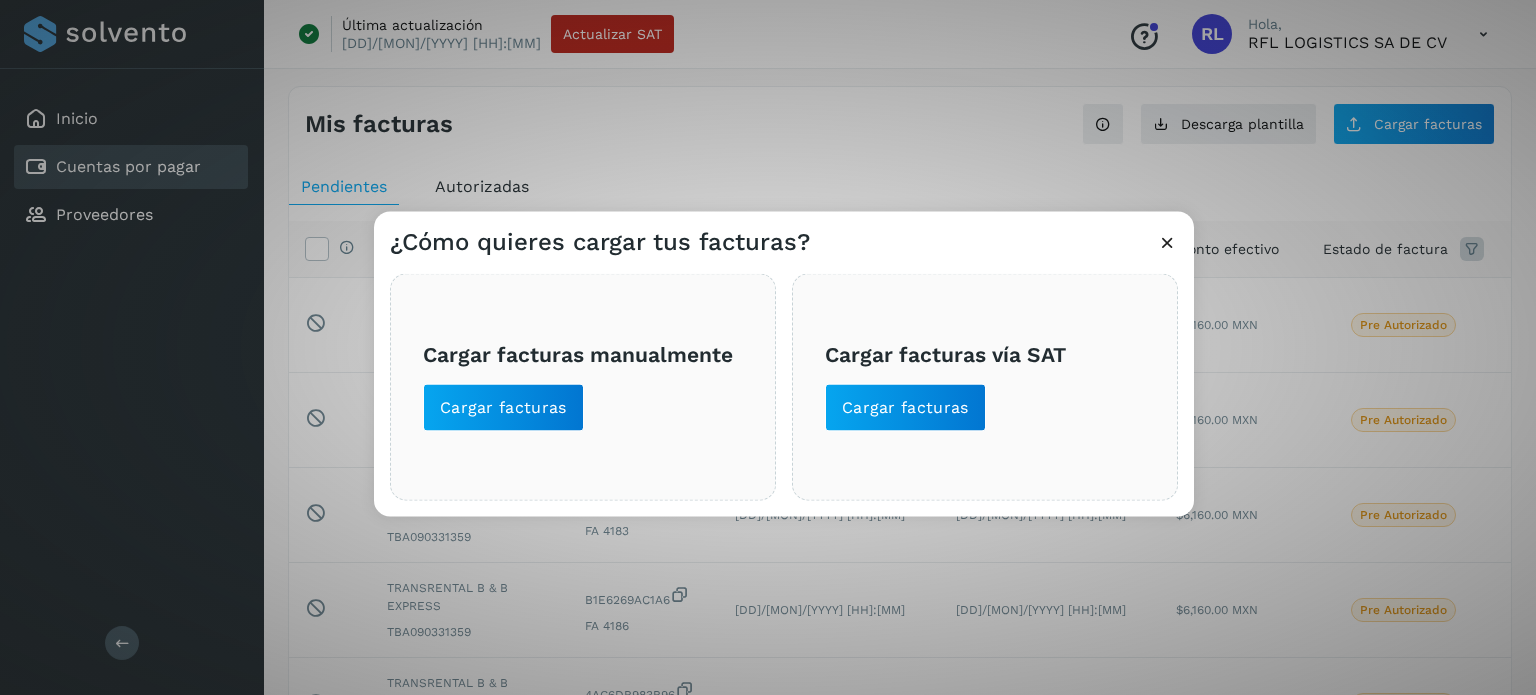 click at bounding box center [1167, 241] 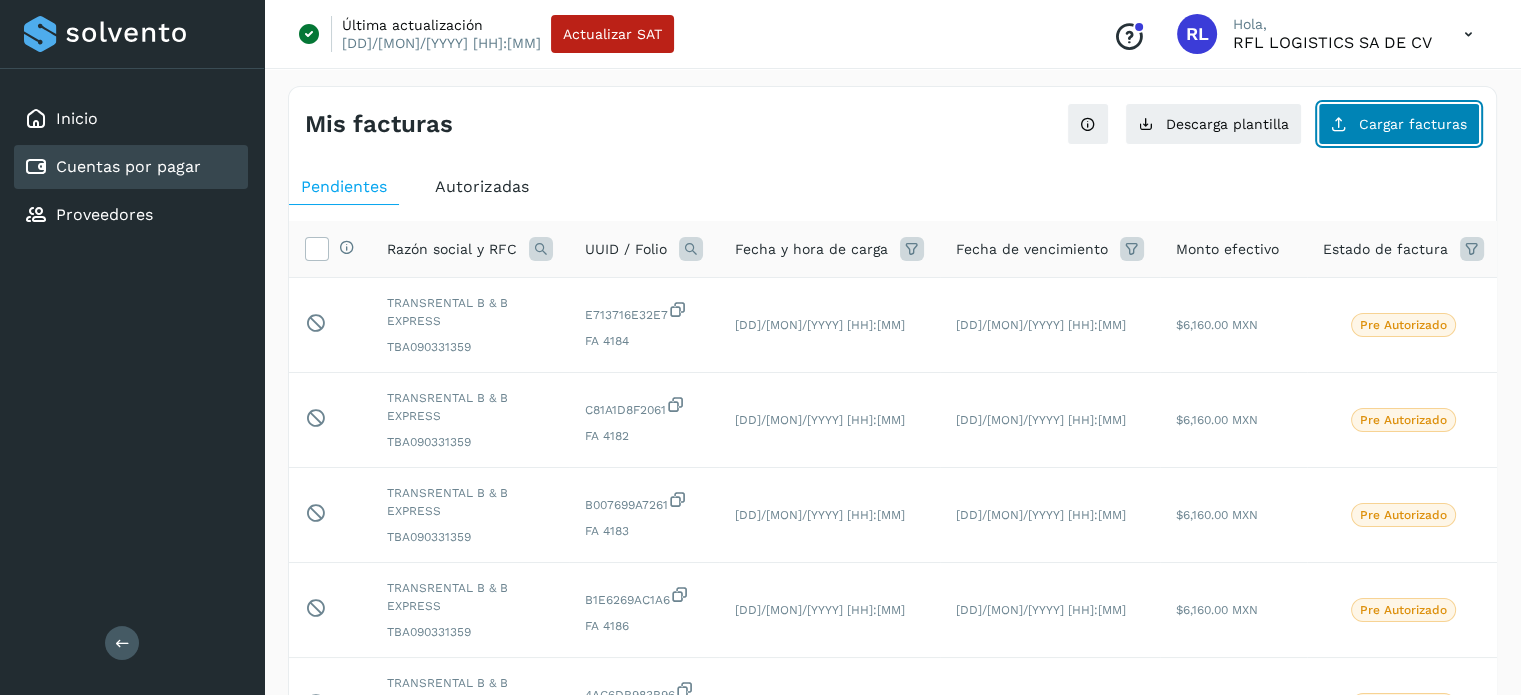 click on "Cargar facturas" 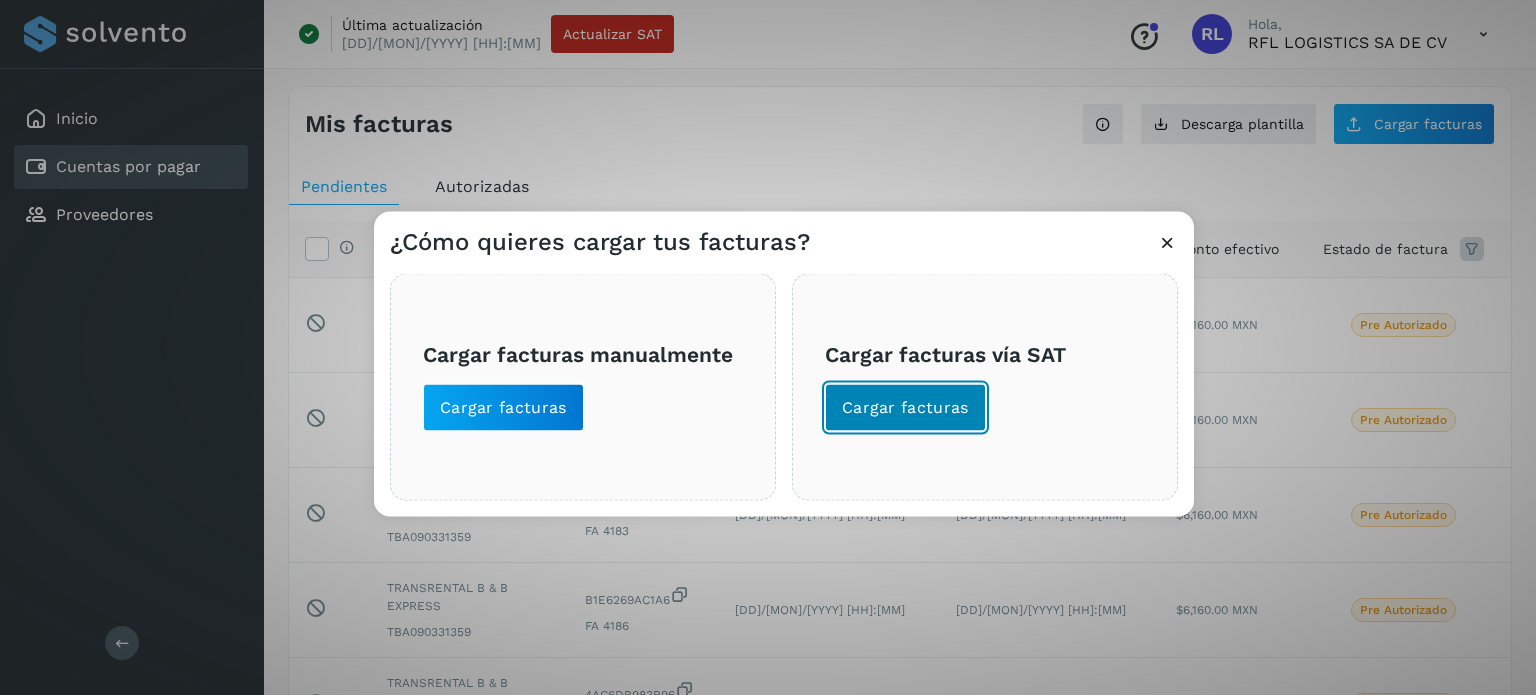 click on "Cargar facturas" at bounding box center [905, 407] 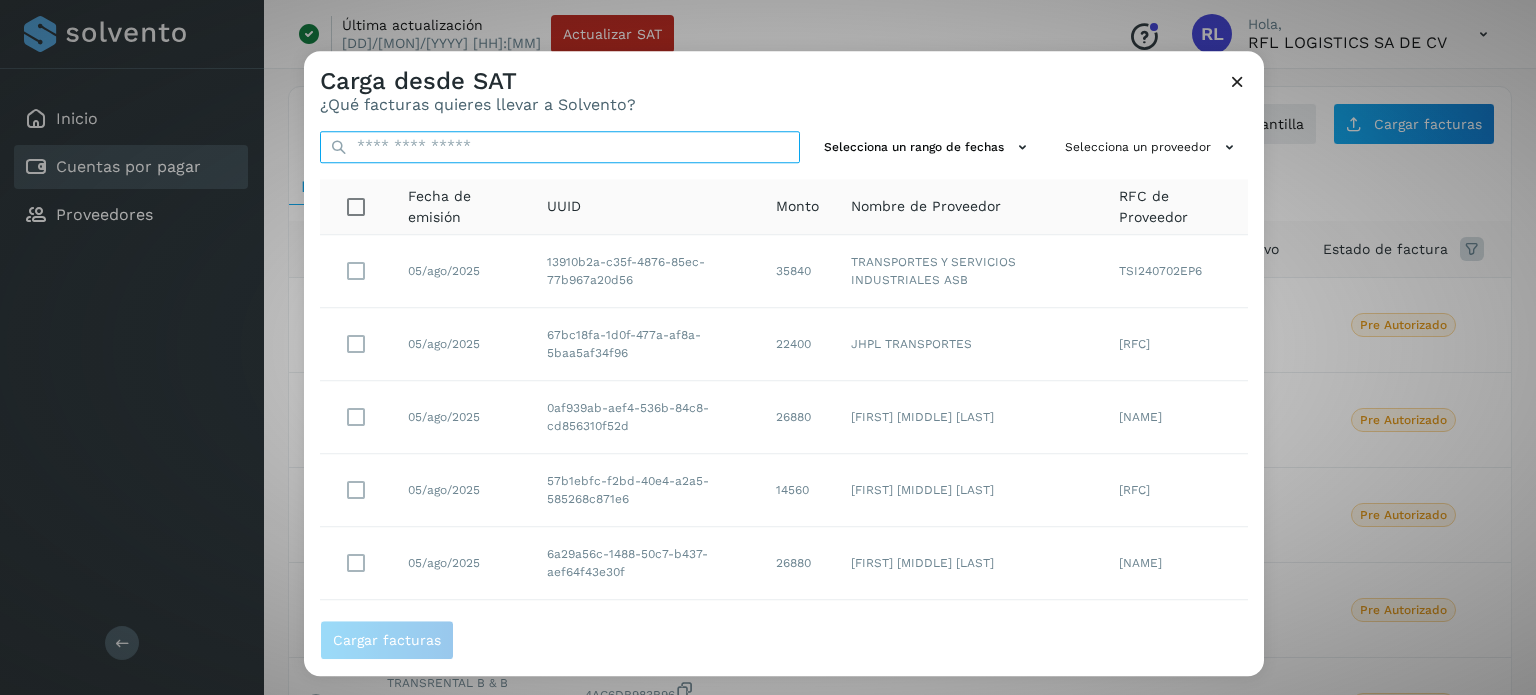 click at bounding box center [560, 147] 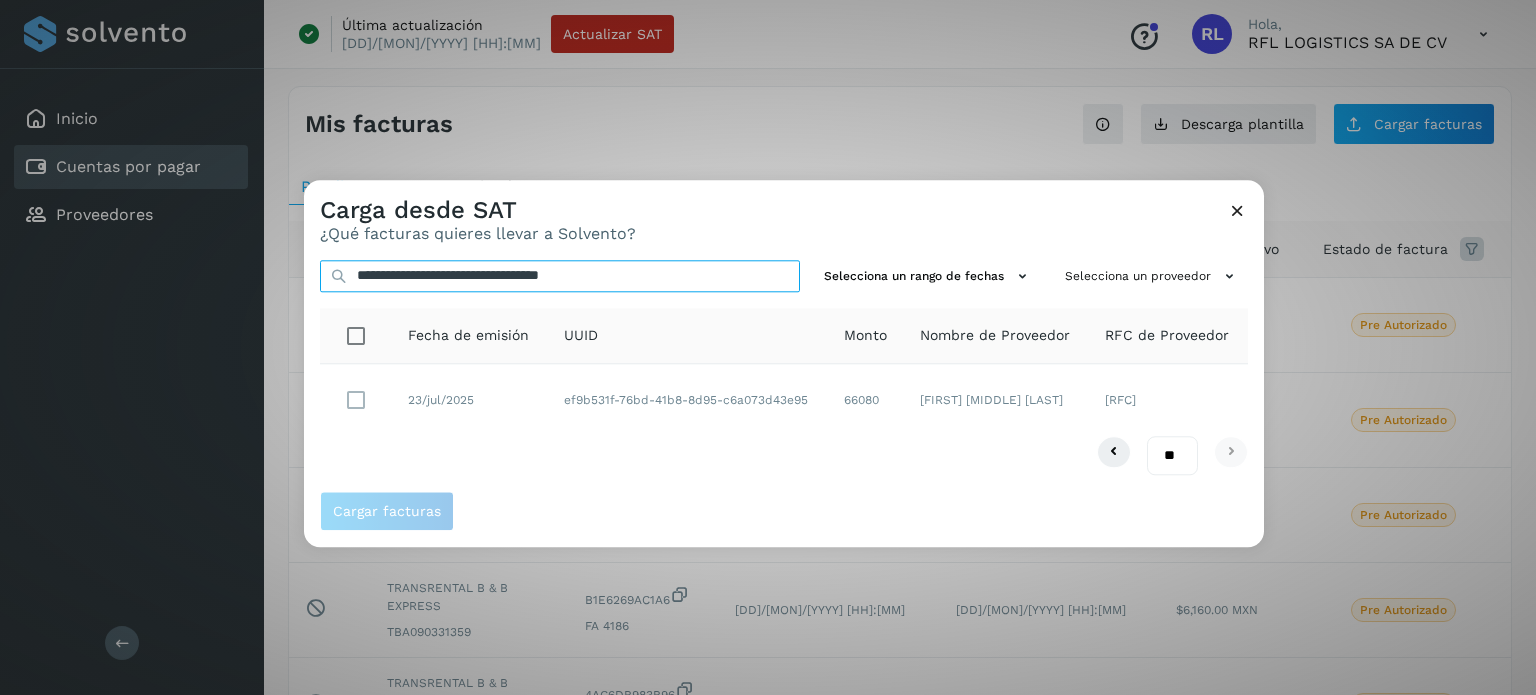 type on "**********" 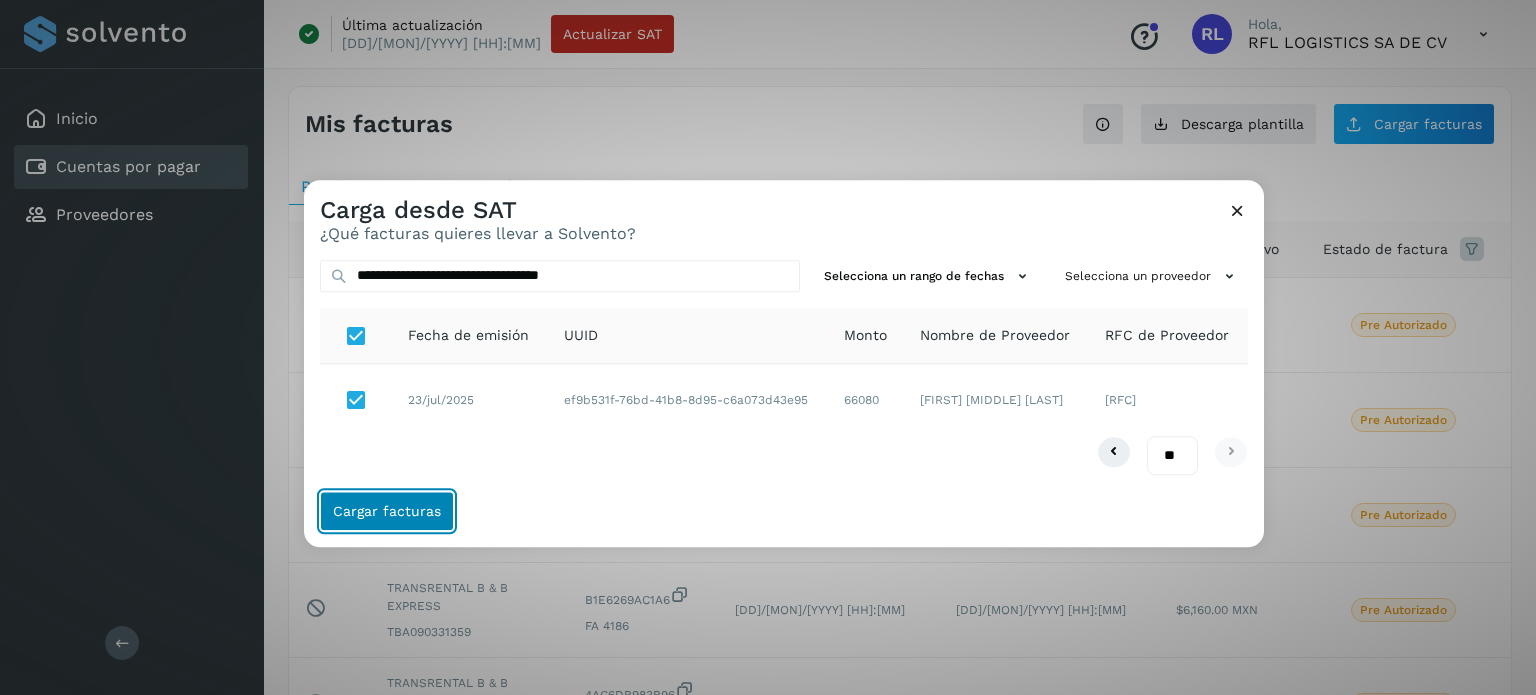 click on "Cargar facturas" 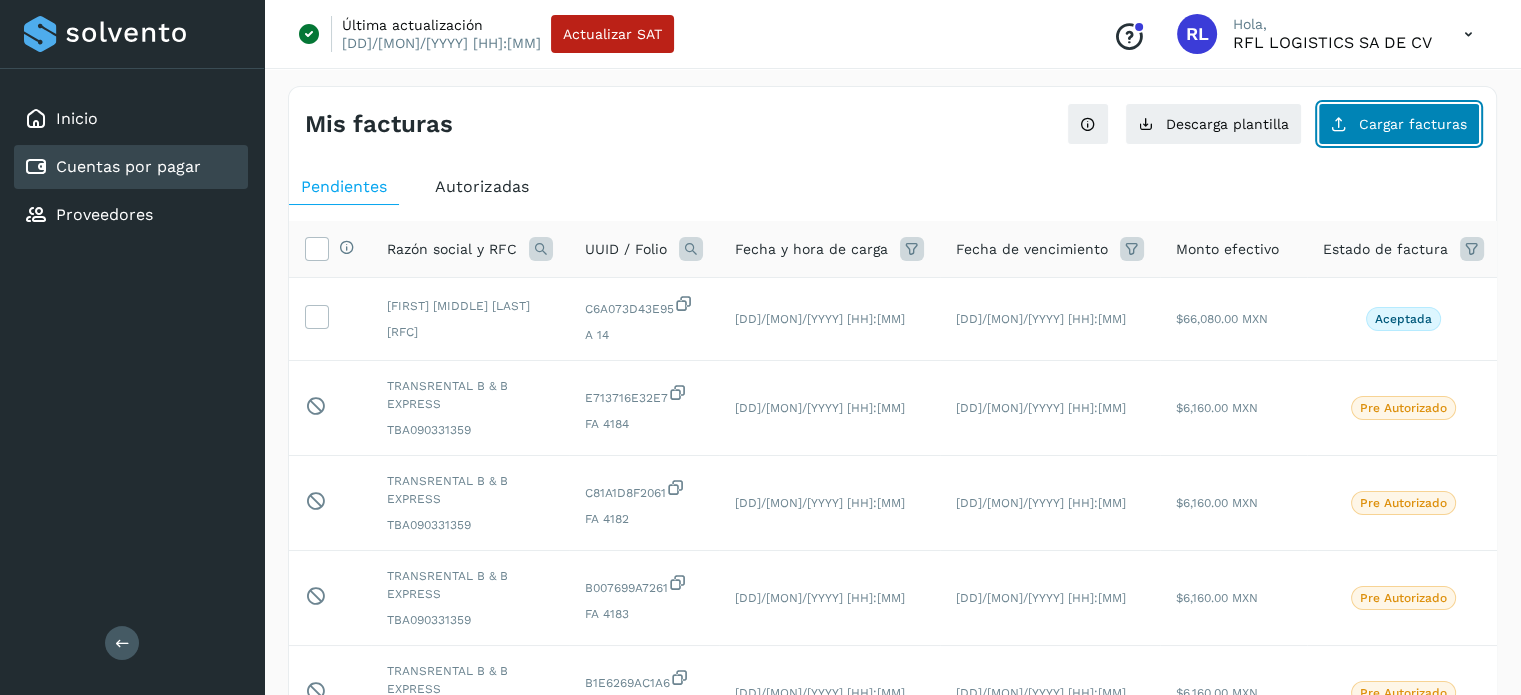 click on "Cargar facturas" 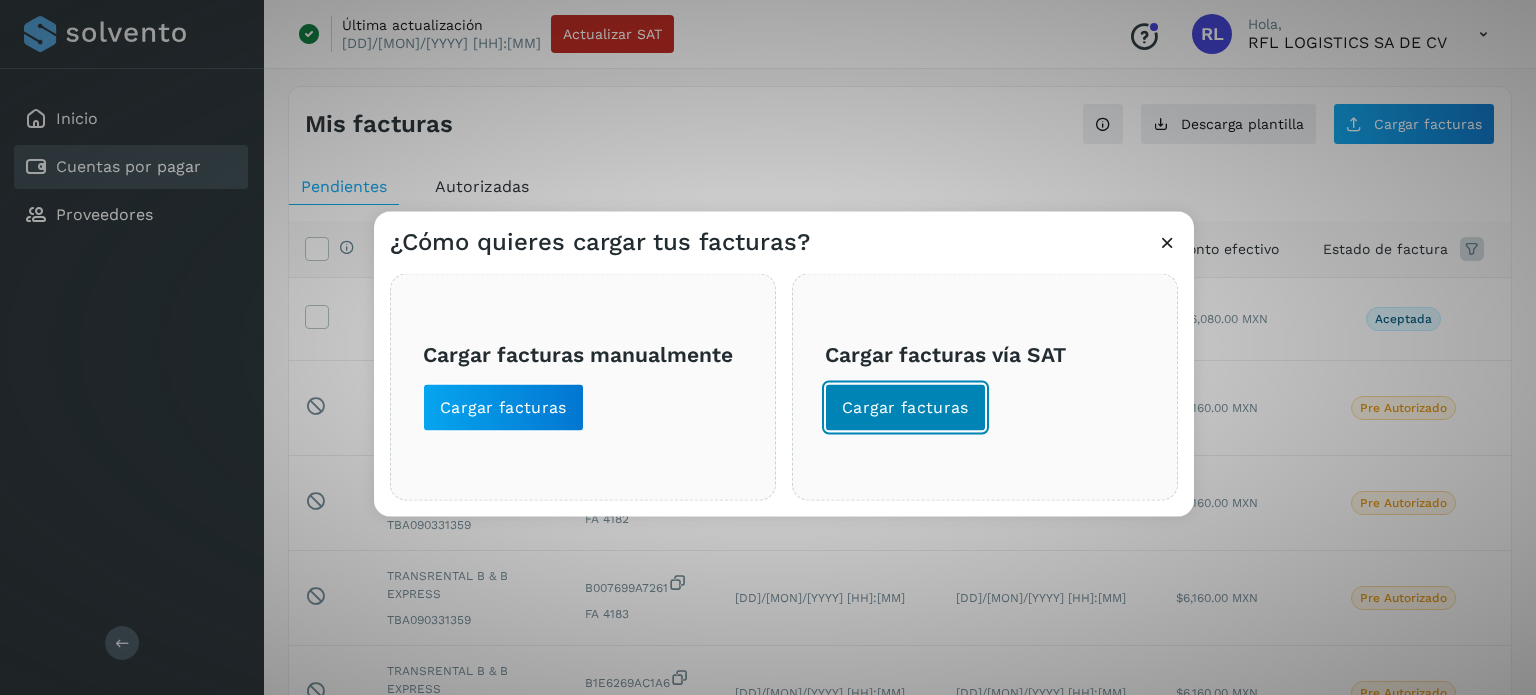 click on "Cargar facturas" at bounding box center (905, 407) 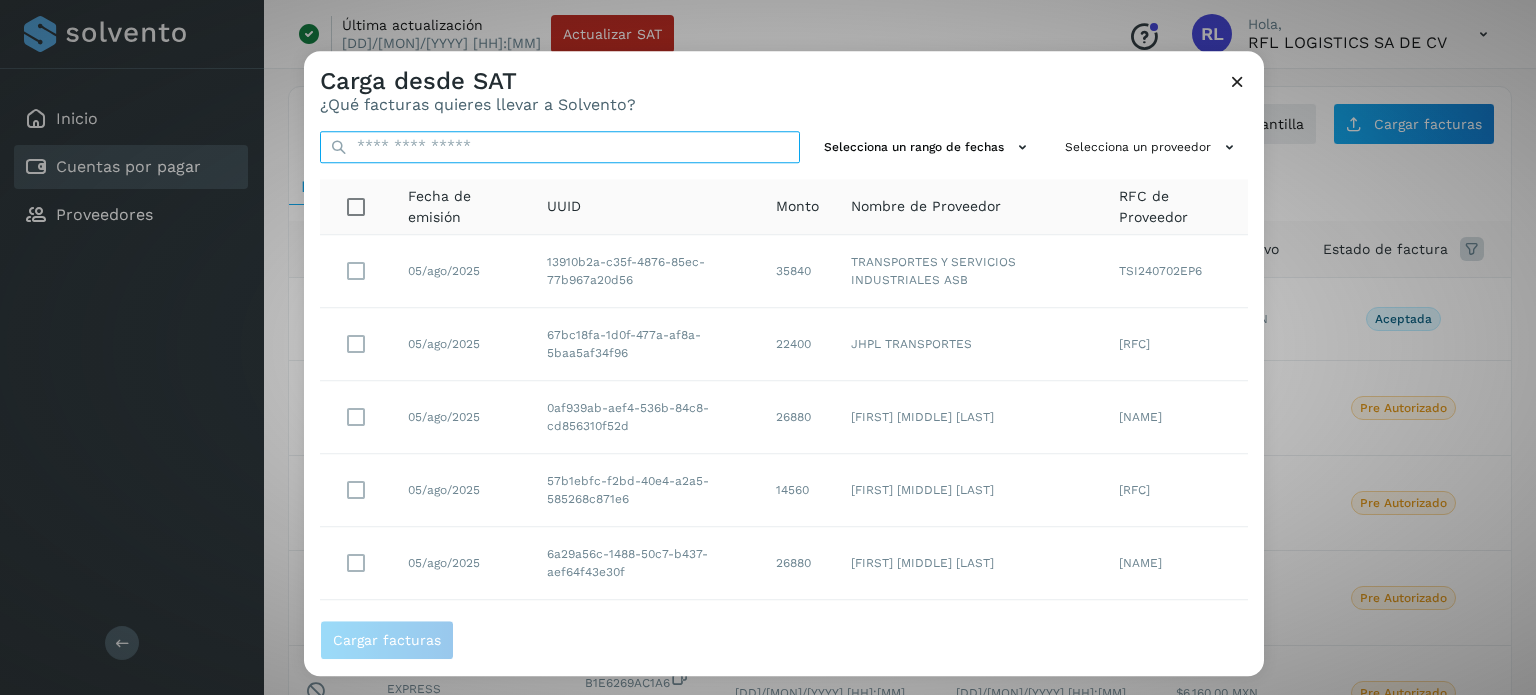 click at bounding box center (560, 147) 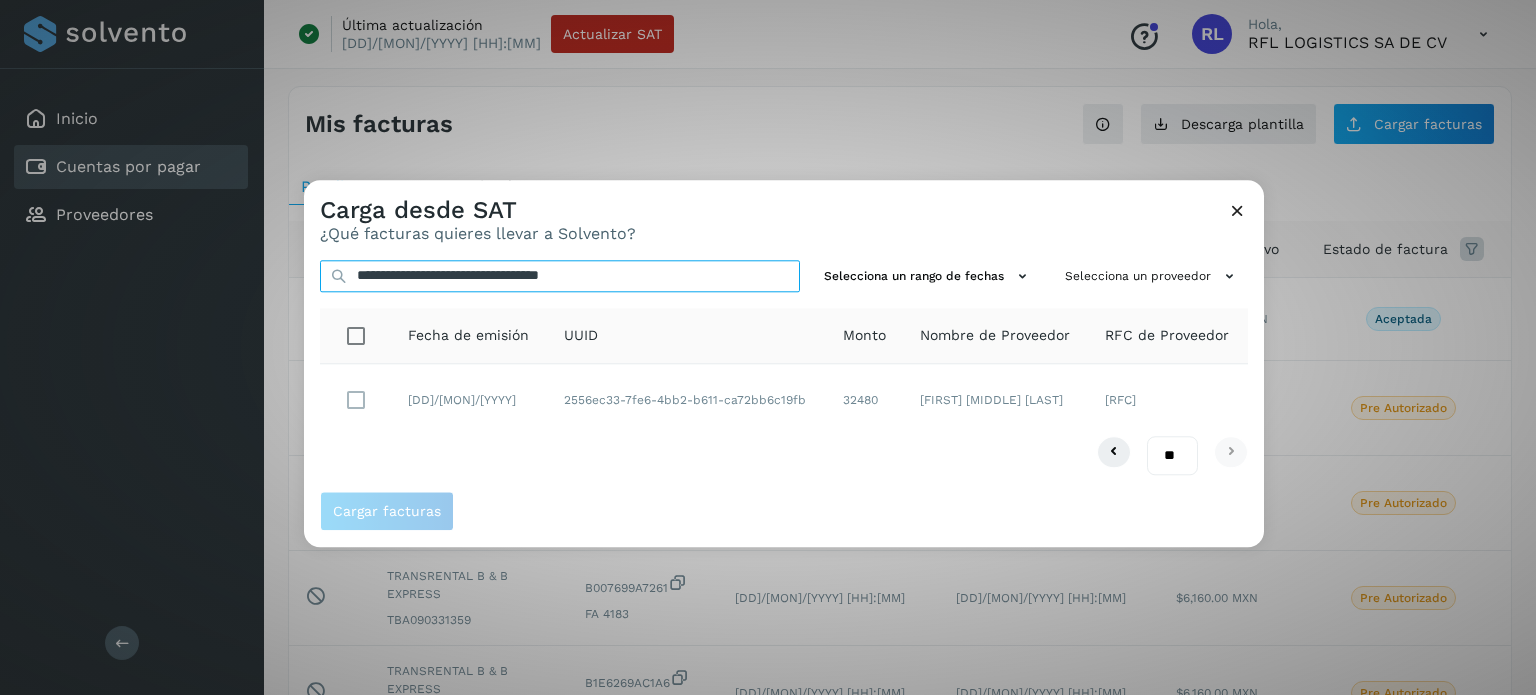 type on "**********" 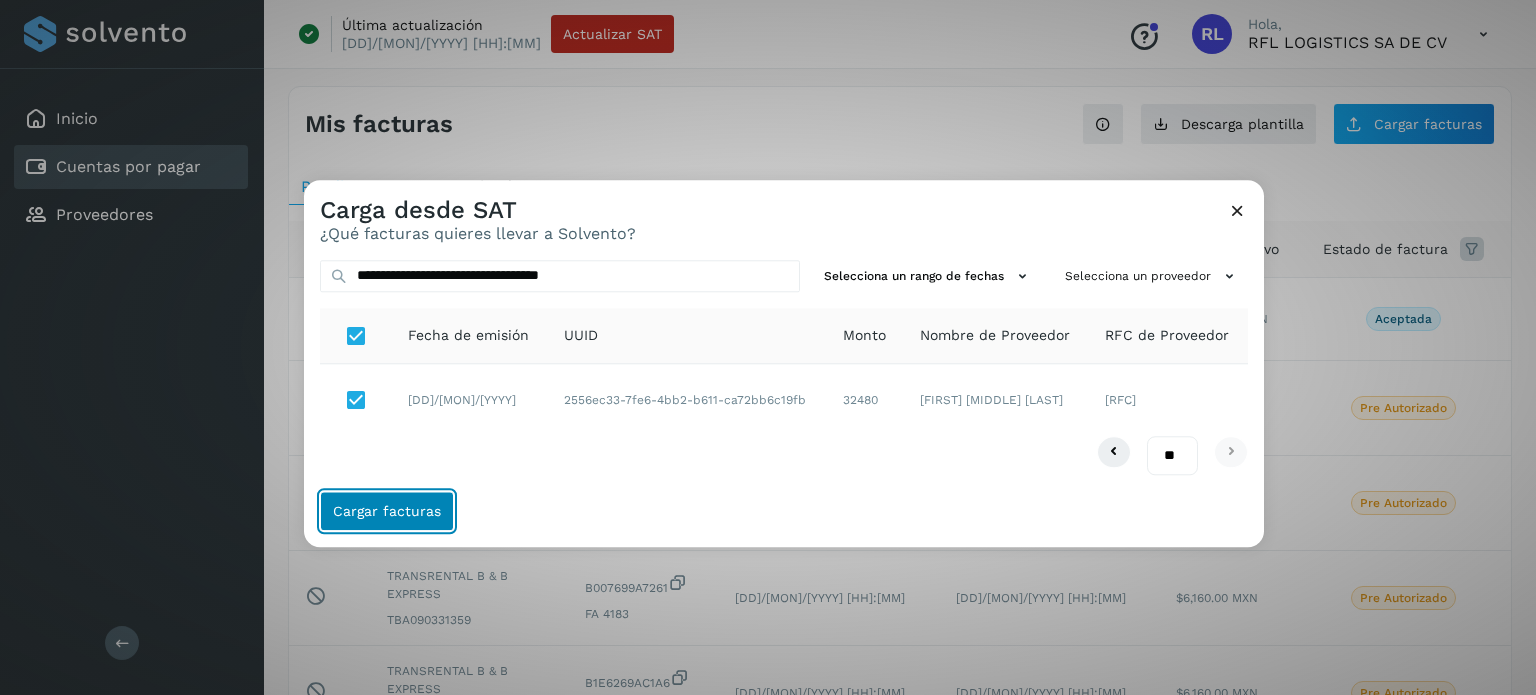 click on "Cargar facturas" 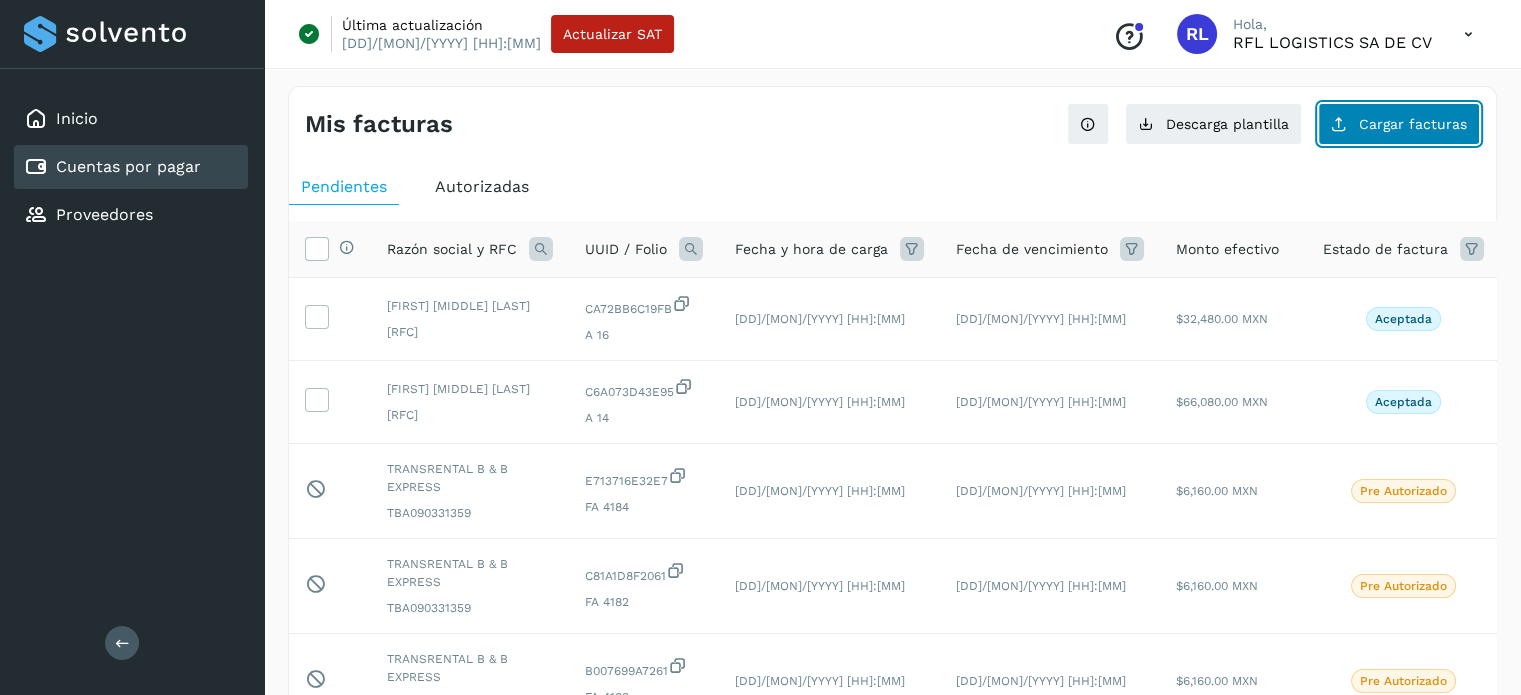 click on "Cargar facturas" 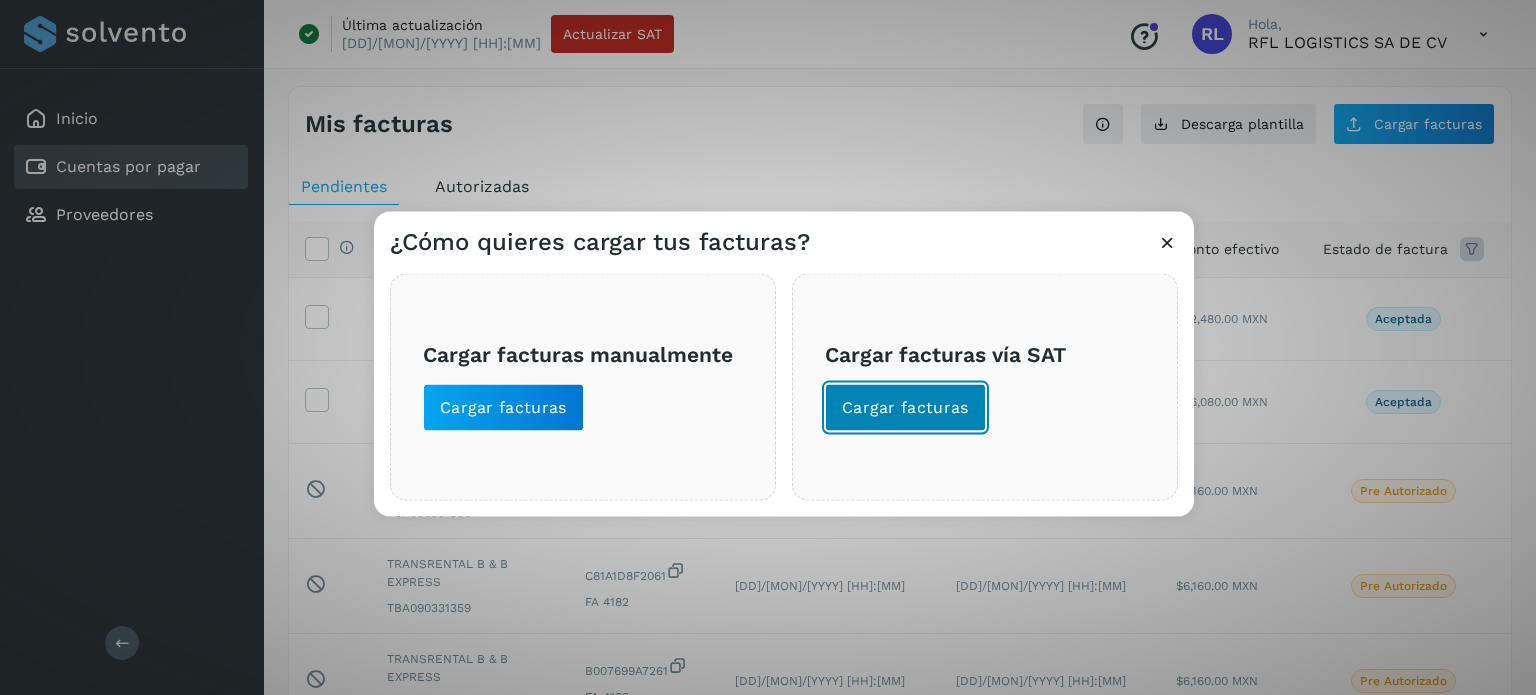 click on "Cargar facturas" at bounding box center [905, 407] 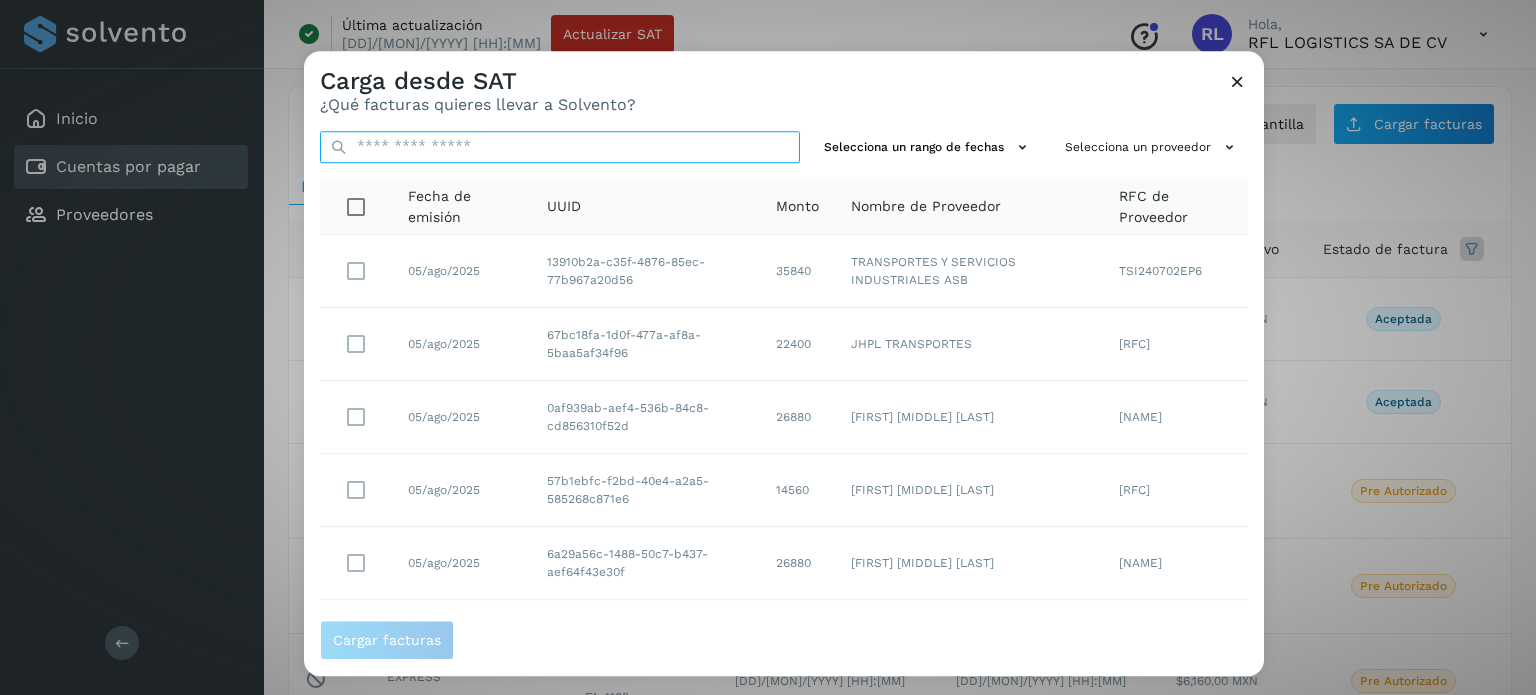 click at bounding box center (560, 147) 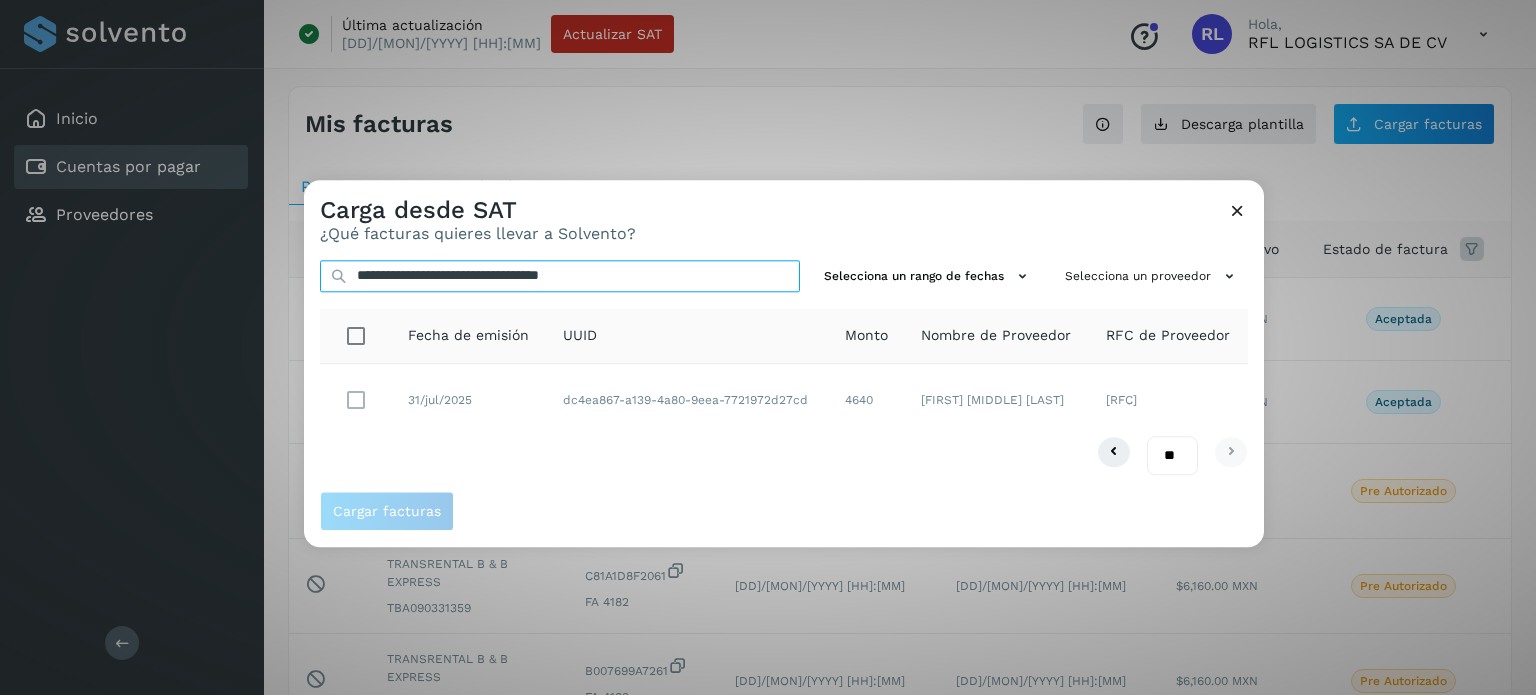 type on "**********" 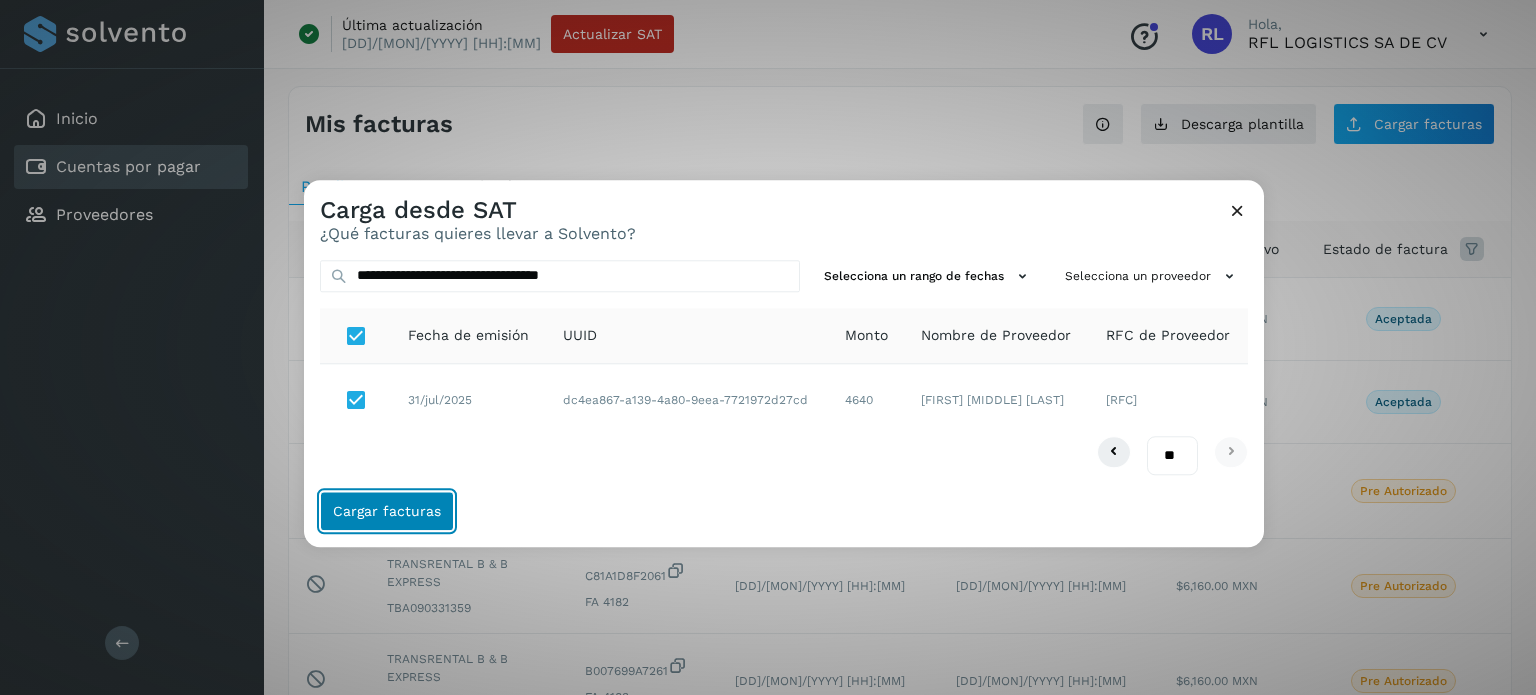 click on "Cargar facturas" 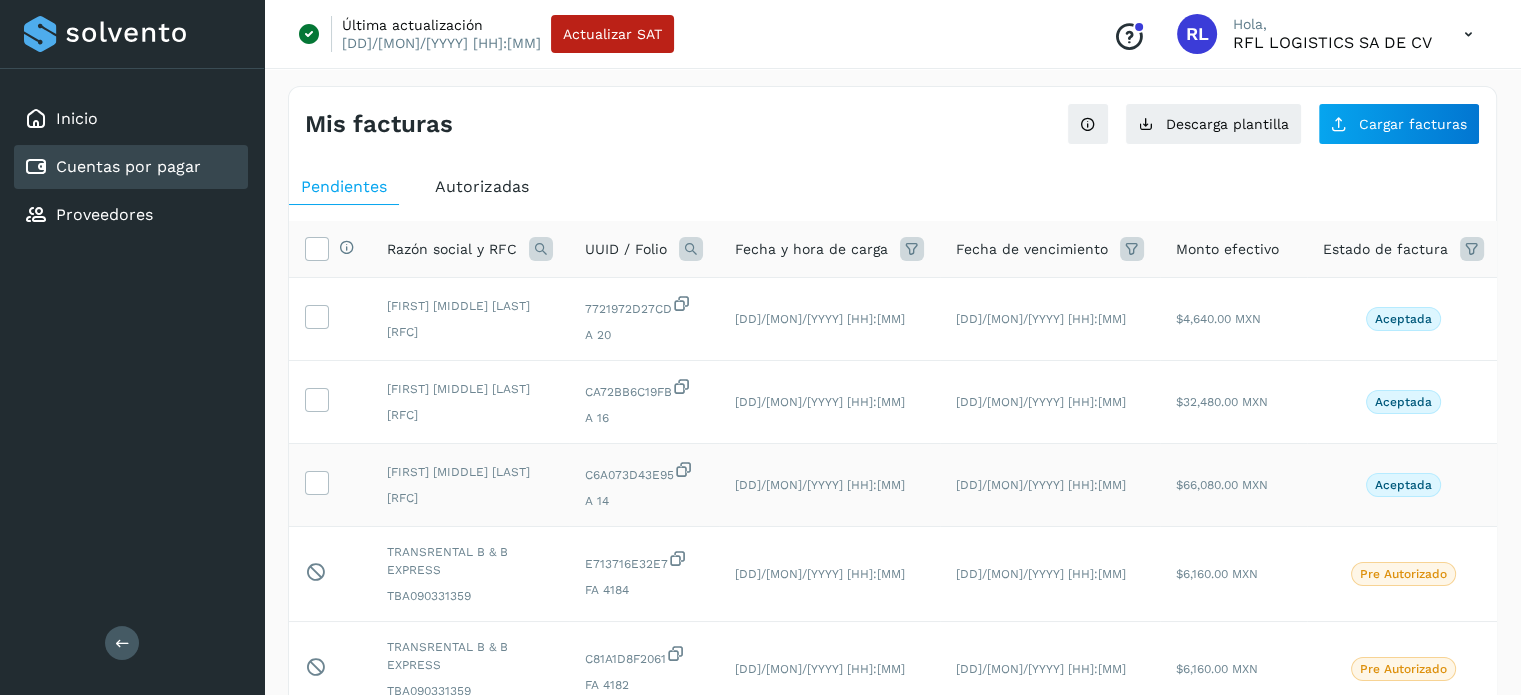 click at bounding box center [330, 485] 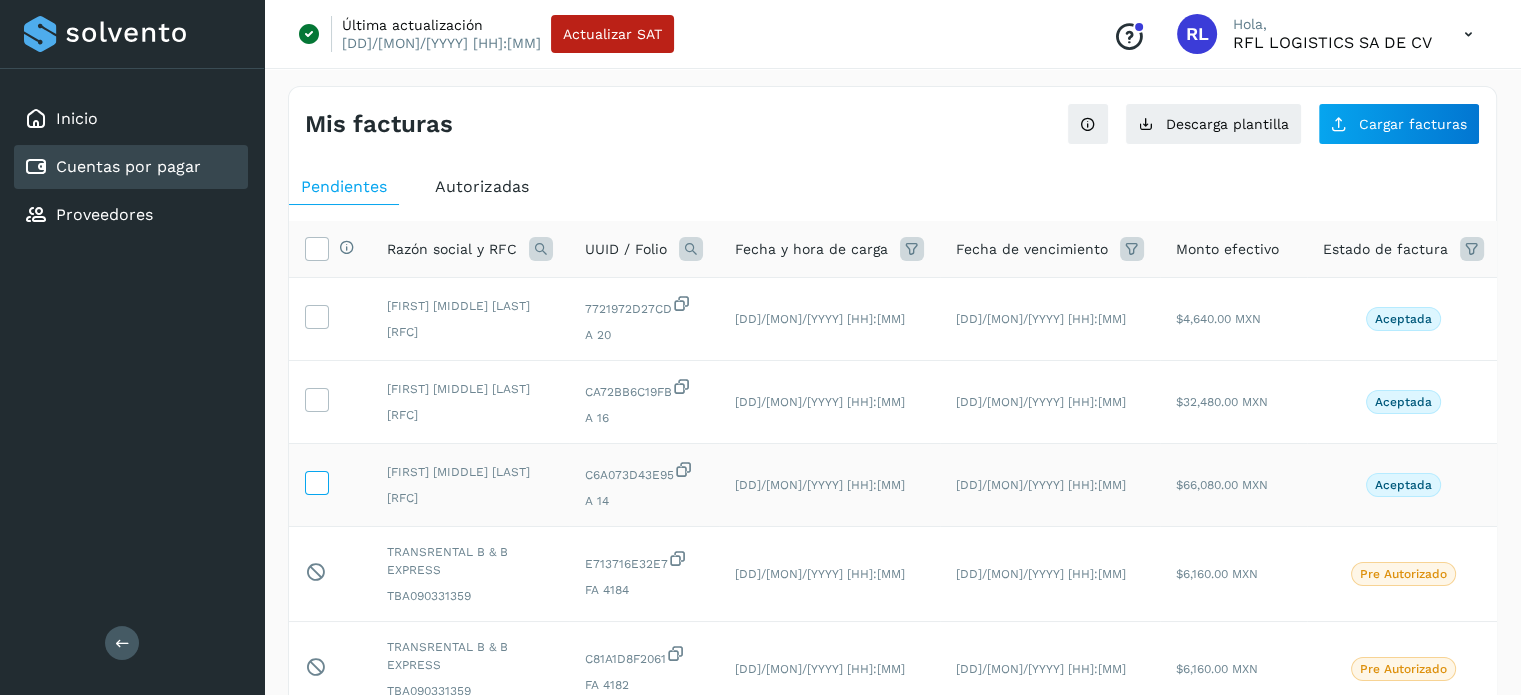 click at bounding box center [316, 481] 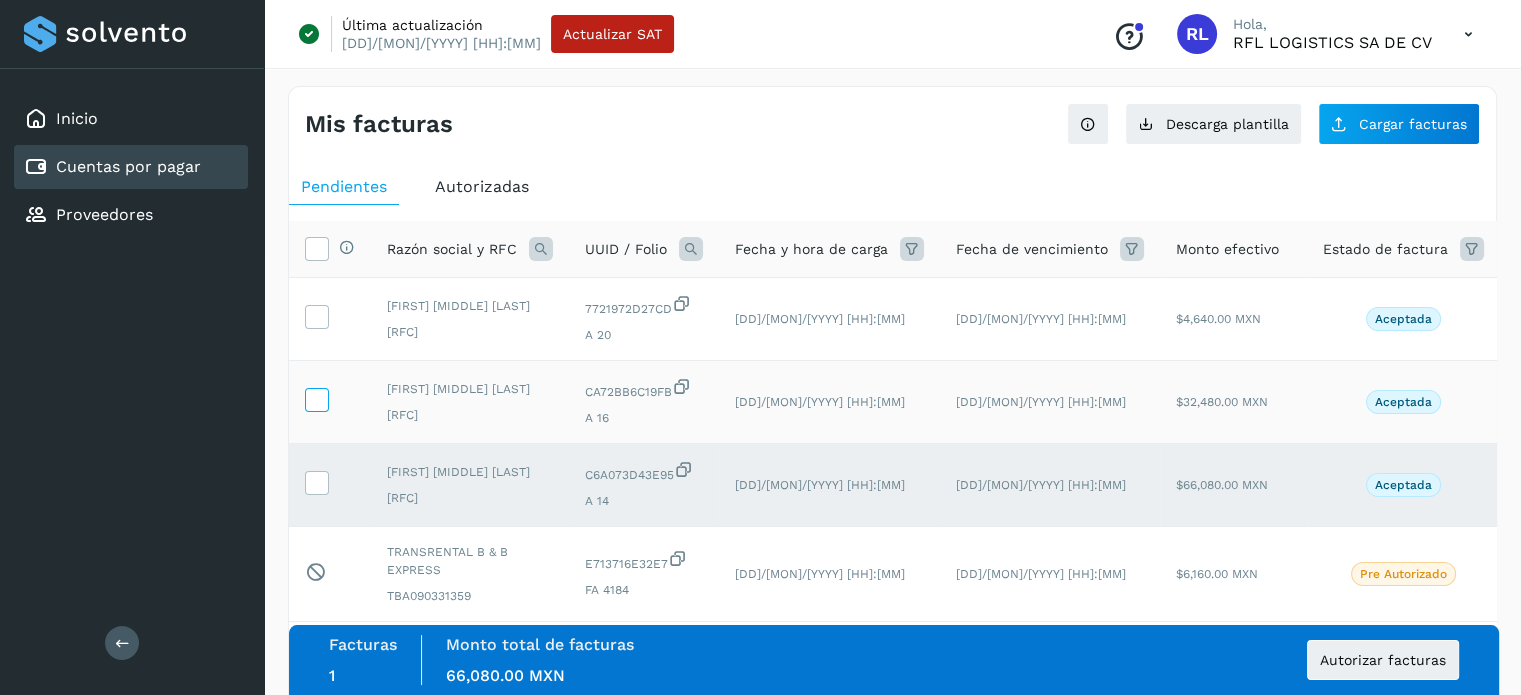 click at bounding box center [317, 400] 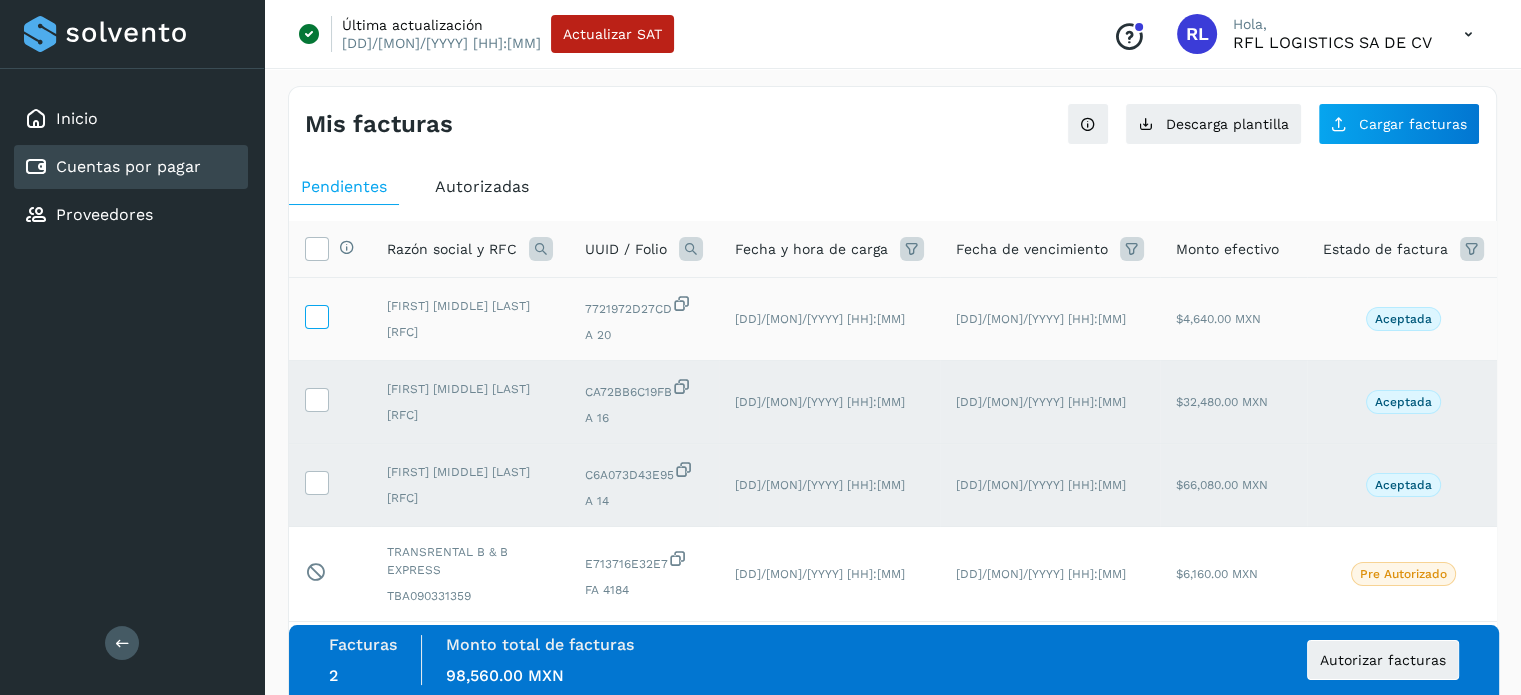 click at bounding box center [316, 315] 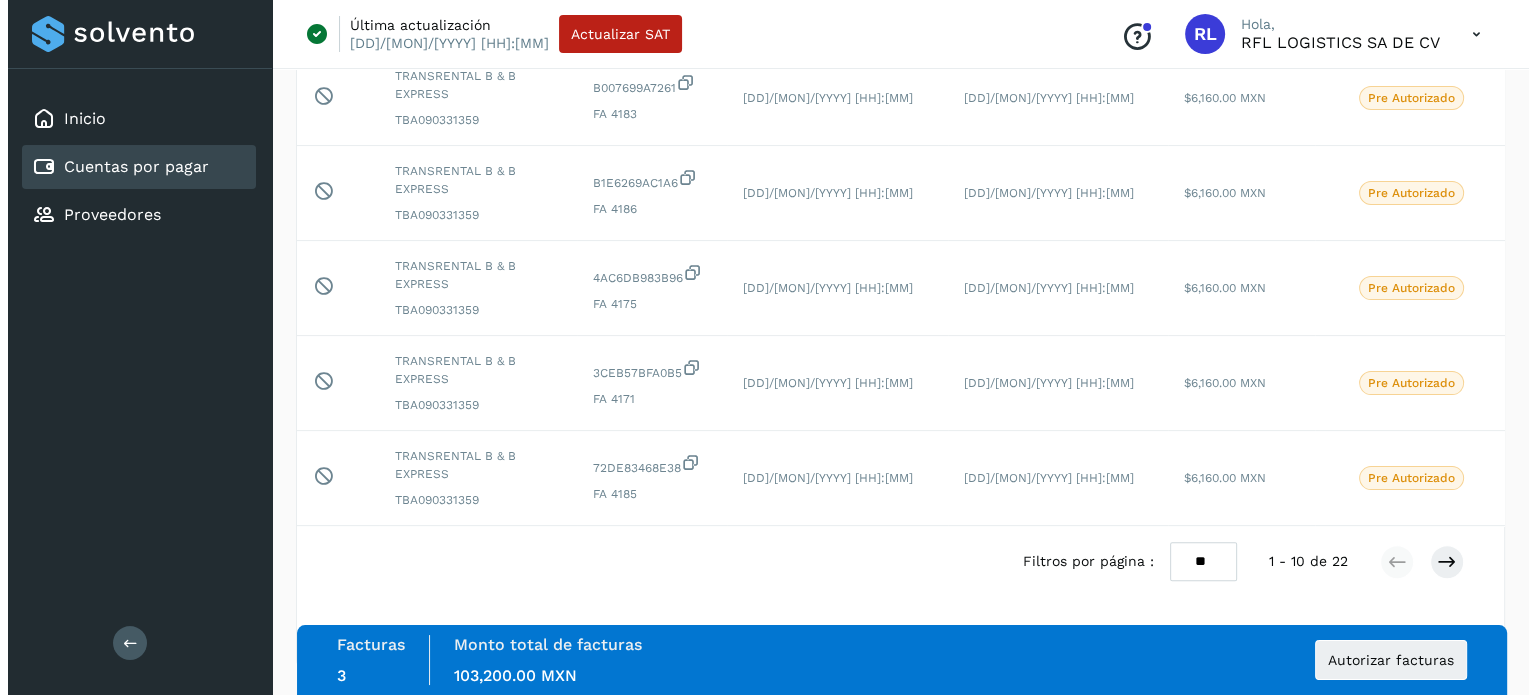 scroll, scrollTop: 700, scrollLeft: 0, axis: vertical 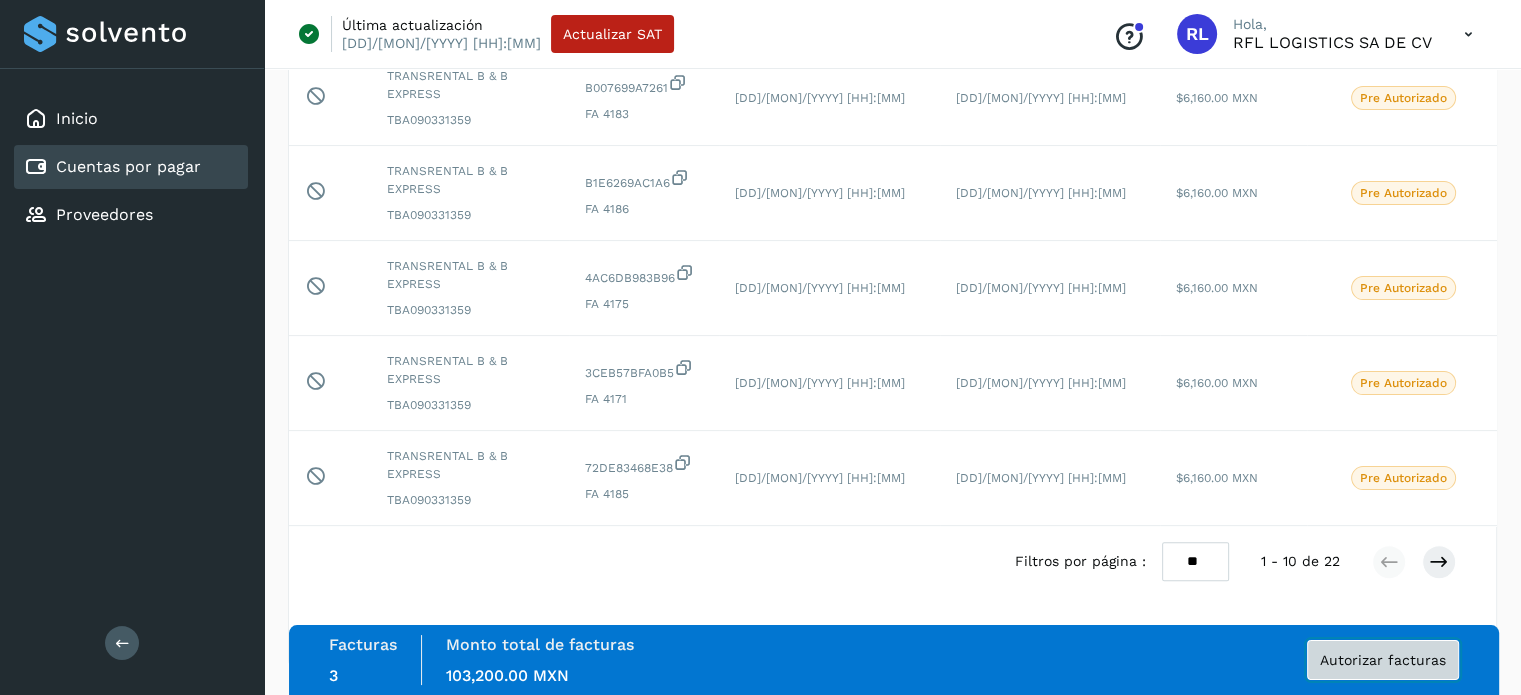 click on "Autorizar facturas" 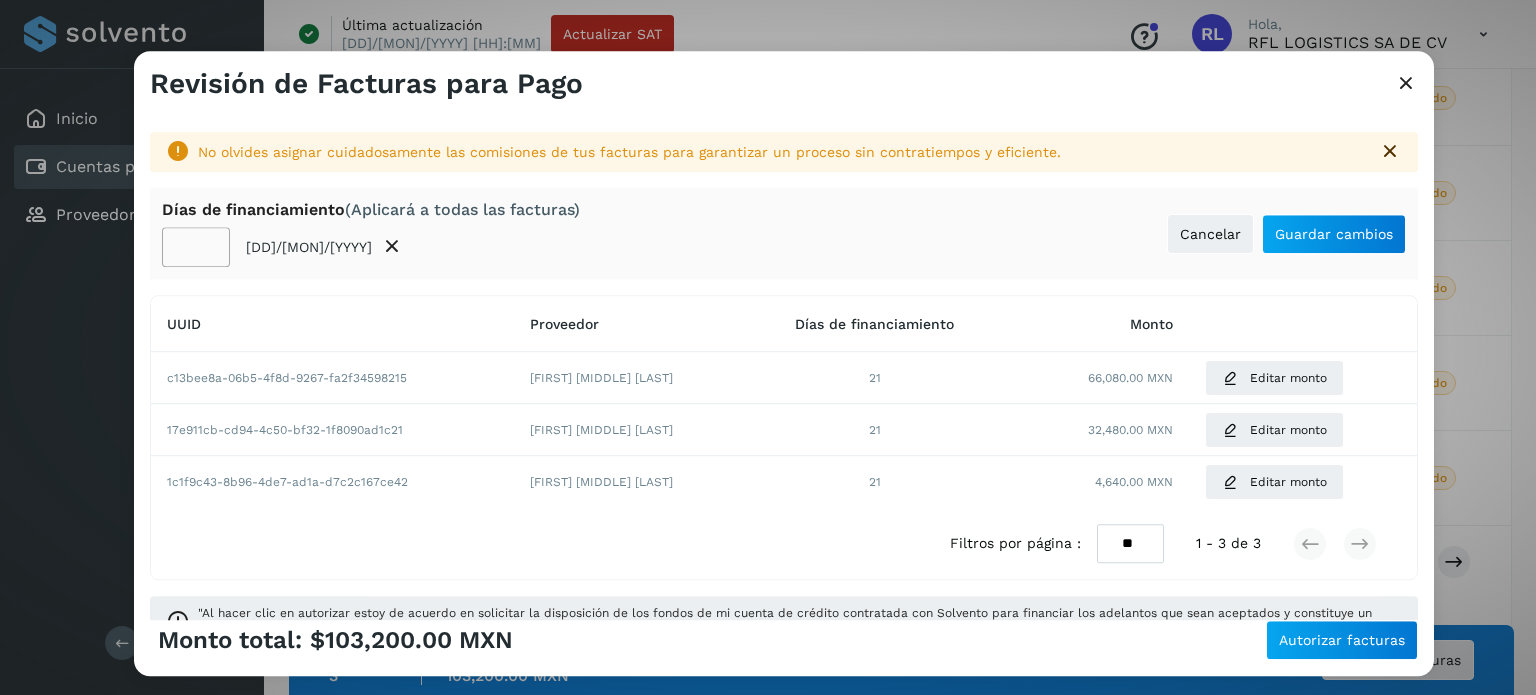 click on "**" 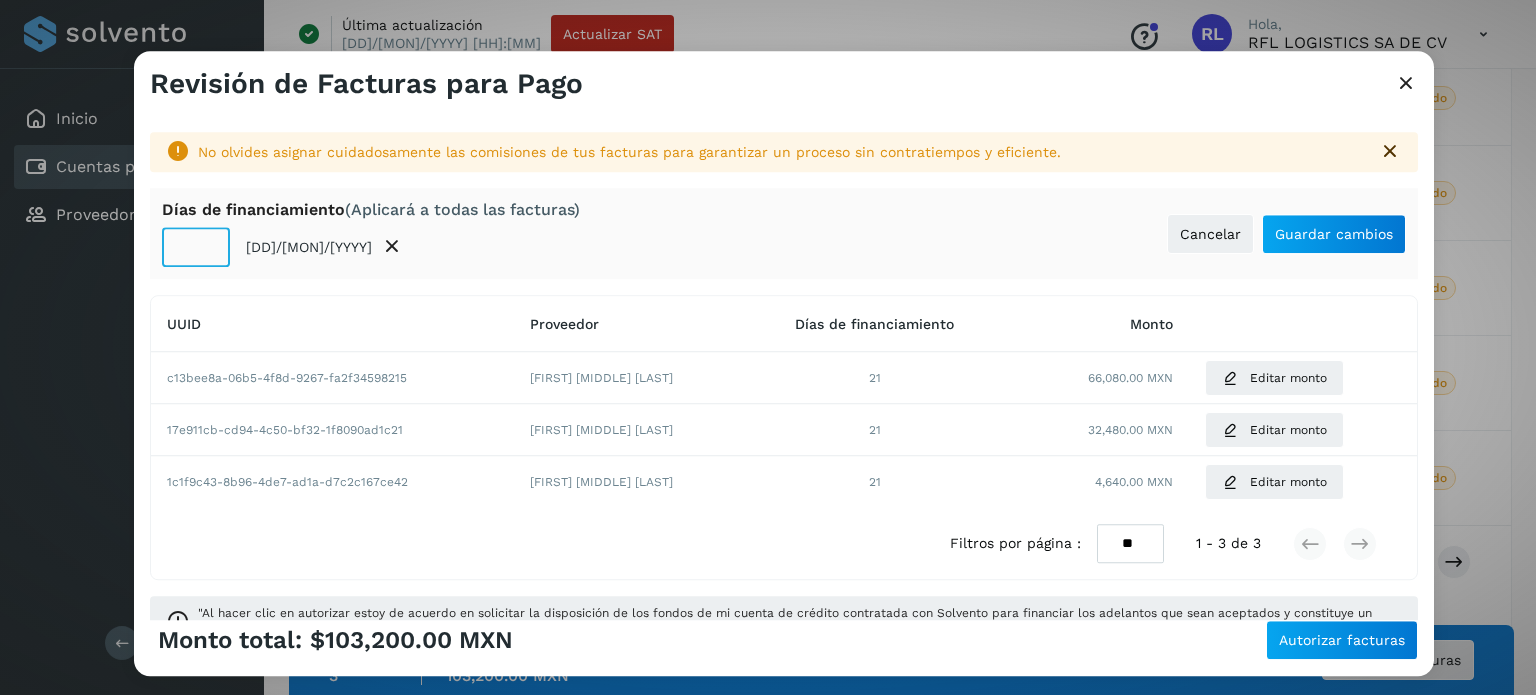 click on "**" 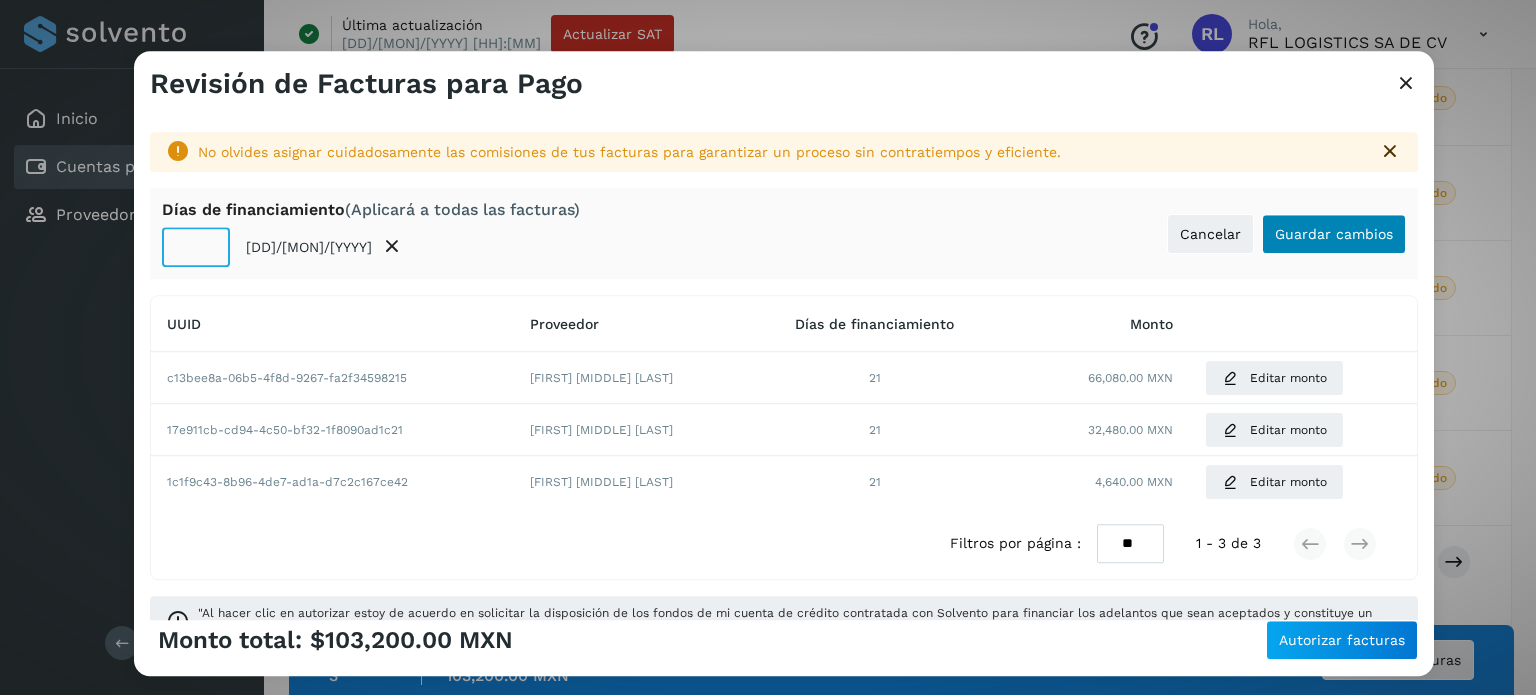 type on "**" 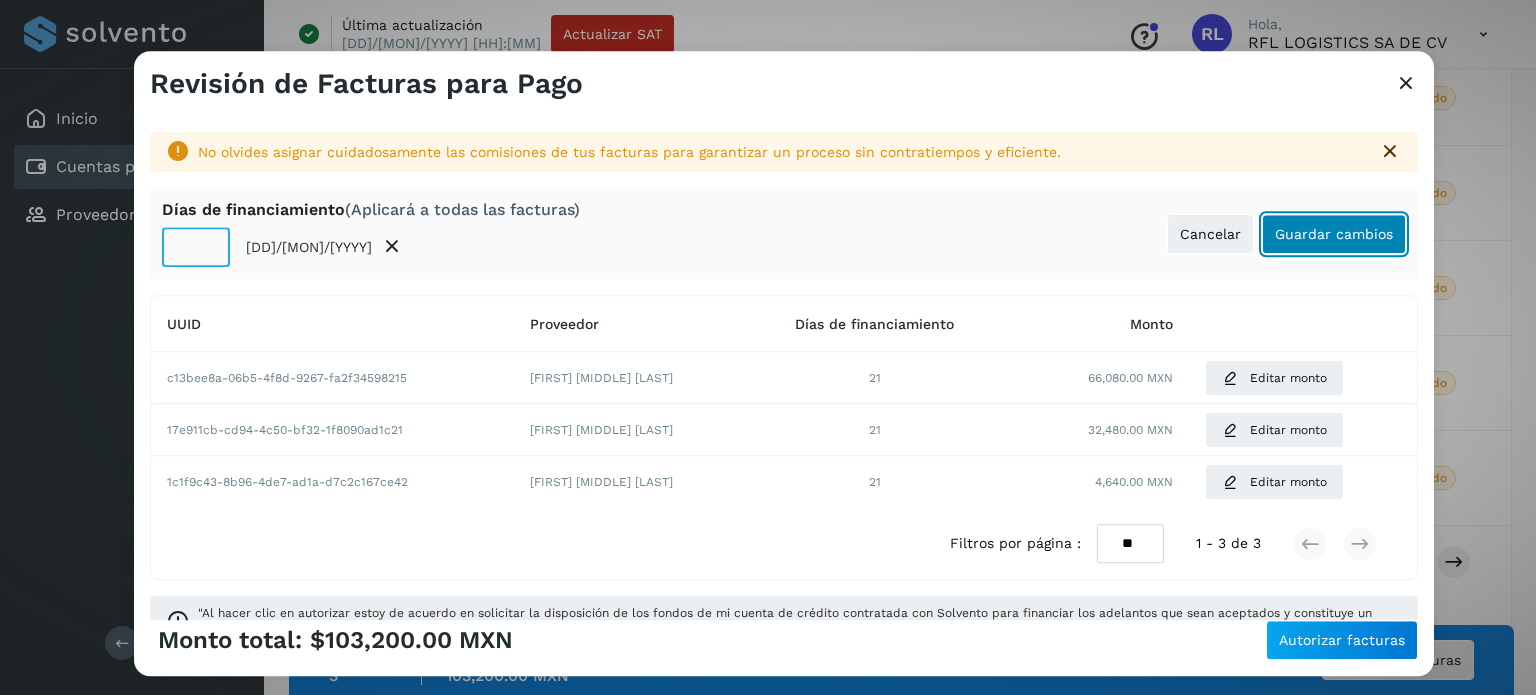 click on "Guardar cambios" 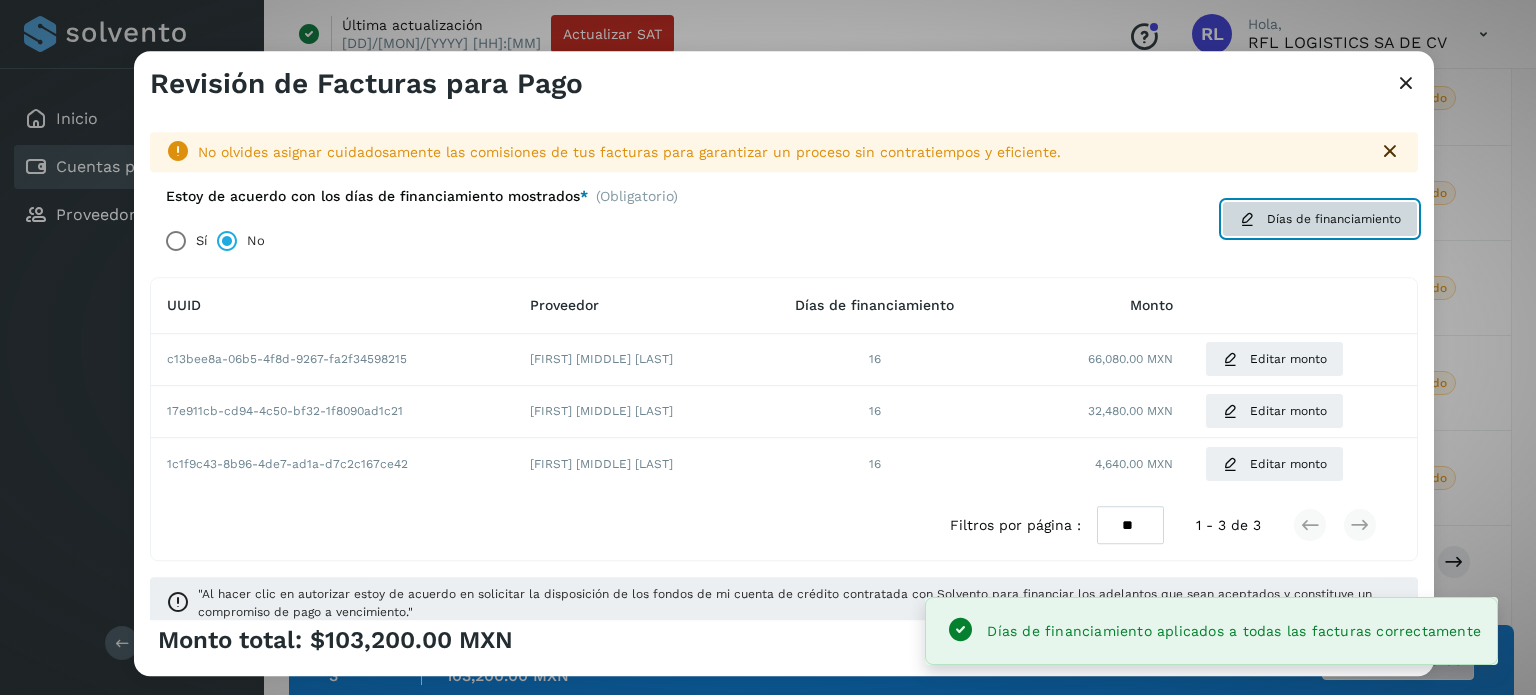 click on "Días de financiamiento" 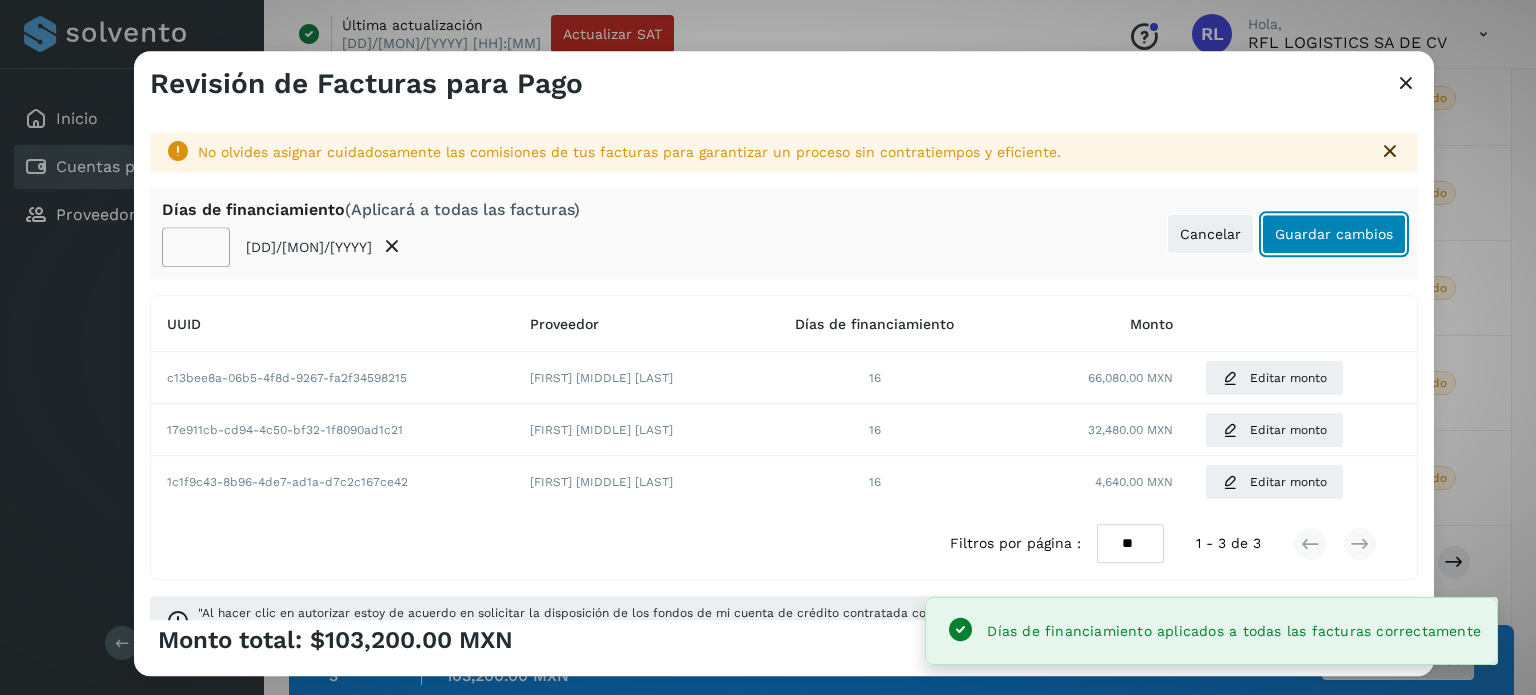 click on "Guardar cambios" 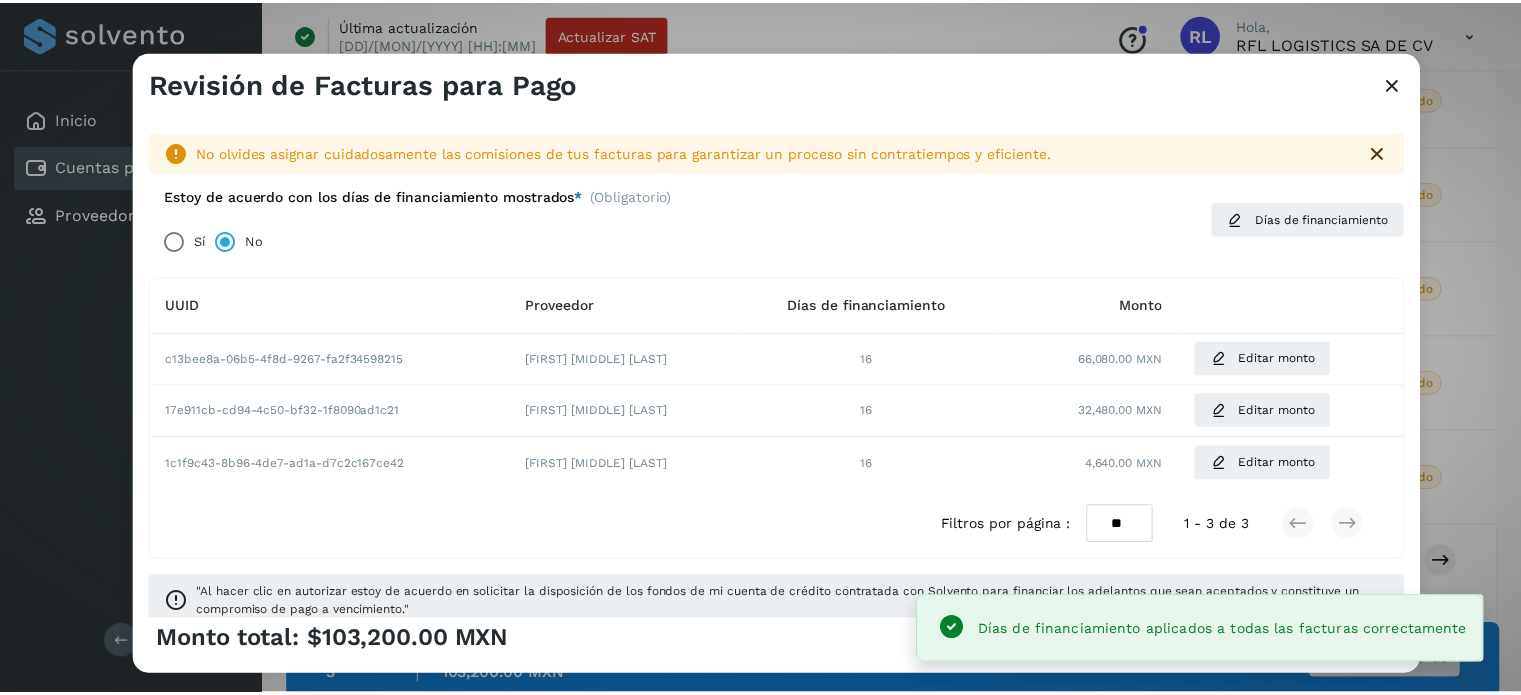 scroll, scrollTop: 28, scrollLeft: 0, axis: vertical 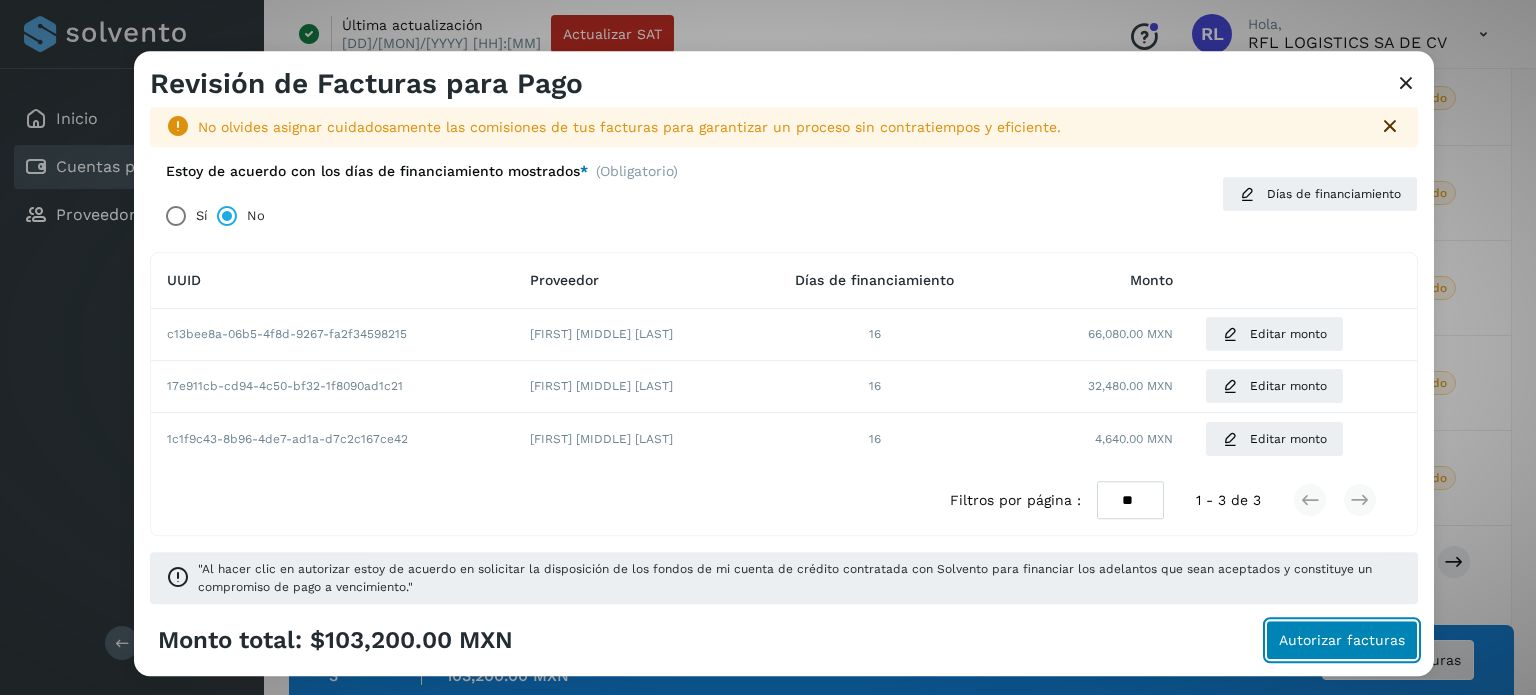 click on "Autorizar facturas" 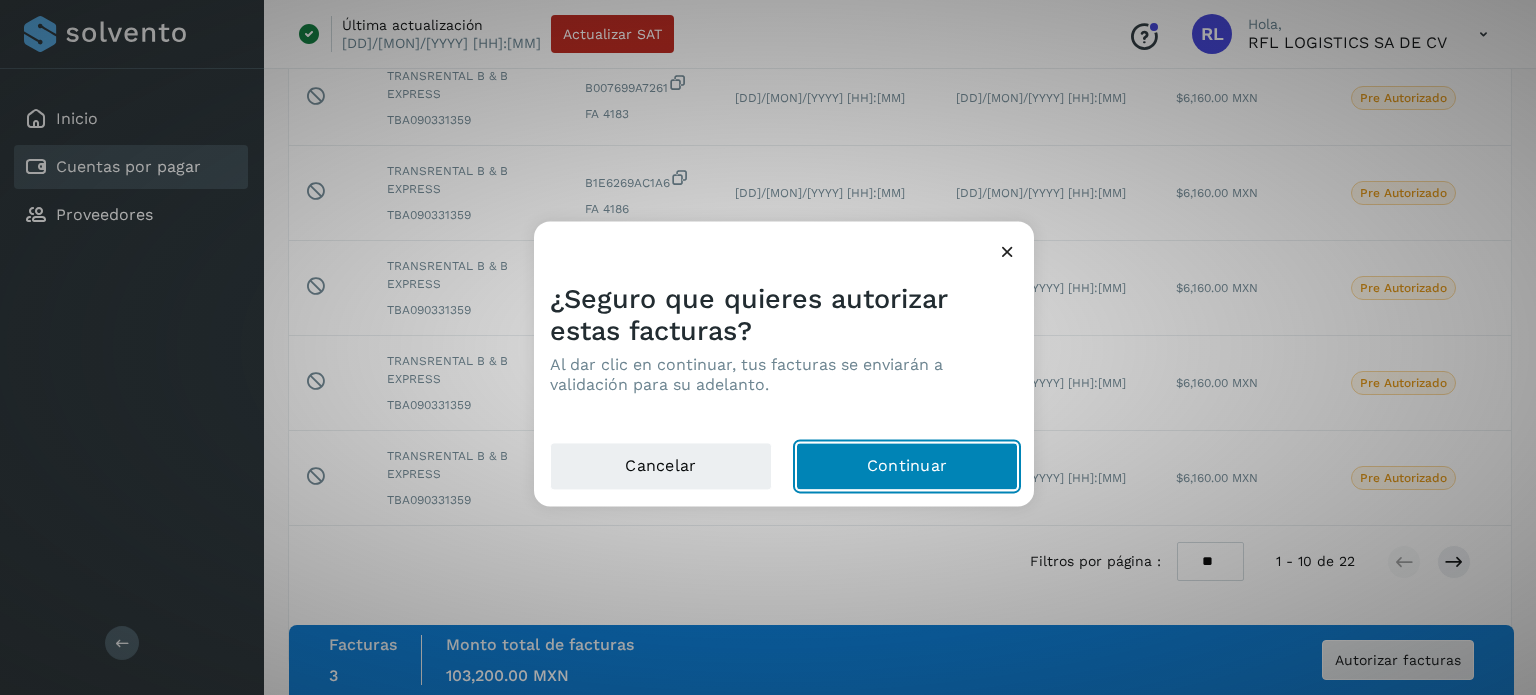 click on "Continuar" 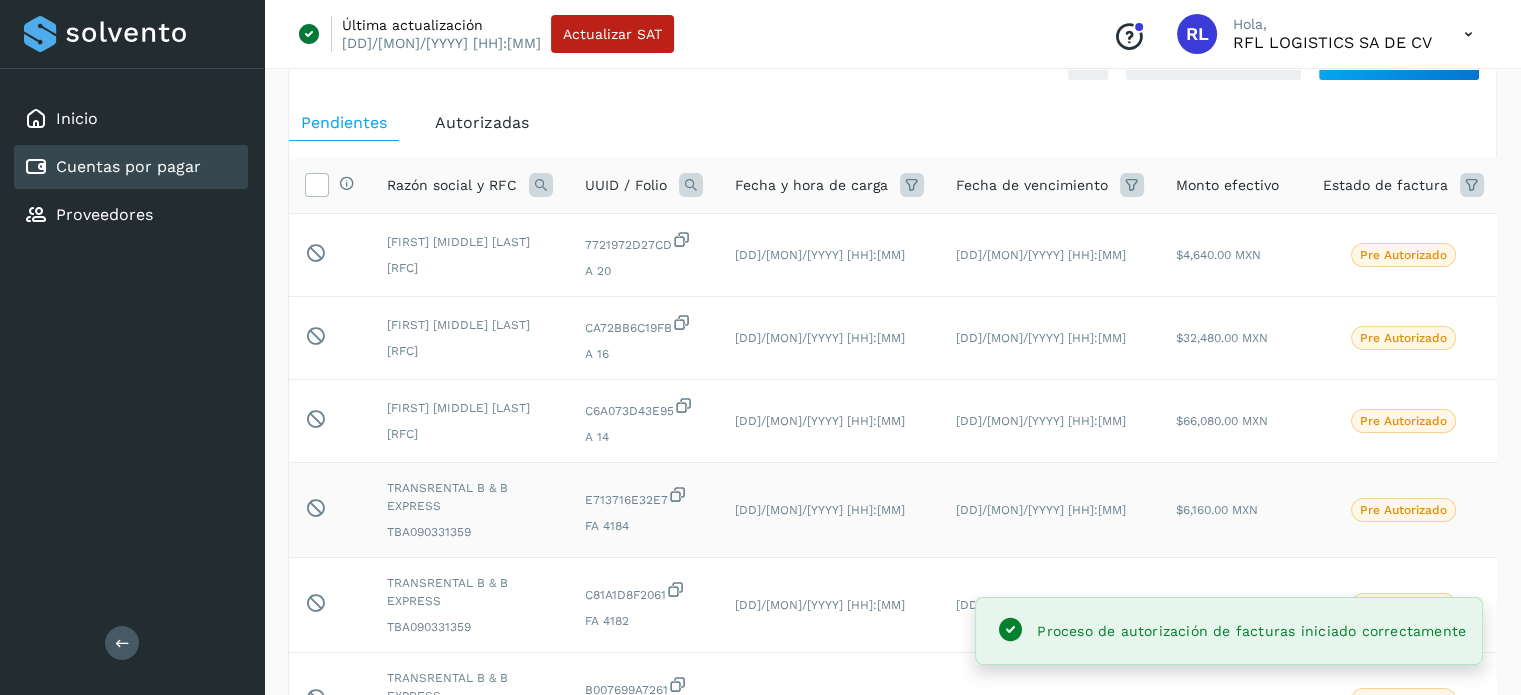 scroll, scrollTop: 0, scrollLeft: 0, axis: both 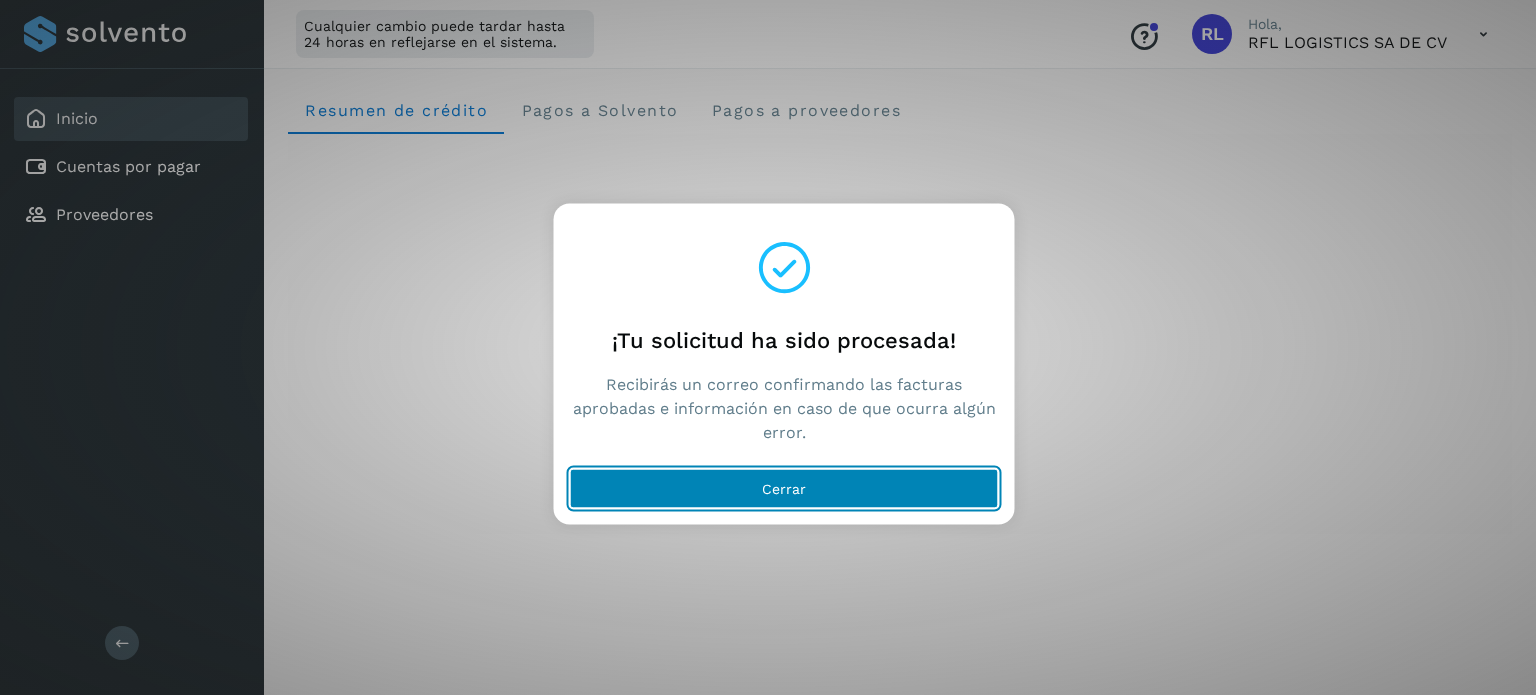 click on "Cerrar" 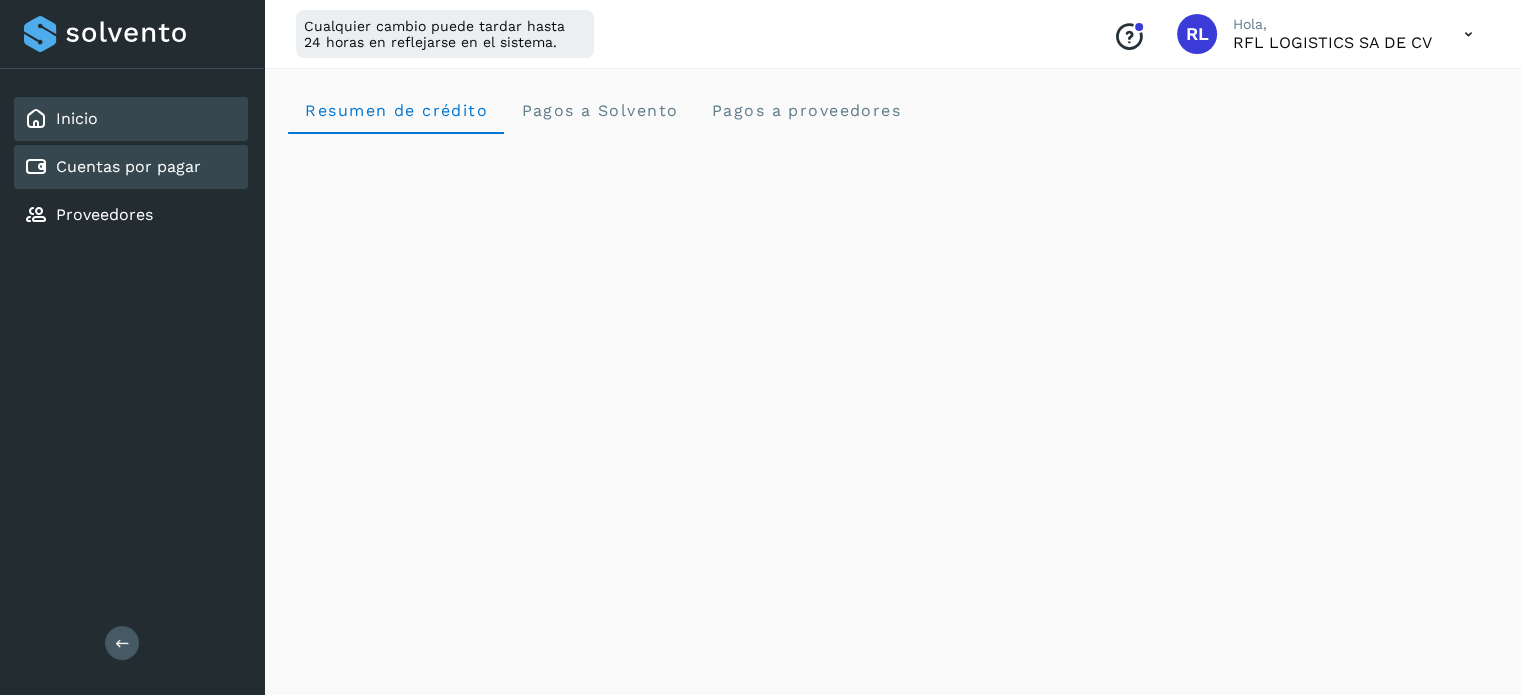 click on "Cuentas por pagar" at bounding box center [128, 166] 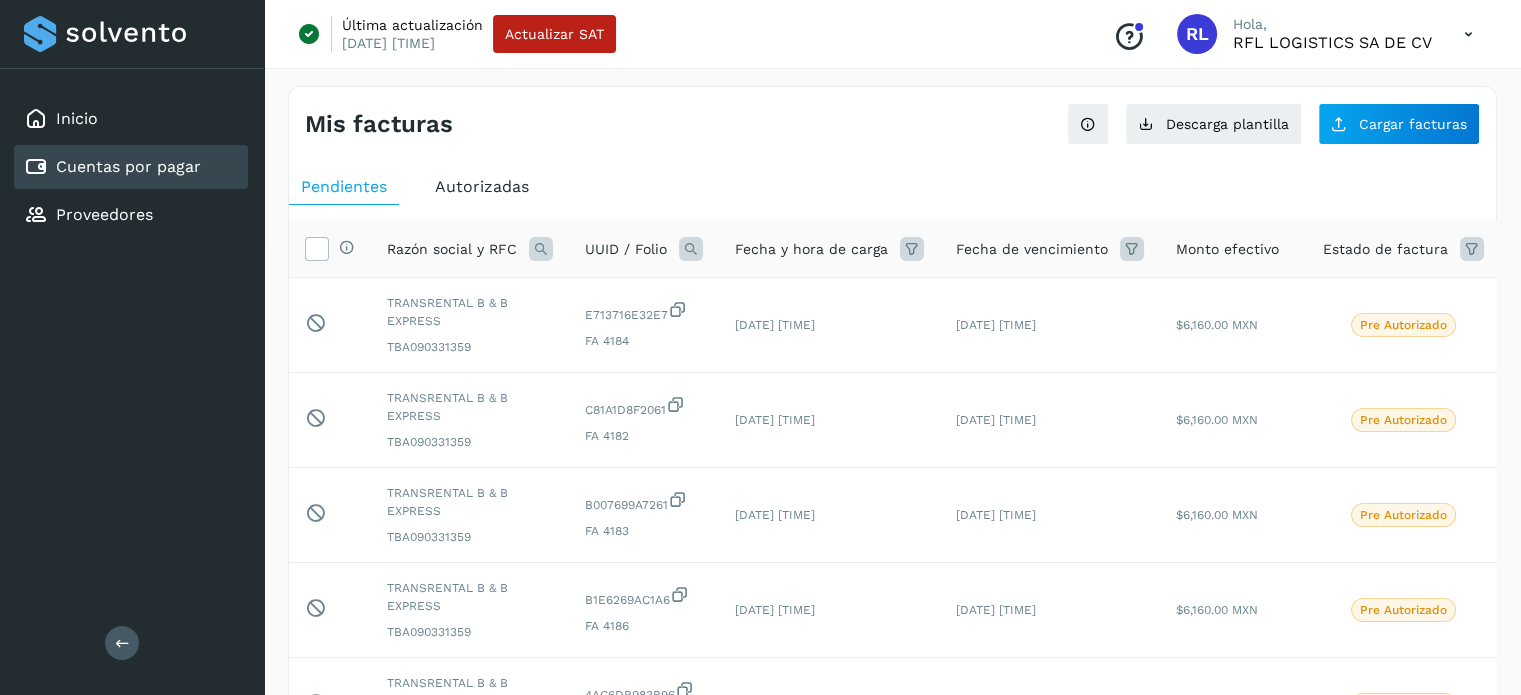 click on "Autorizadas" at bounding box center [482, 186] 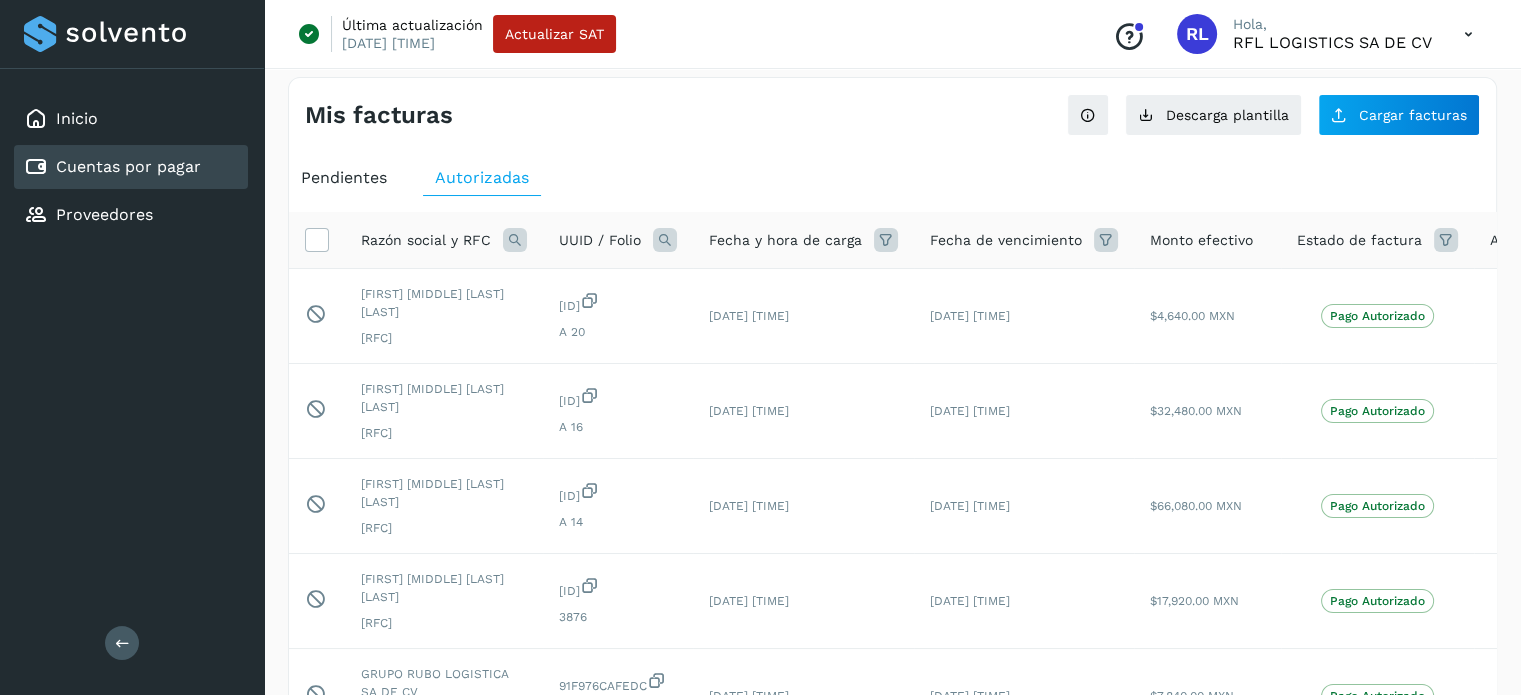 scroll, scrollTop: 0, scrollLeft: 0, axis: both 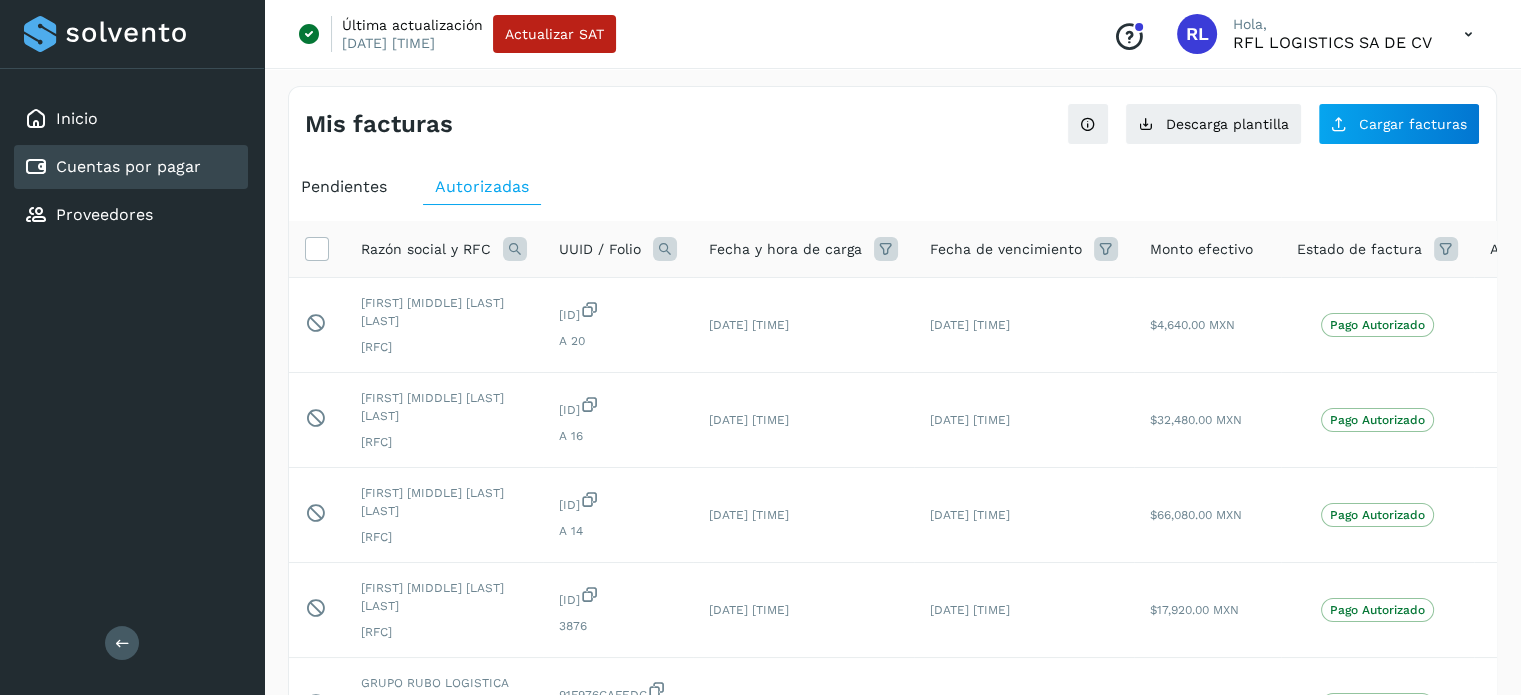 click on "Pendientes" at bounding box center (344, 186) 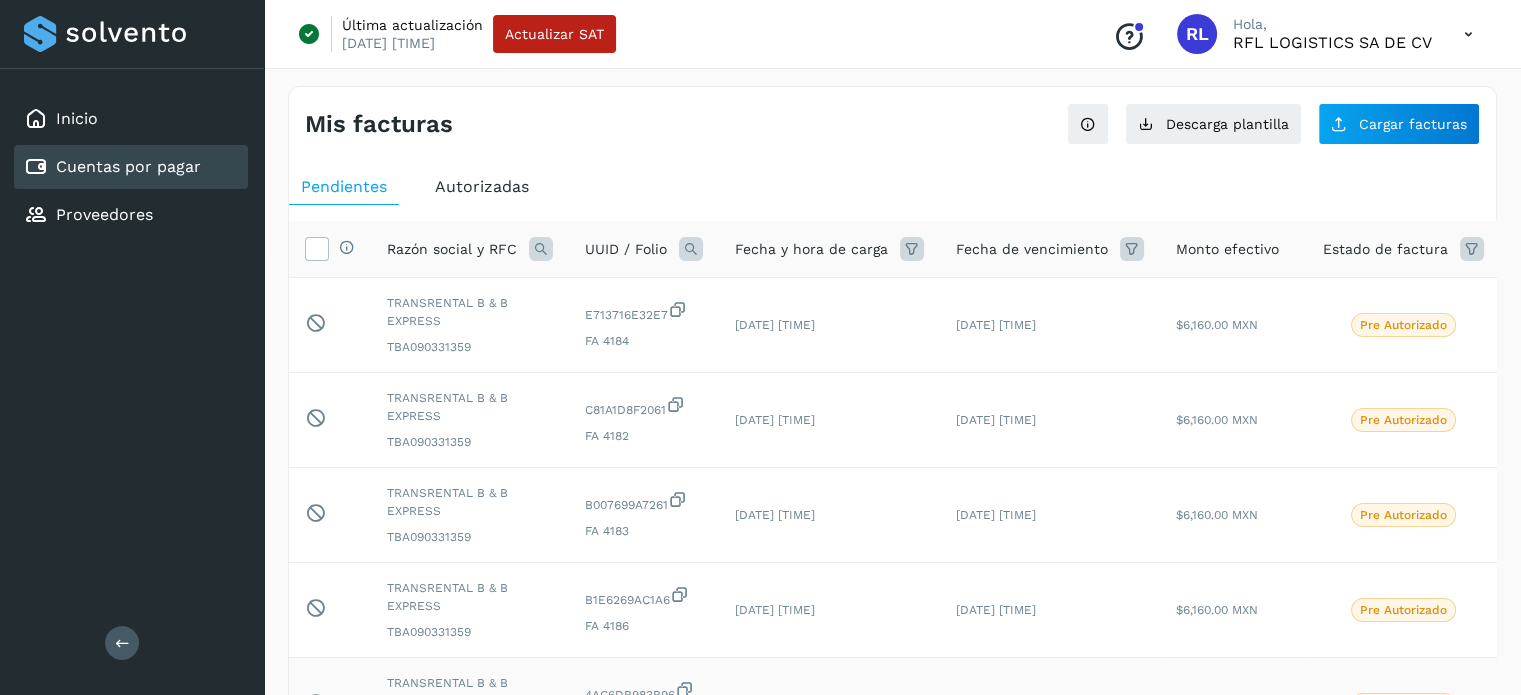 scroll, scrollTop: 0, scrollLeft: 0, axis: both 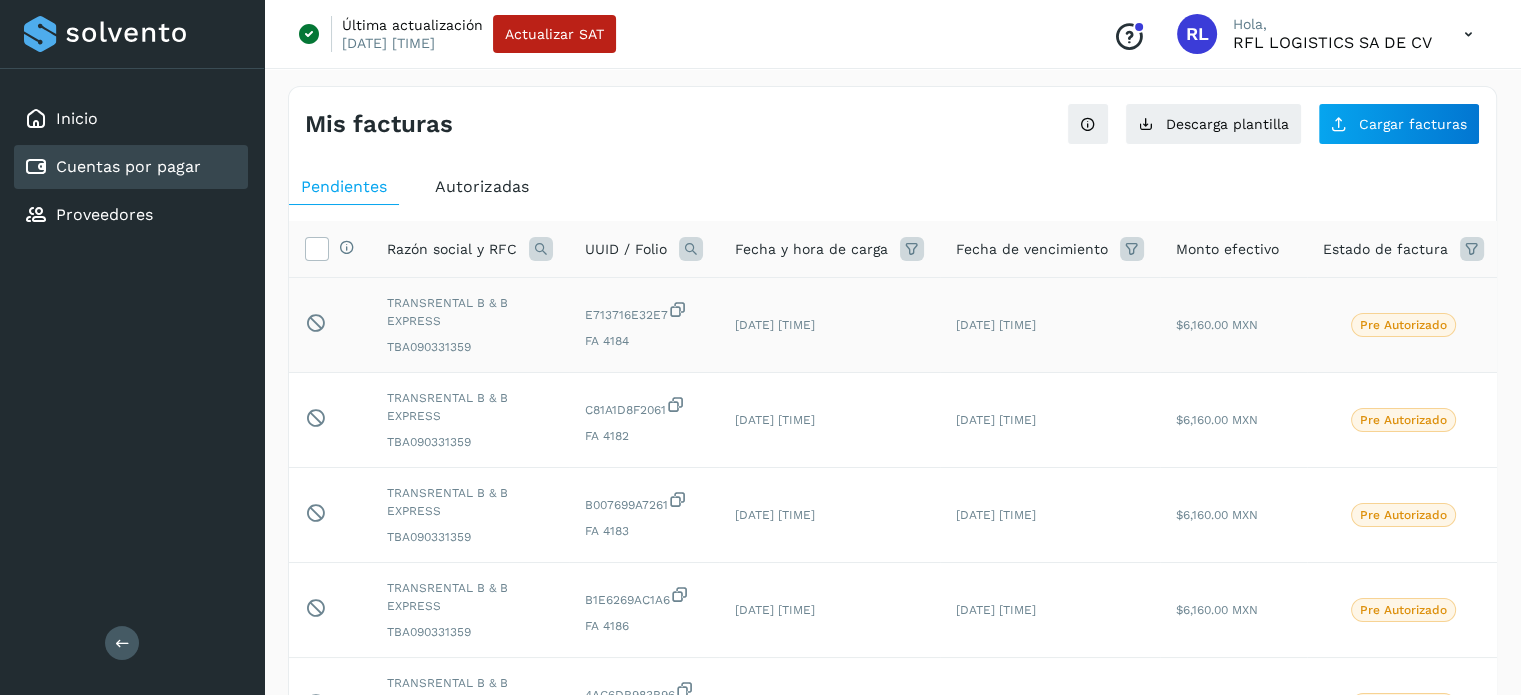 click on "E713716E32E7" at bounding box center (644, 312) 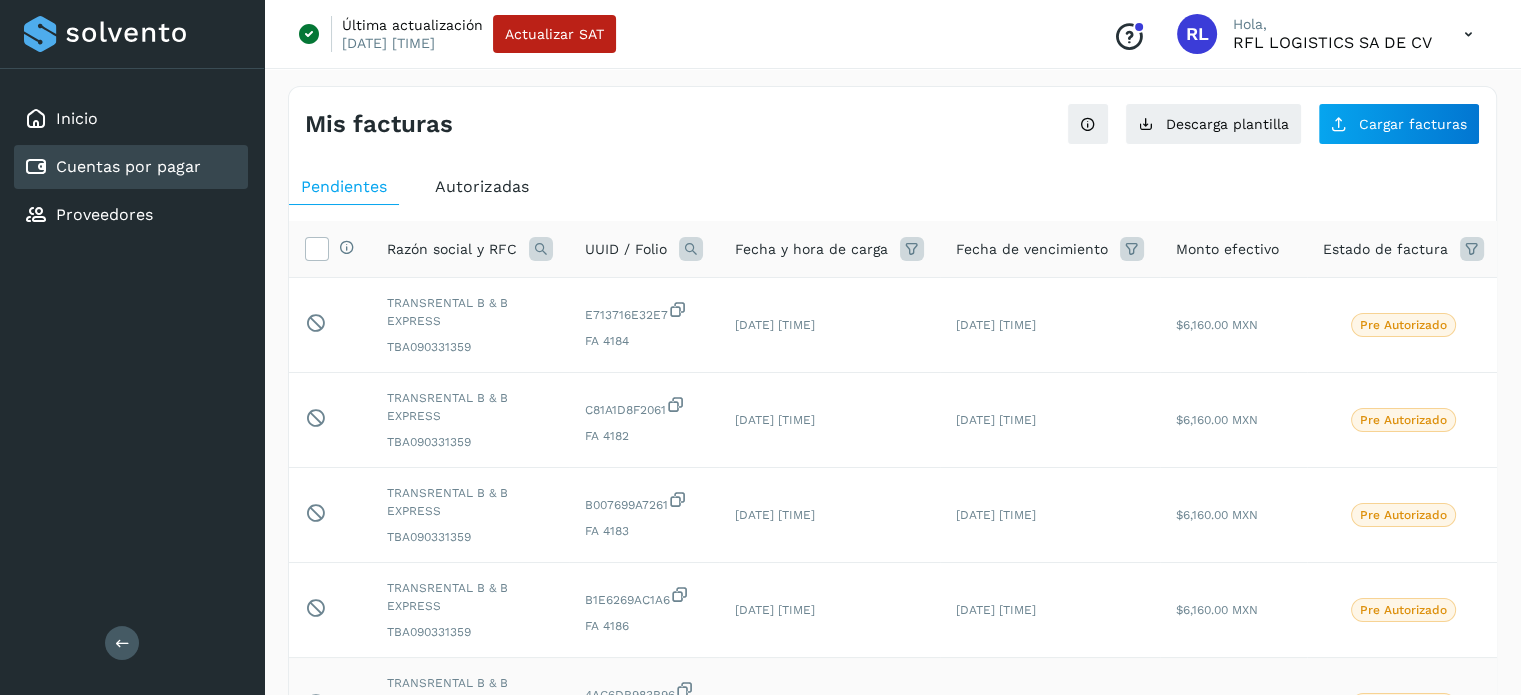 copy on "E713716E32E7" 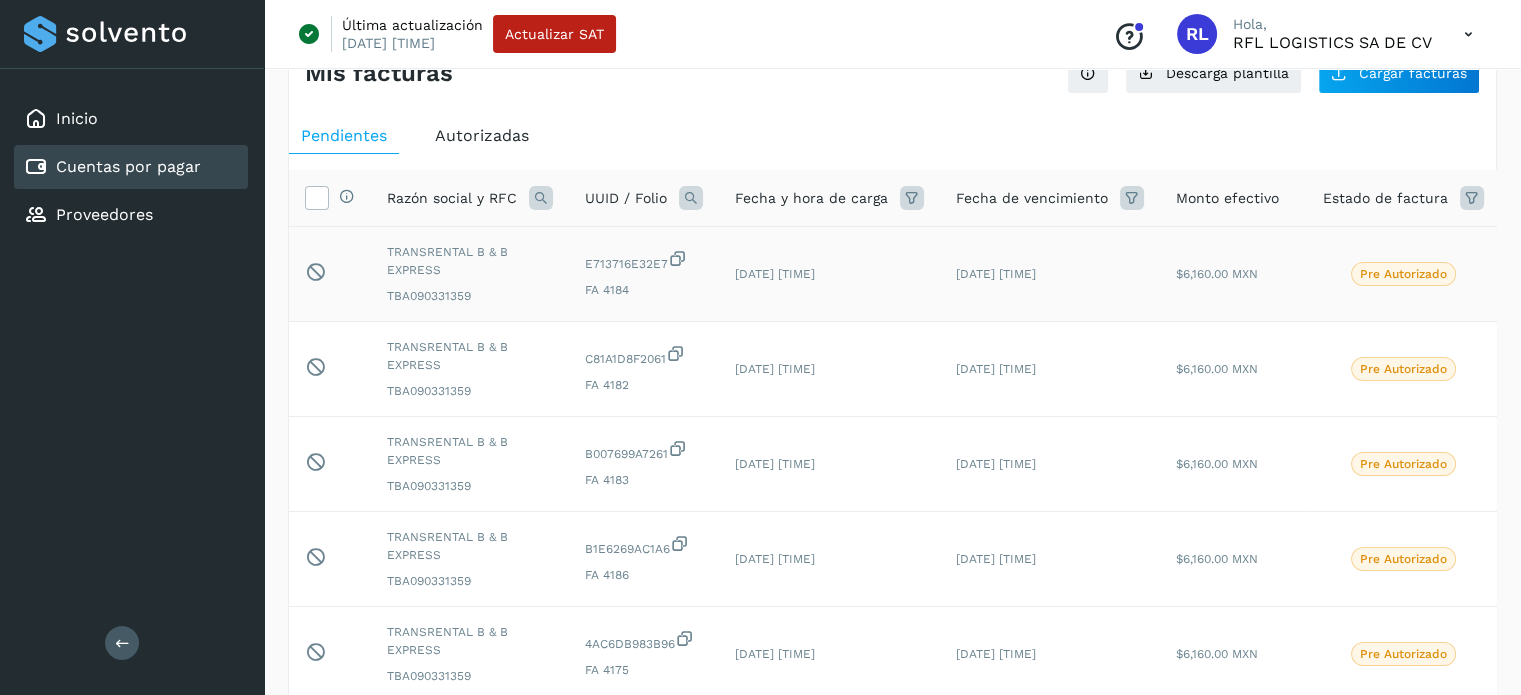 scroll, scrollTop: 0, scrollLeft: 0, axis: both 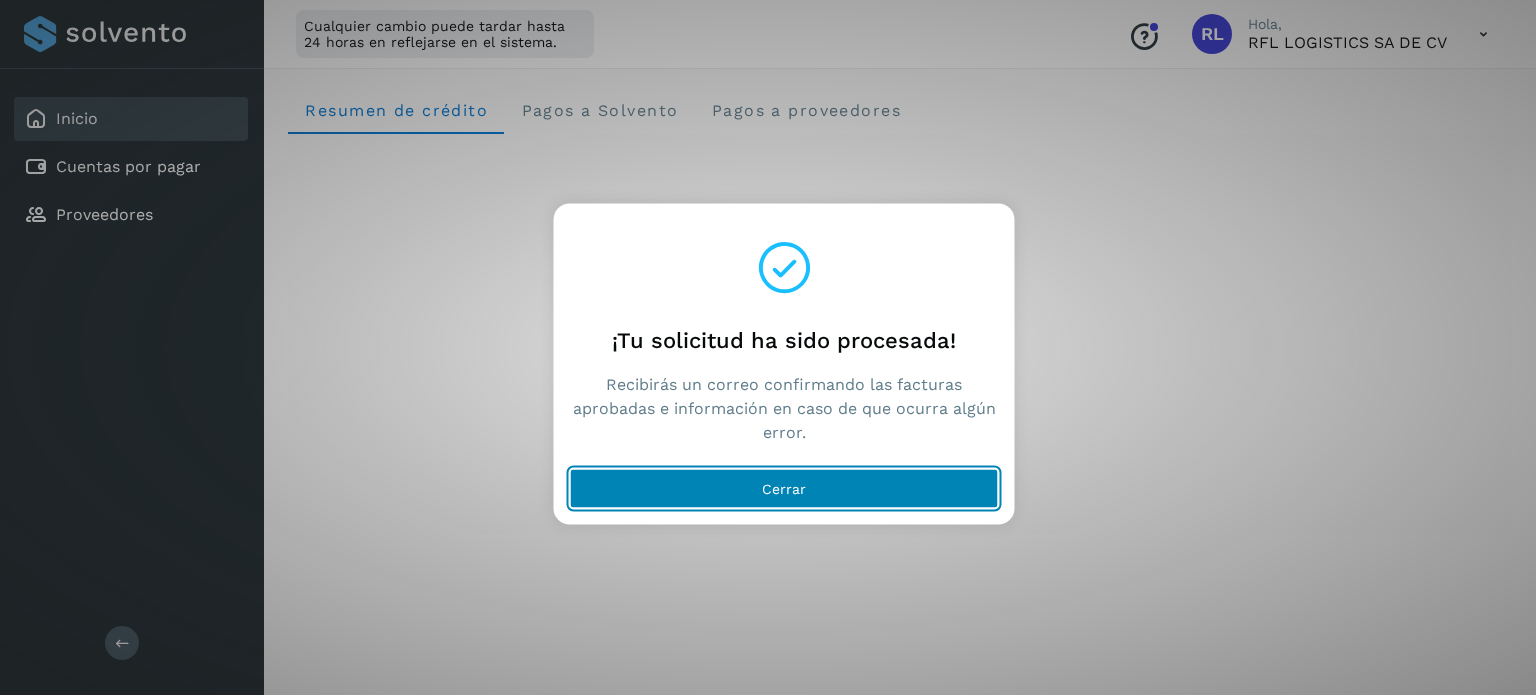 click on "Cerrar" 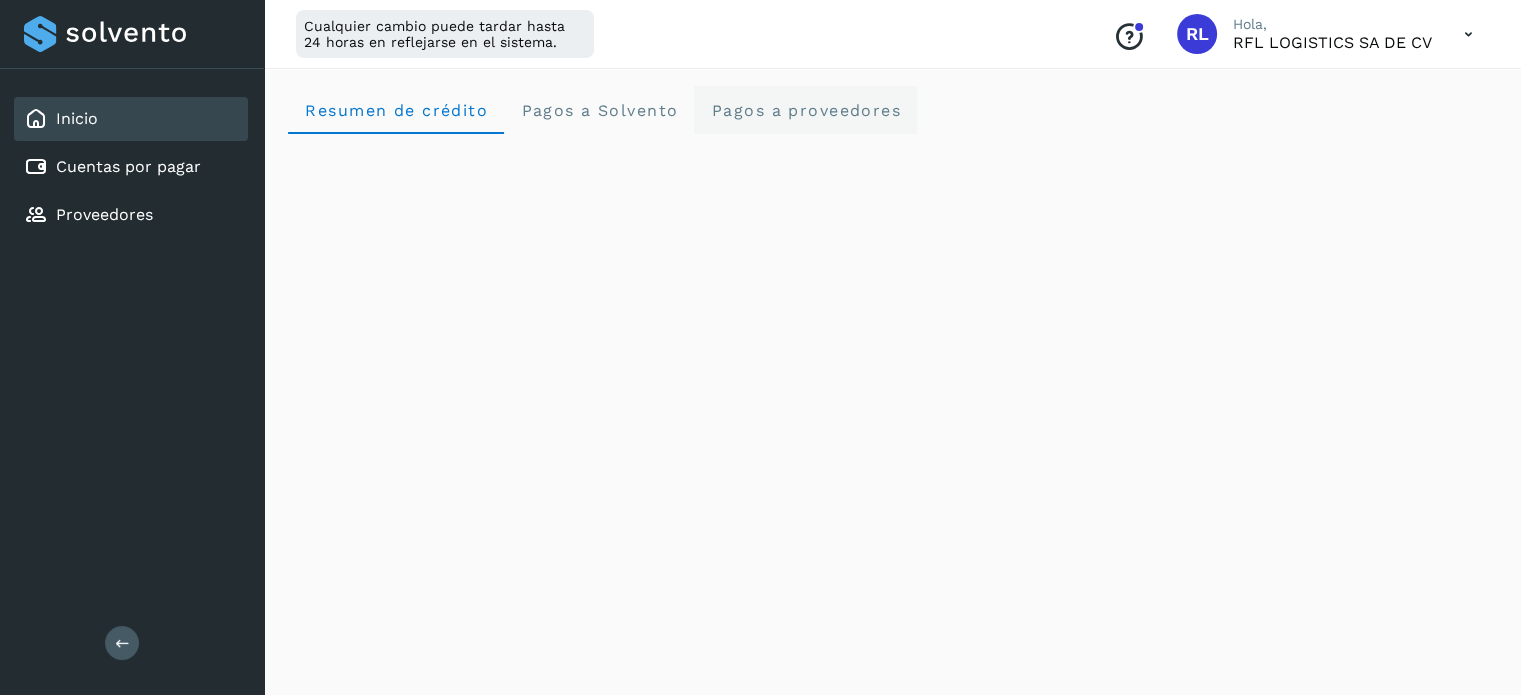 click on "Pagos a proveedores" 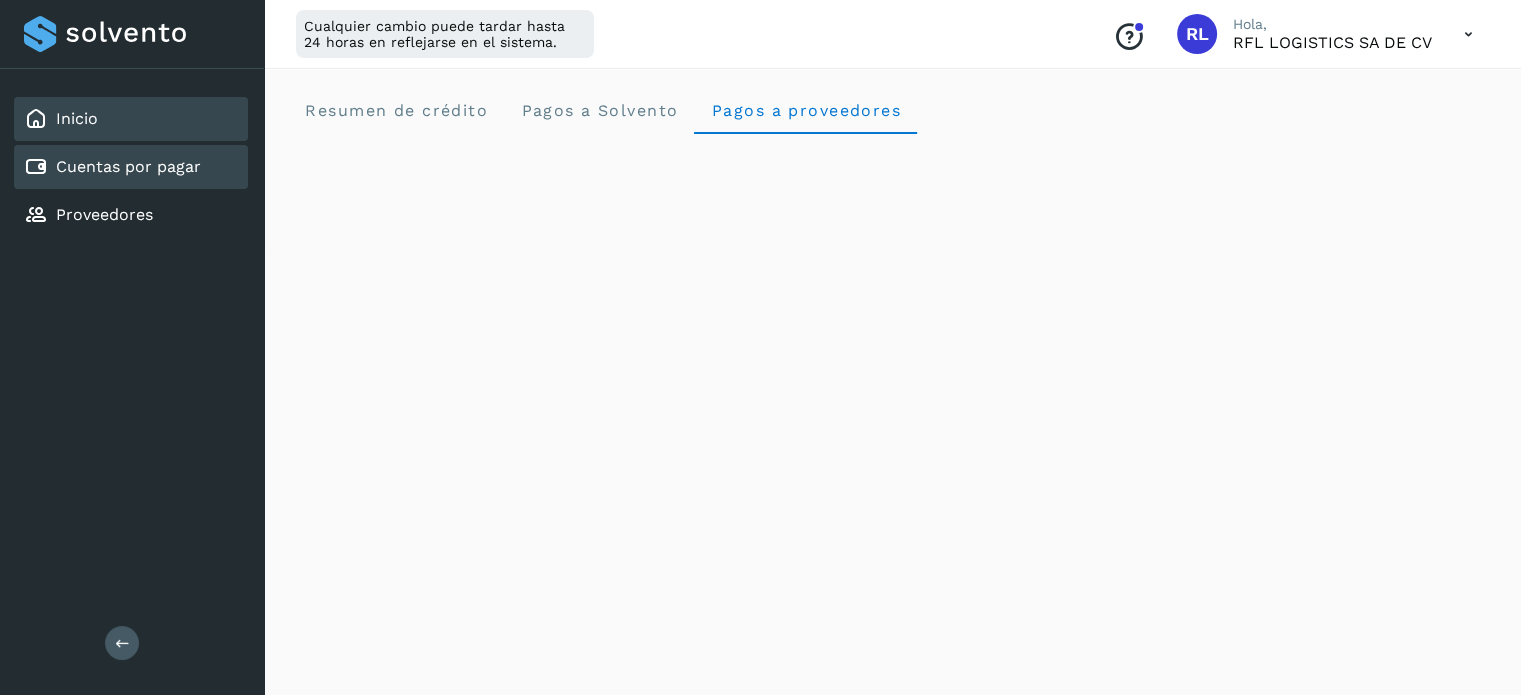 click on "Cuentas por pagar" at bounding box center (128, 166) 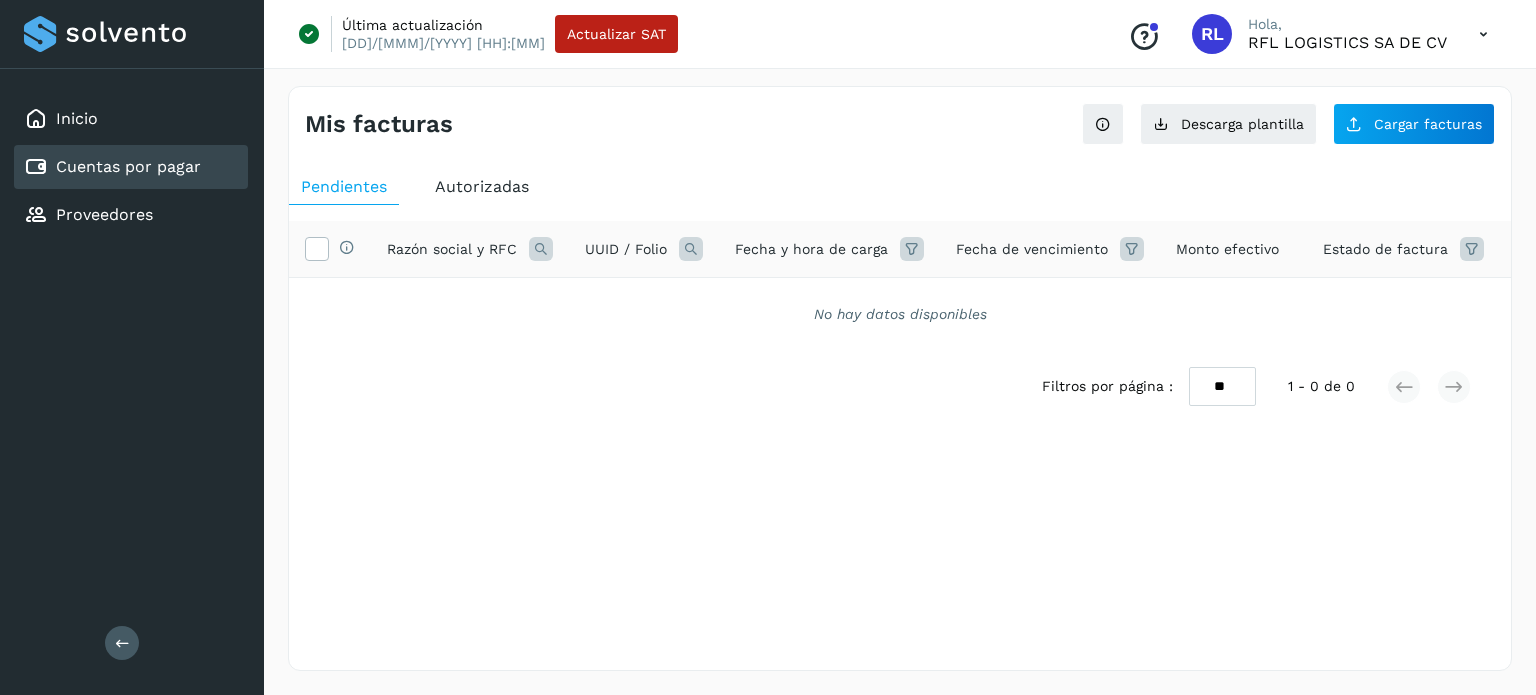 click on "Mis facturas
Ver instrucciones para cargar Facturas
Descarga plantilla Cargar facturas Pendientes Autorizadas Selecciona todas las facturas disponibles para autorización Razón social y RFC UUID / Folio Fecha y hora de carga Fecha de vencimiento Monto efectivo Estado de factura Acciones Selecciona todas las facturas disponibles para autorización Razón social y RFC Monto efectivo Estado de factura Acciones No hay datos disponibles Filtros por página : ** ** ** 1 - 0 de 0 Selecciona una fecha  Selecciona una fecha" at bounding box center [900, 378] 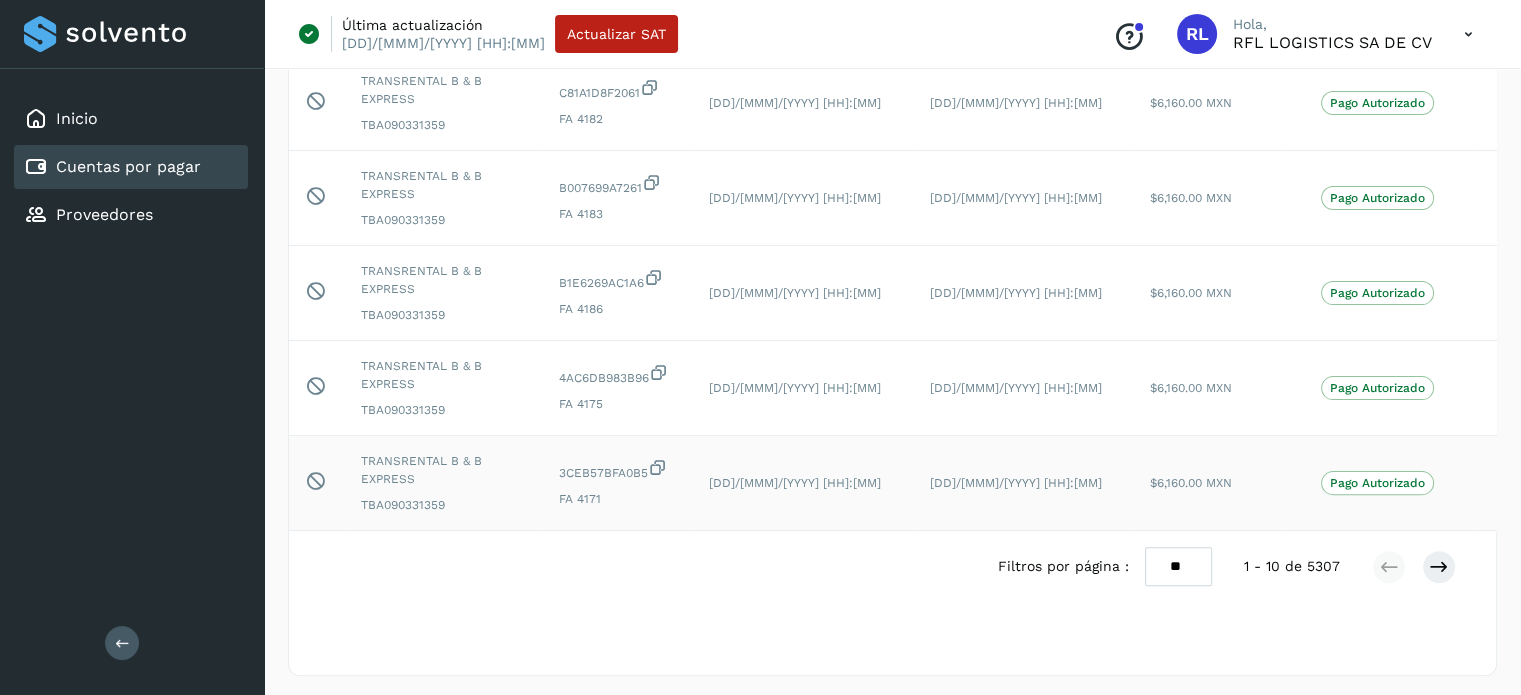 scroll, scrollTop: 700, scrollLeft: 0, axis: vertical 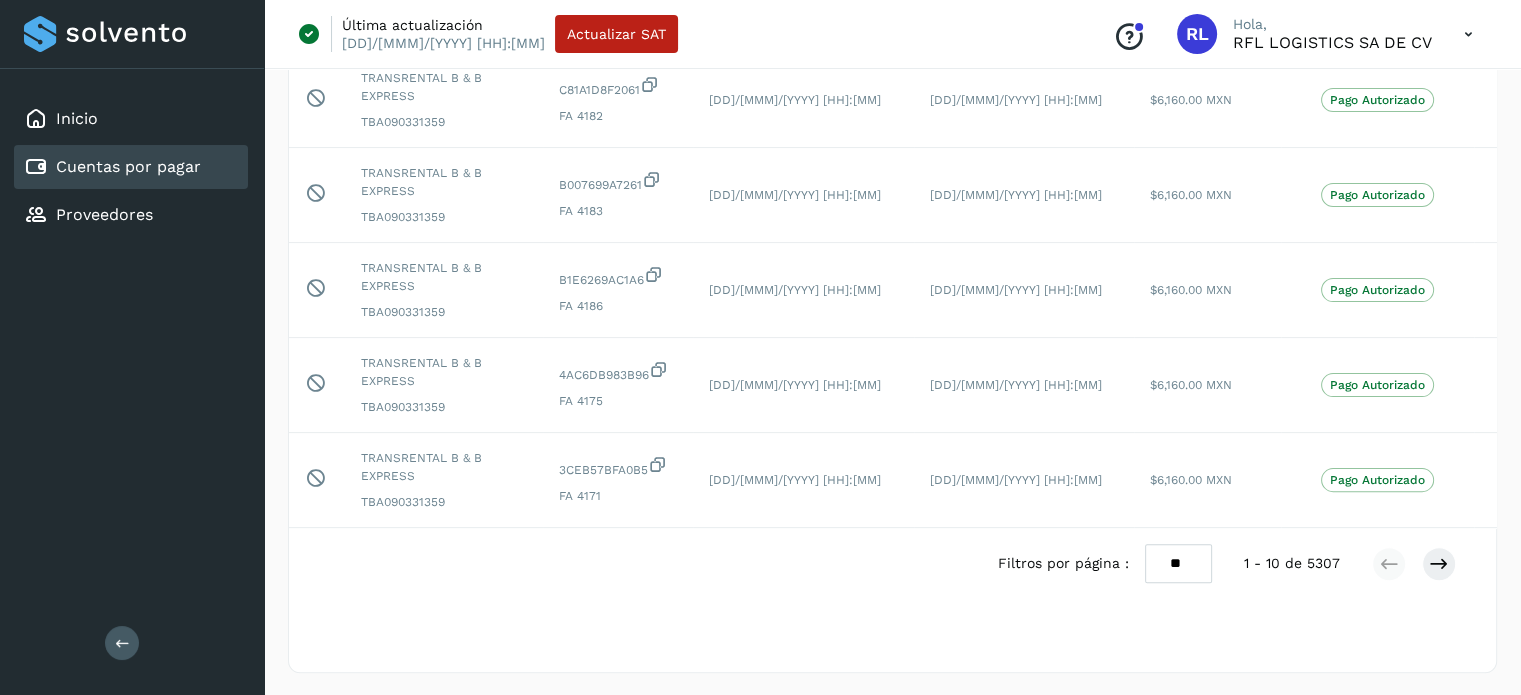click on "** ** **" at bounding box center (1178, 563) 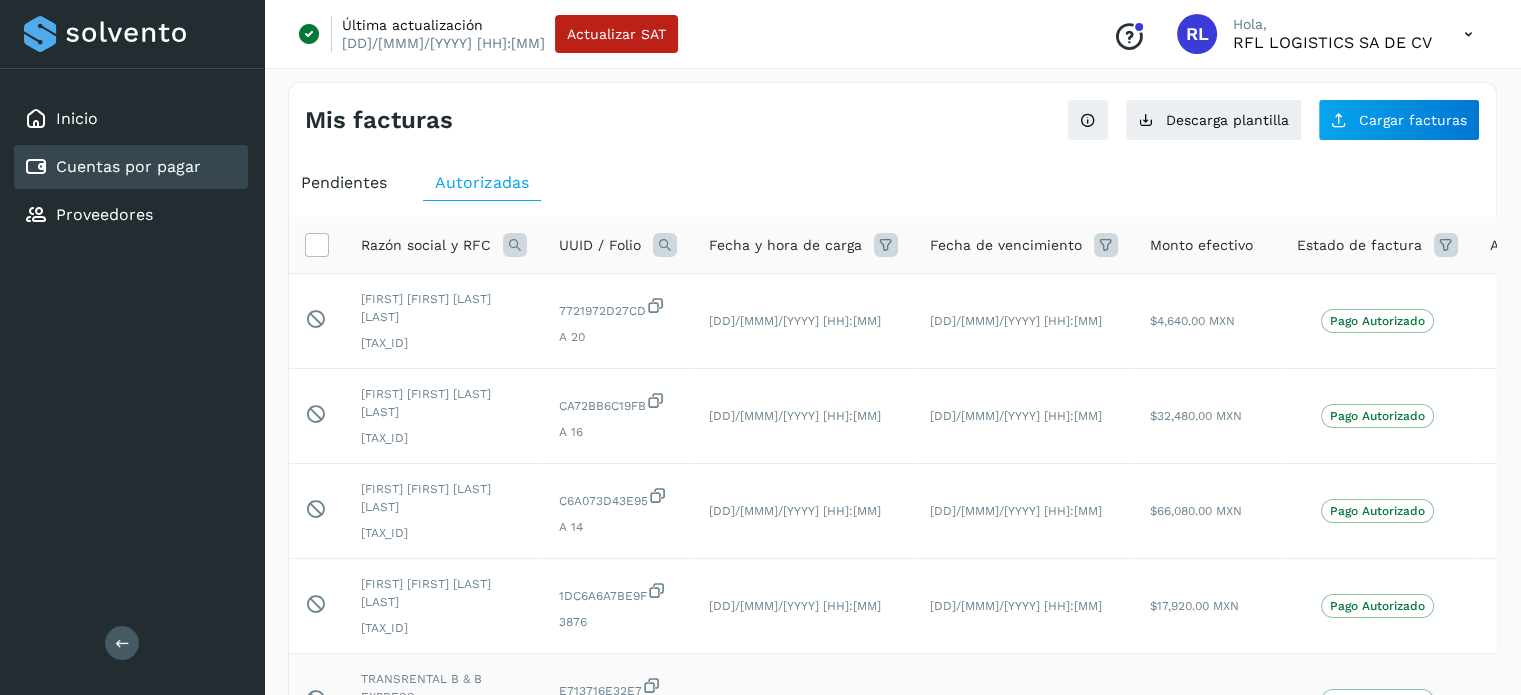 scroll, scrollTop: 0, scrollLeft: 0, axis: both 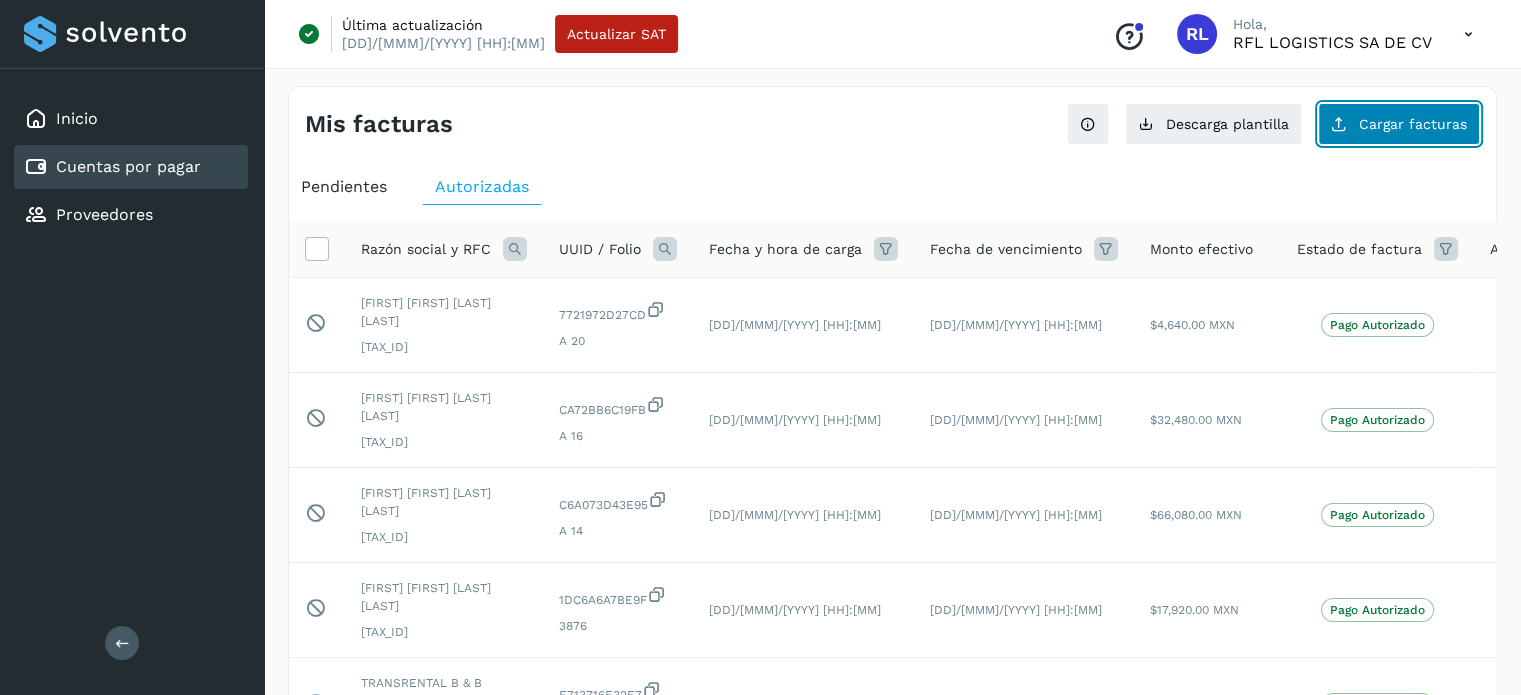 click on "Cargar facturas" 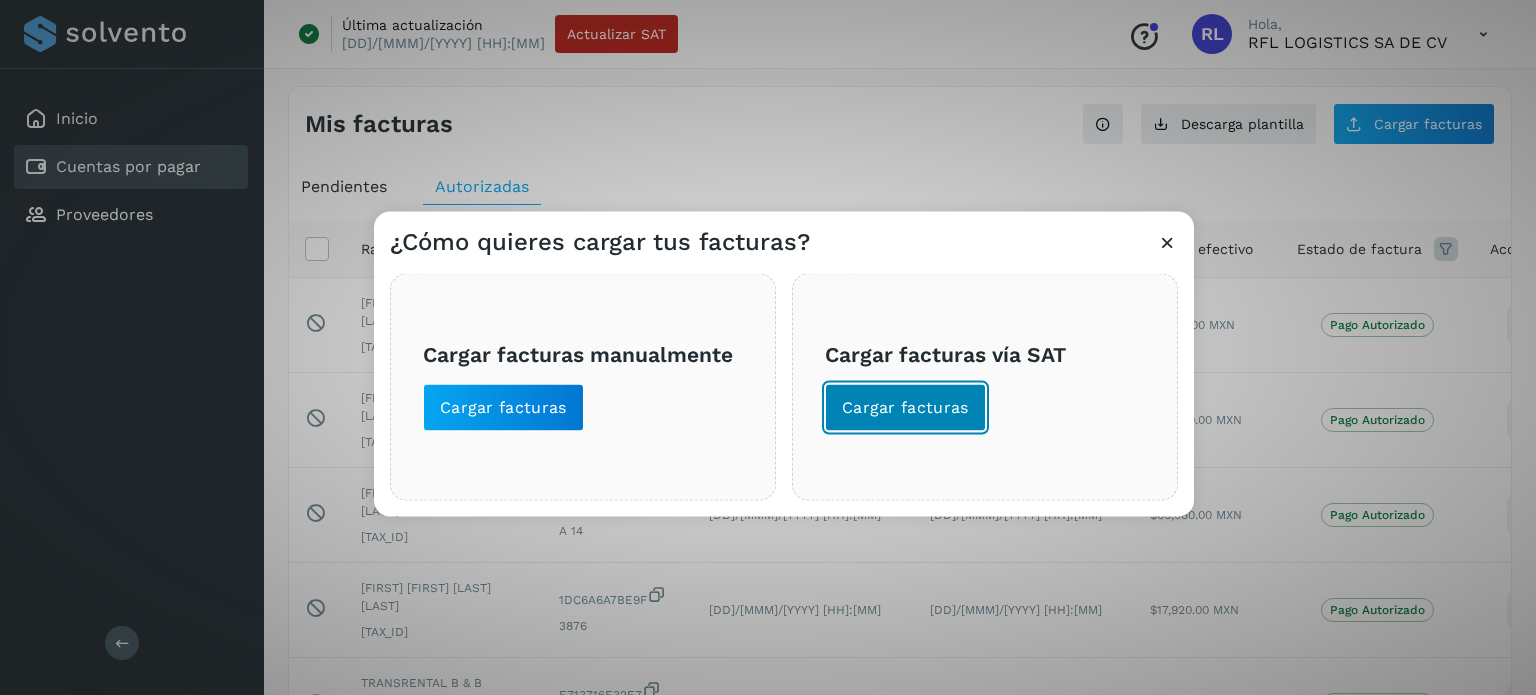 click on "Cargar facturas" 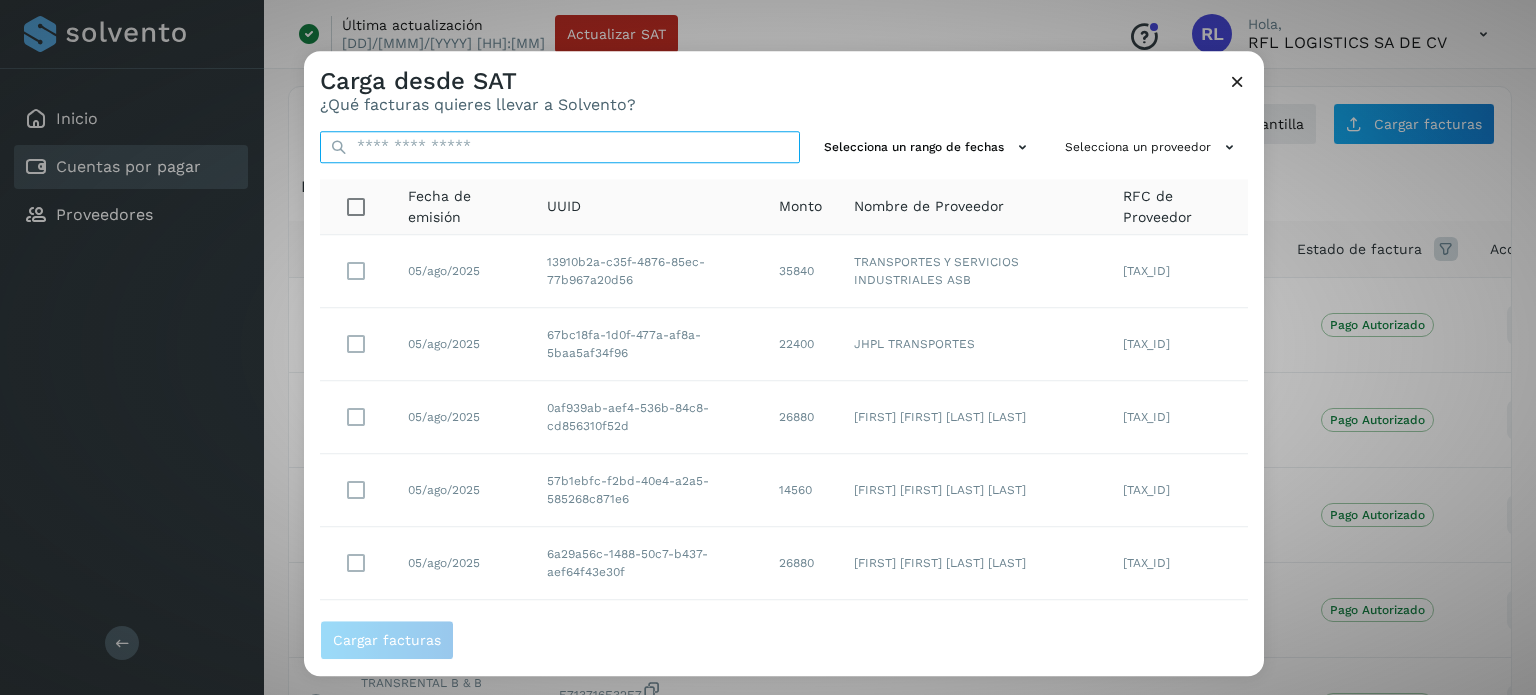 click at bounding box center [560, 147] 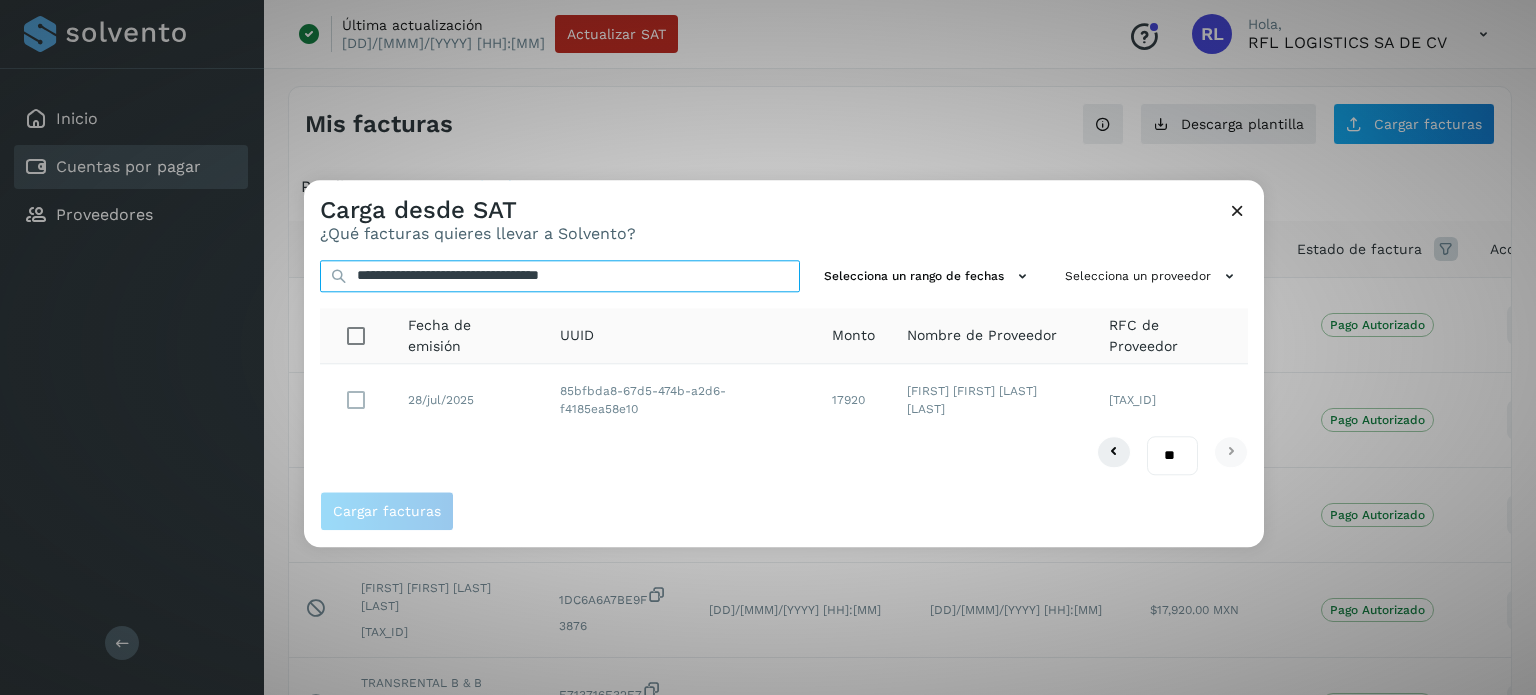 type on "**********" 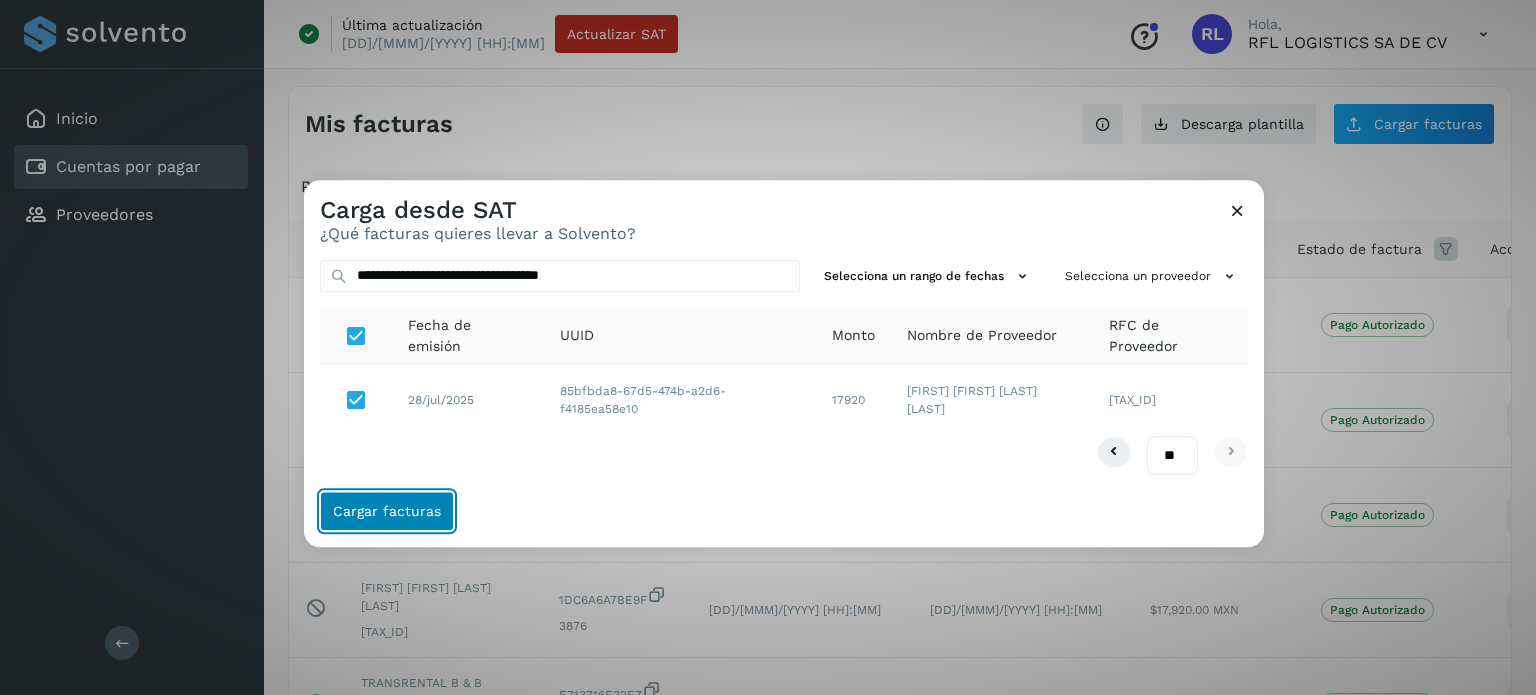 click on "Cargar facturas" 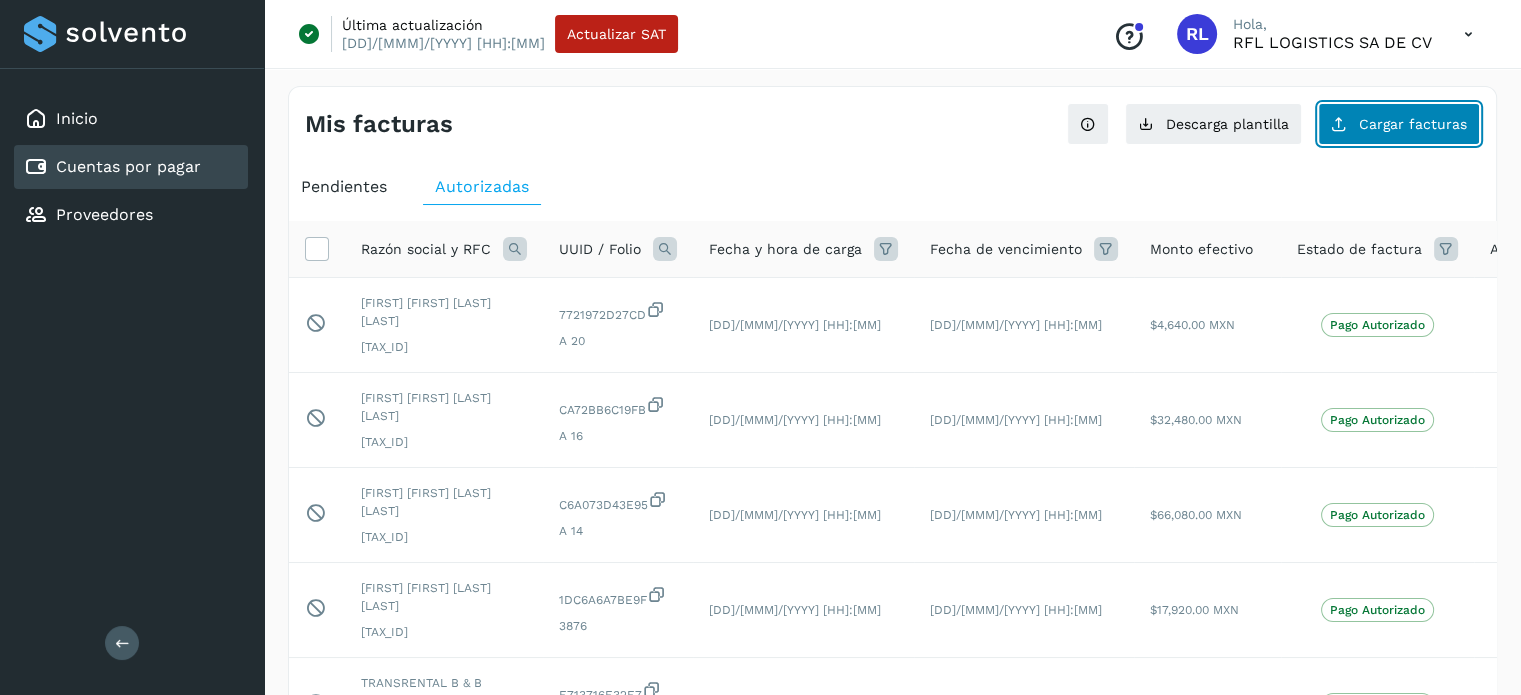 click on "Cargar facturas" 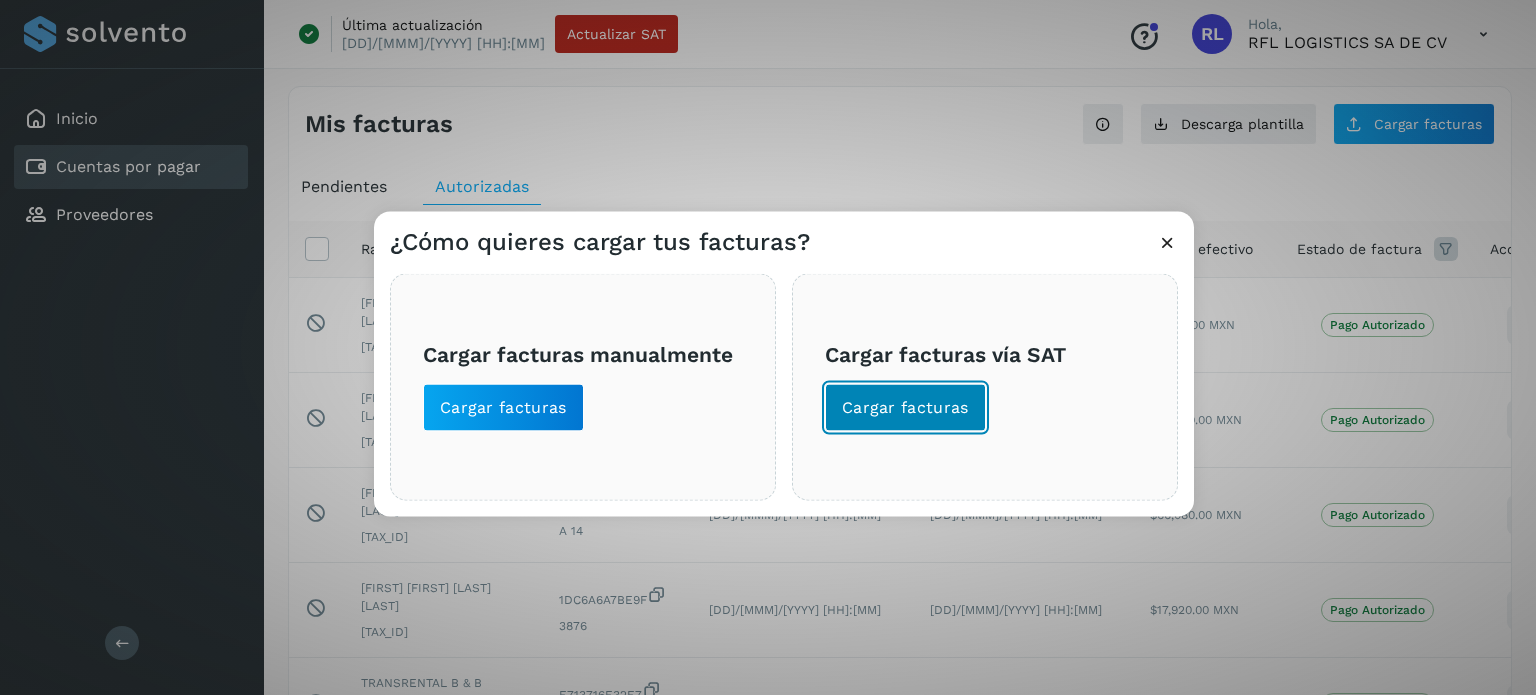 click on "Cargar facturas" 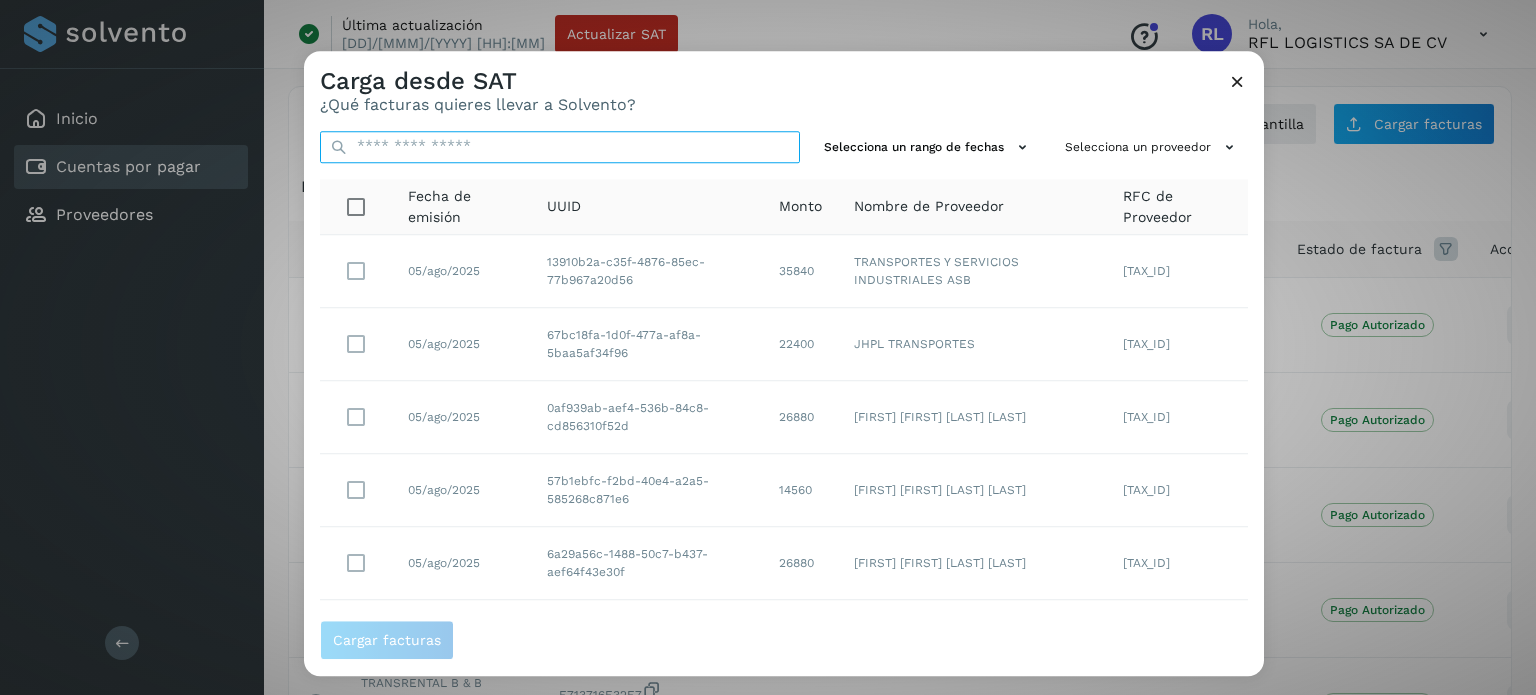 click at bounding box center [560, 147] 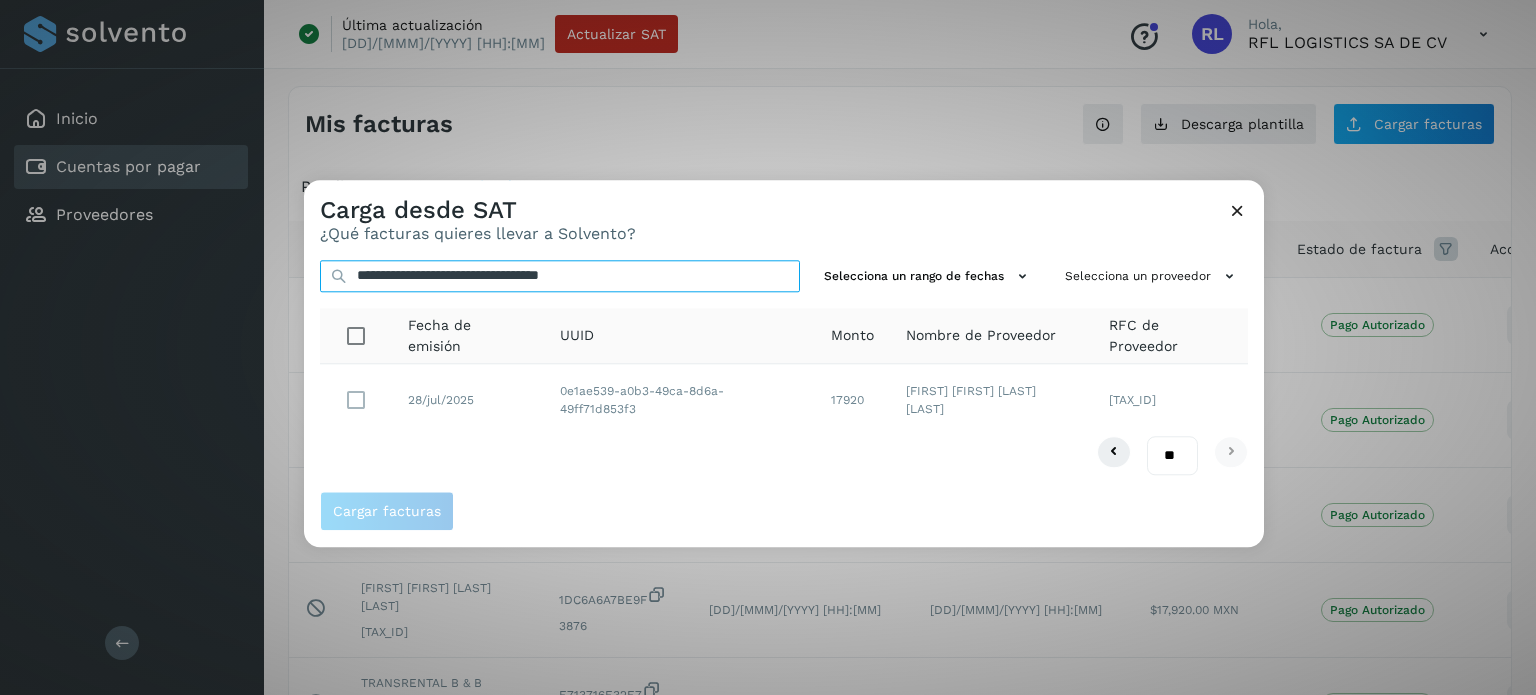 type on "**********" 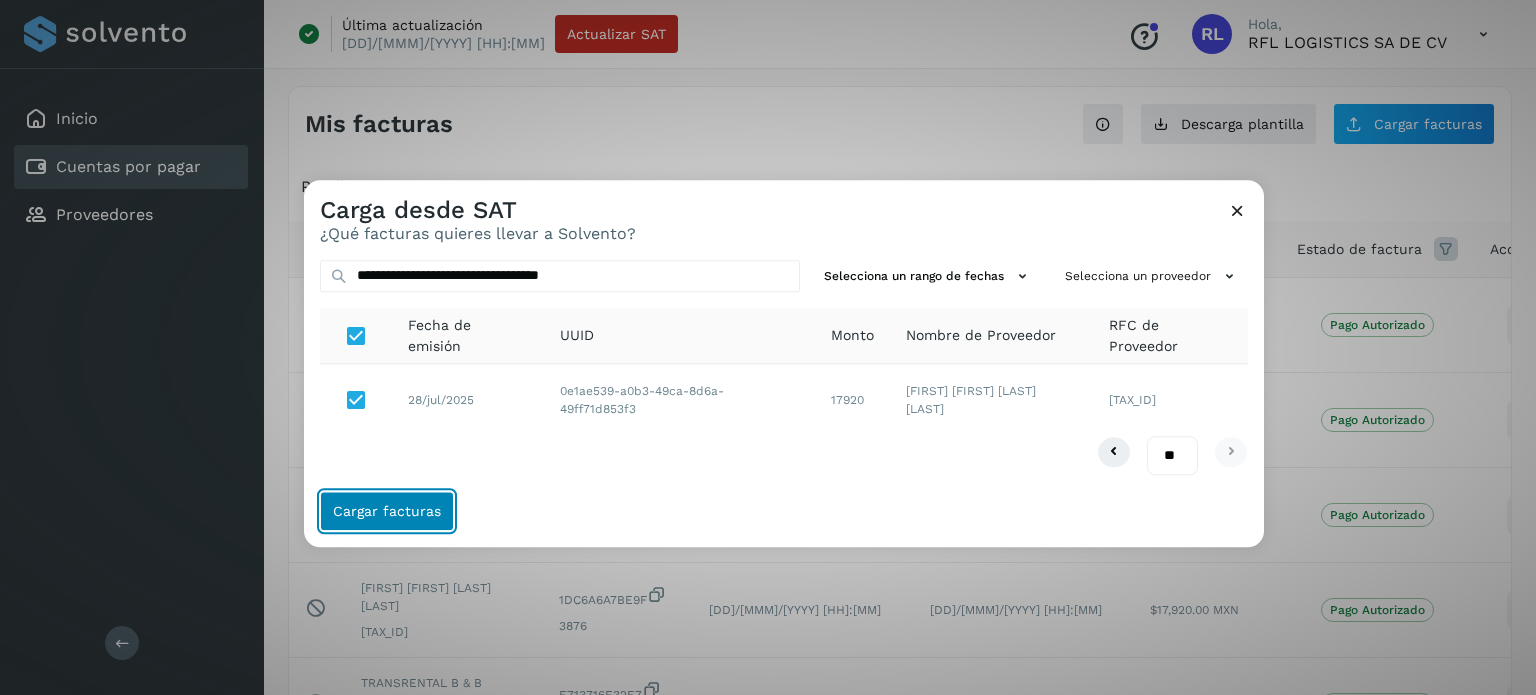 click on "Cargar facturas" 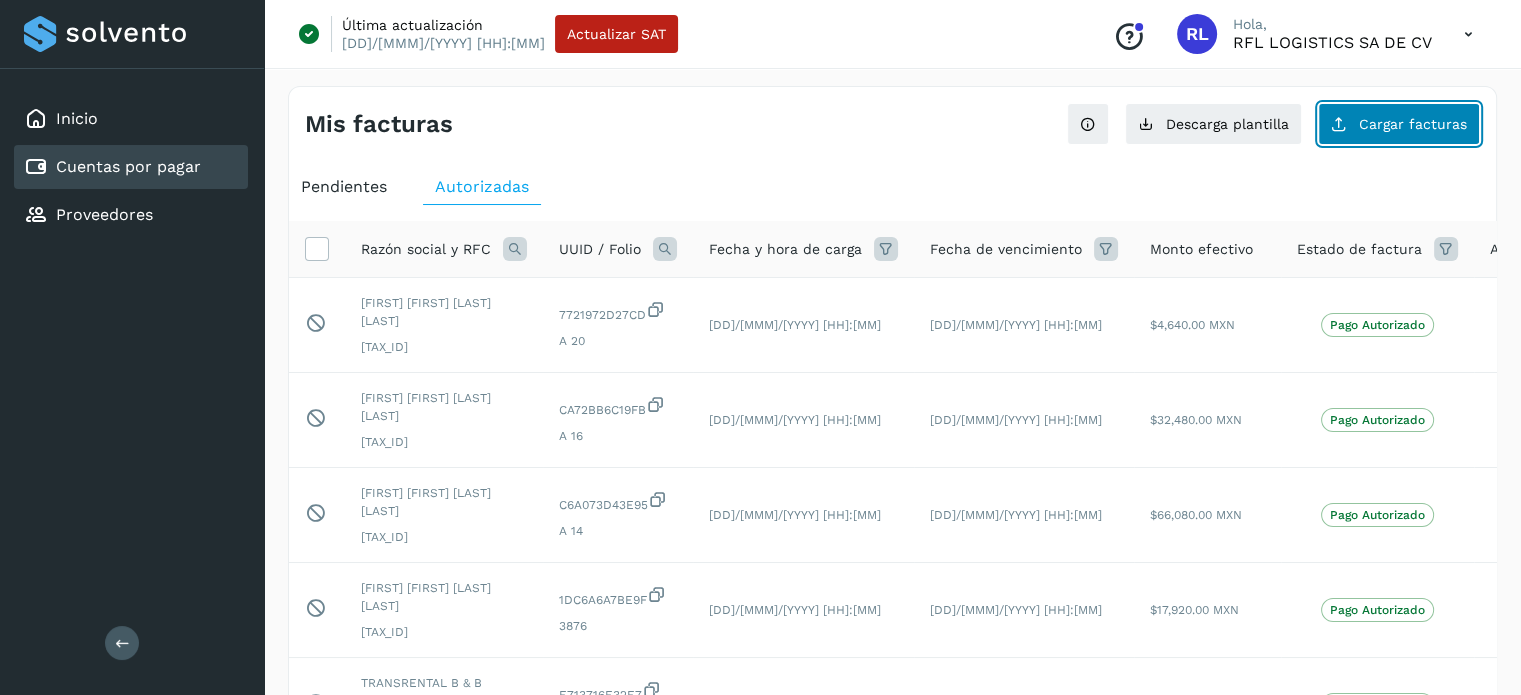 click on "Cargar facturas" 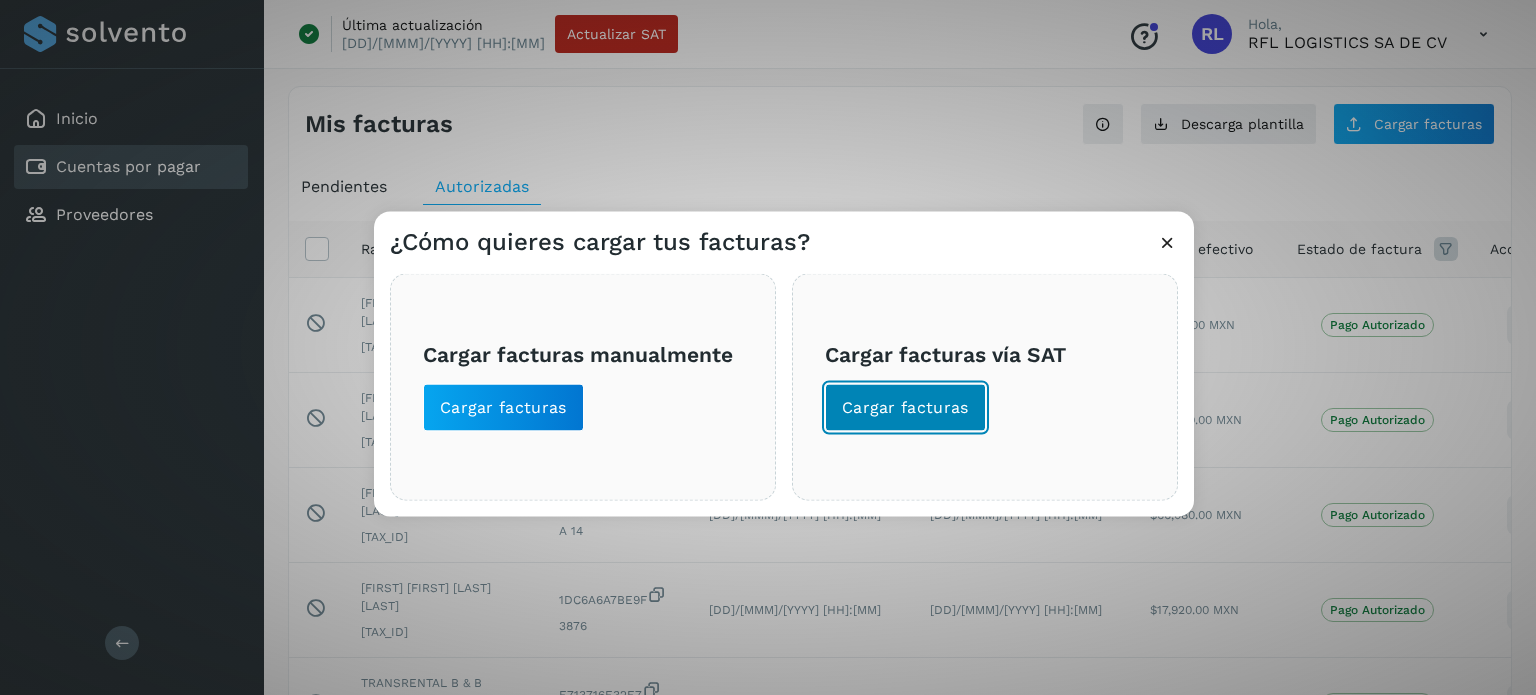 click on "Cargar facturas" 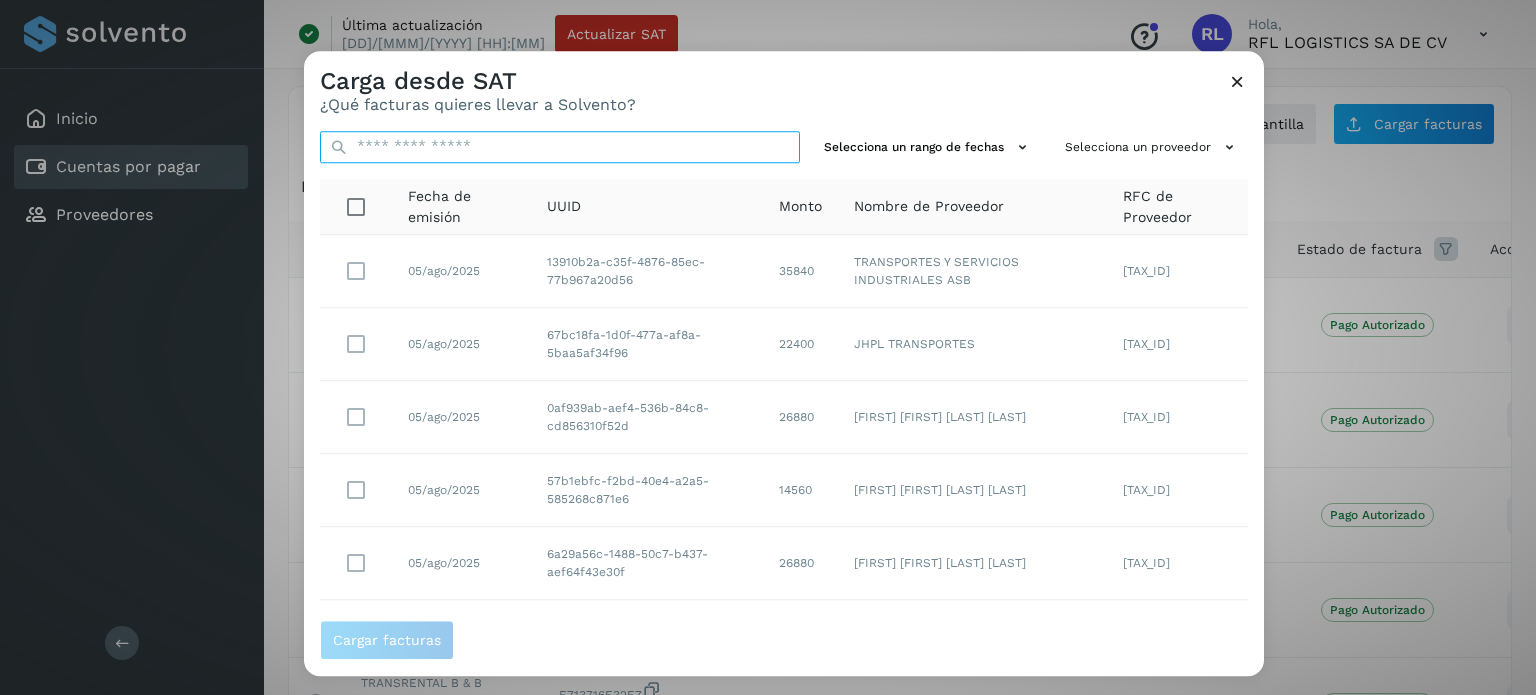 click at bounding box center (560, 147) 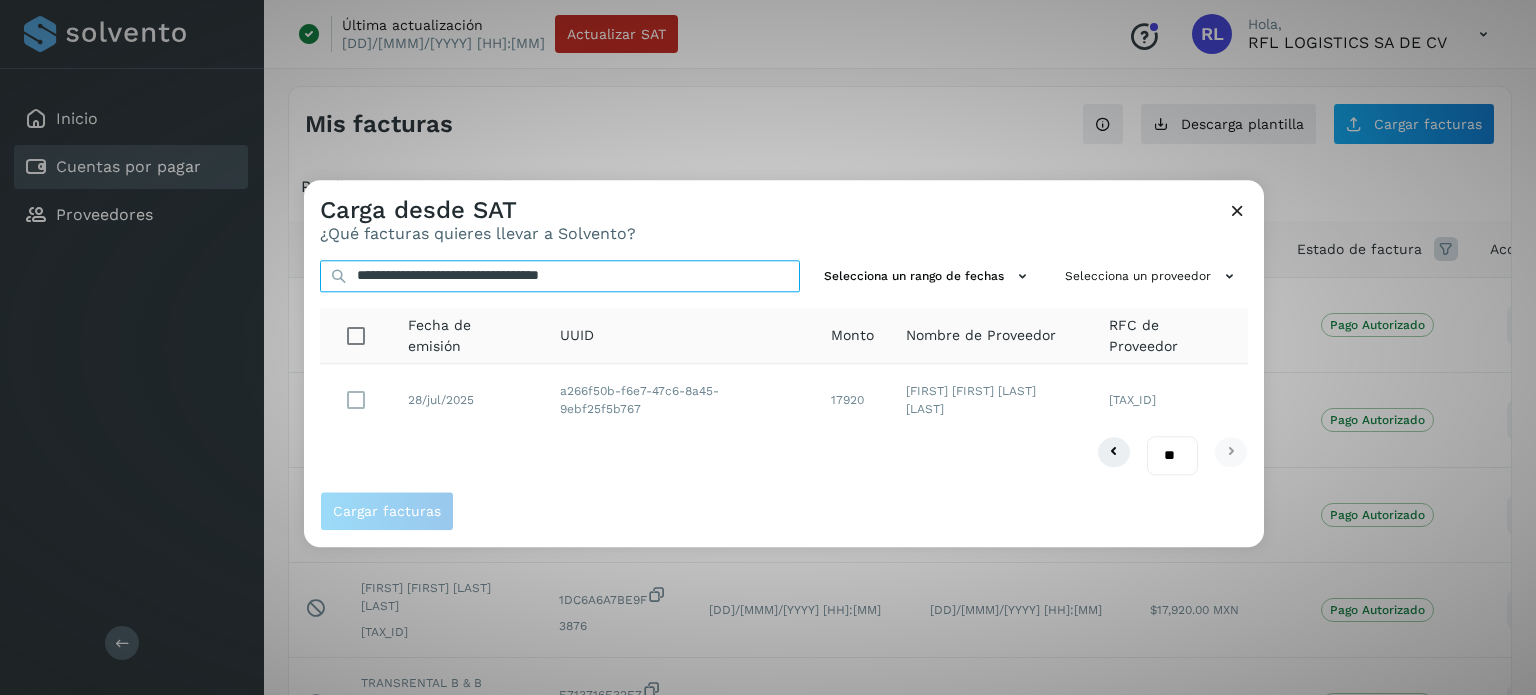 type on "**********" 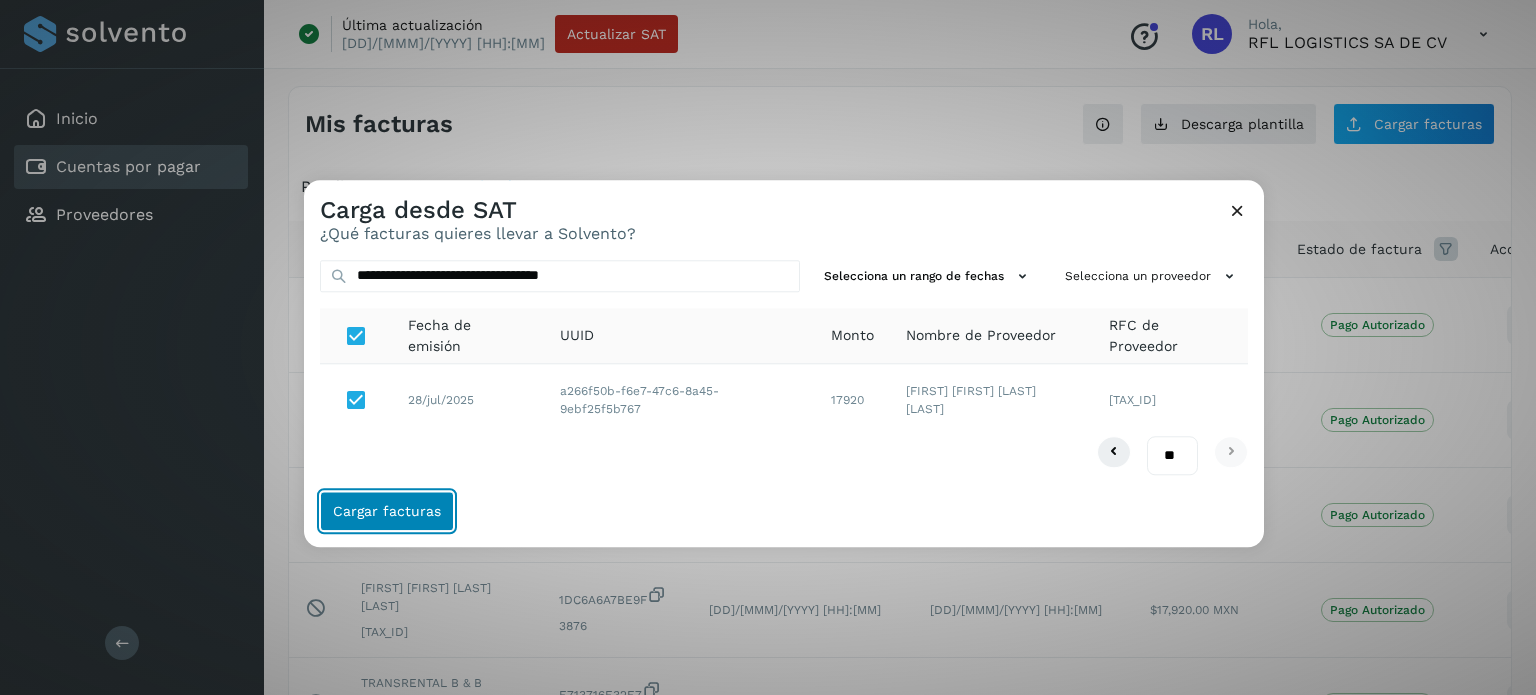 click on "Cargar facturas" 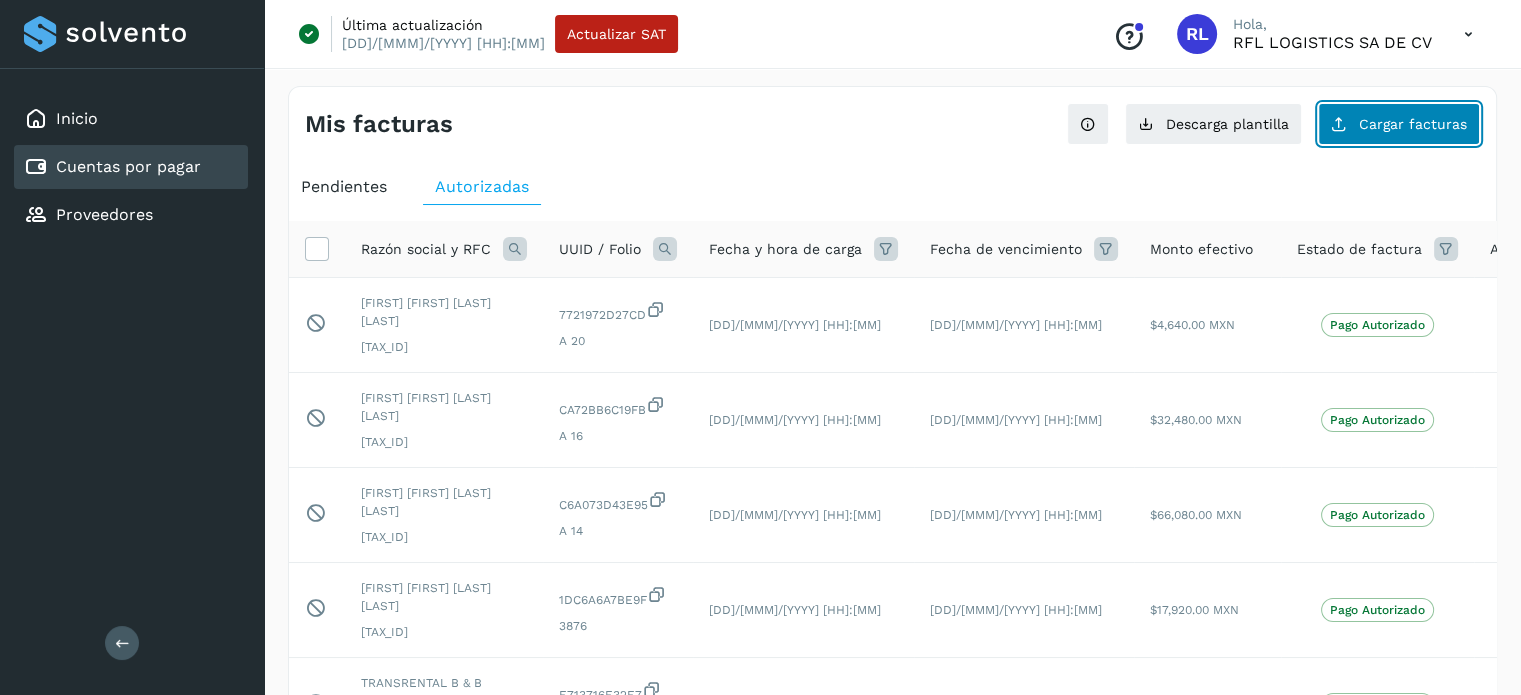 click on "Cargar facturas" 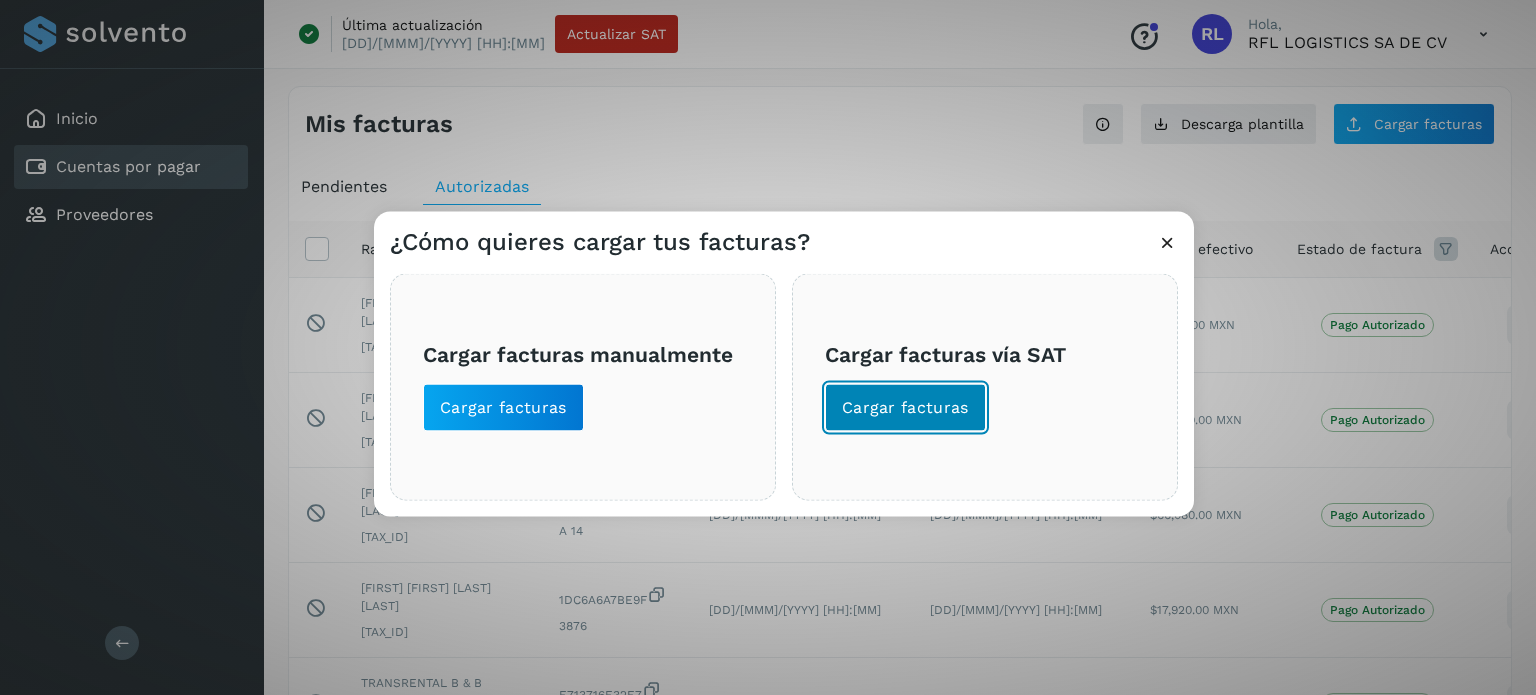 click on "Cargar facturas" 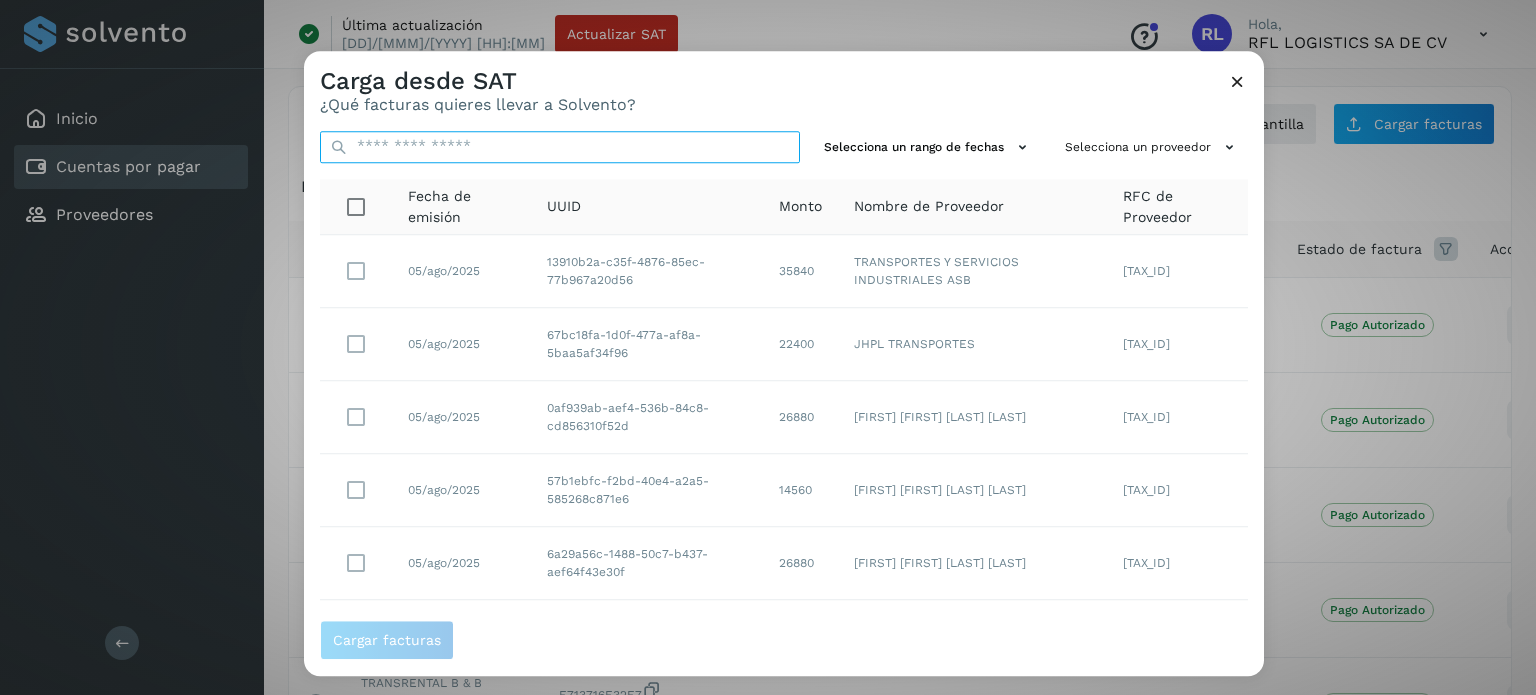 click at bounding box center [560, 147] 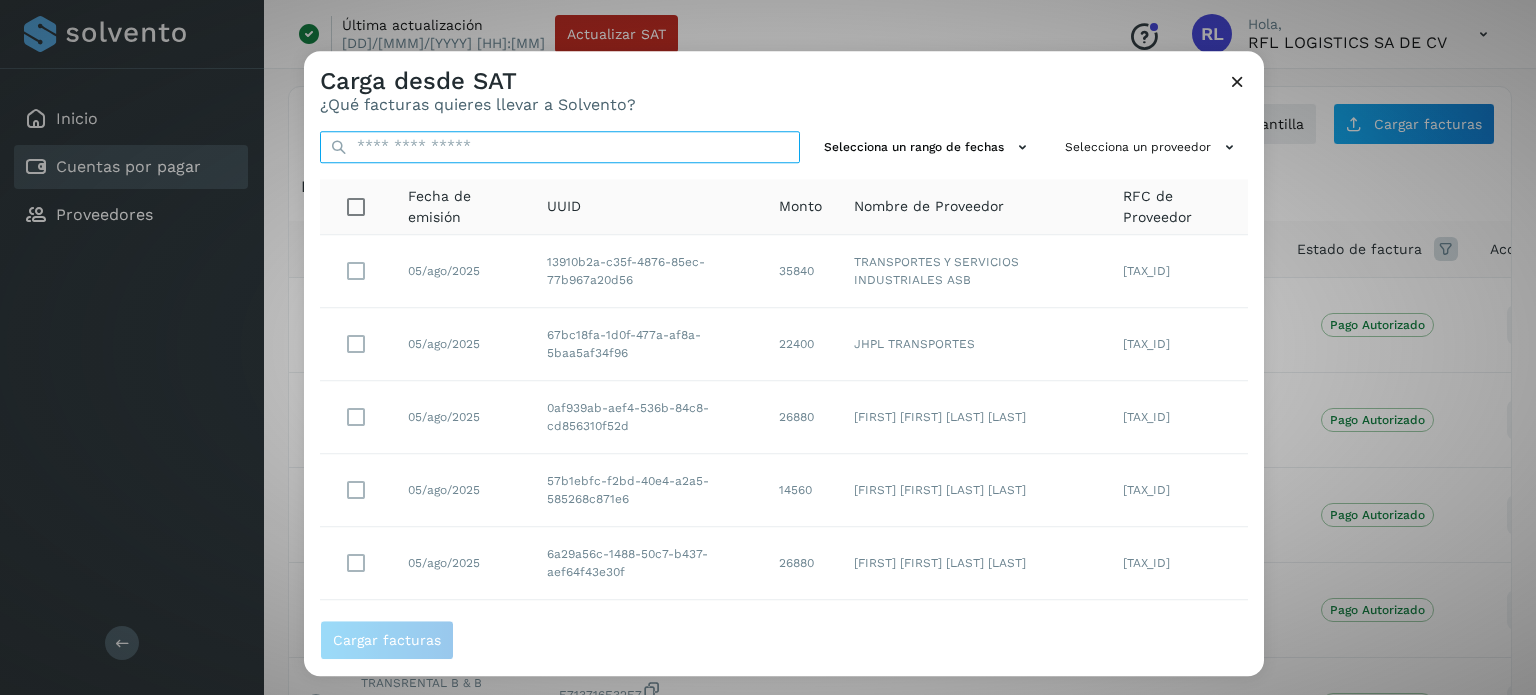 paste on "**********" 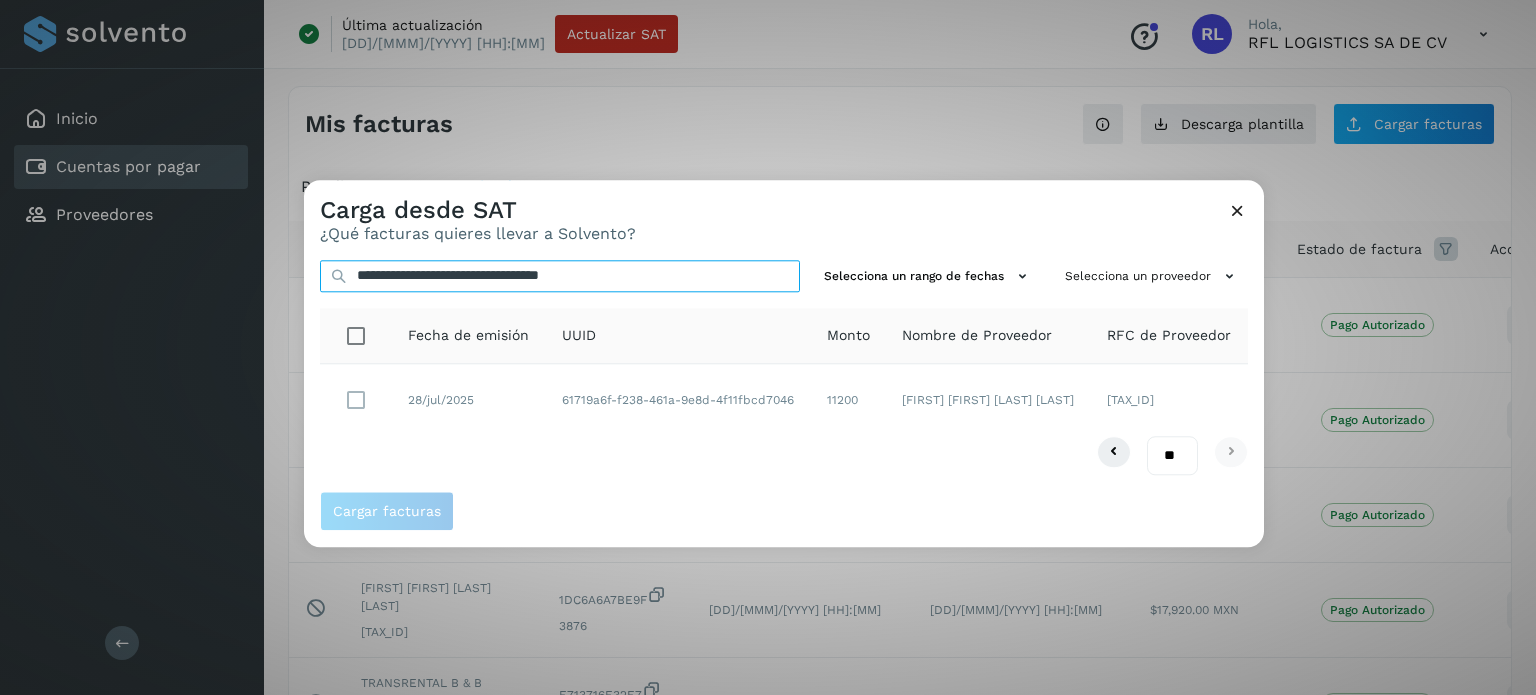 type on "**********" 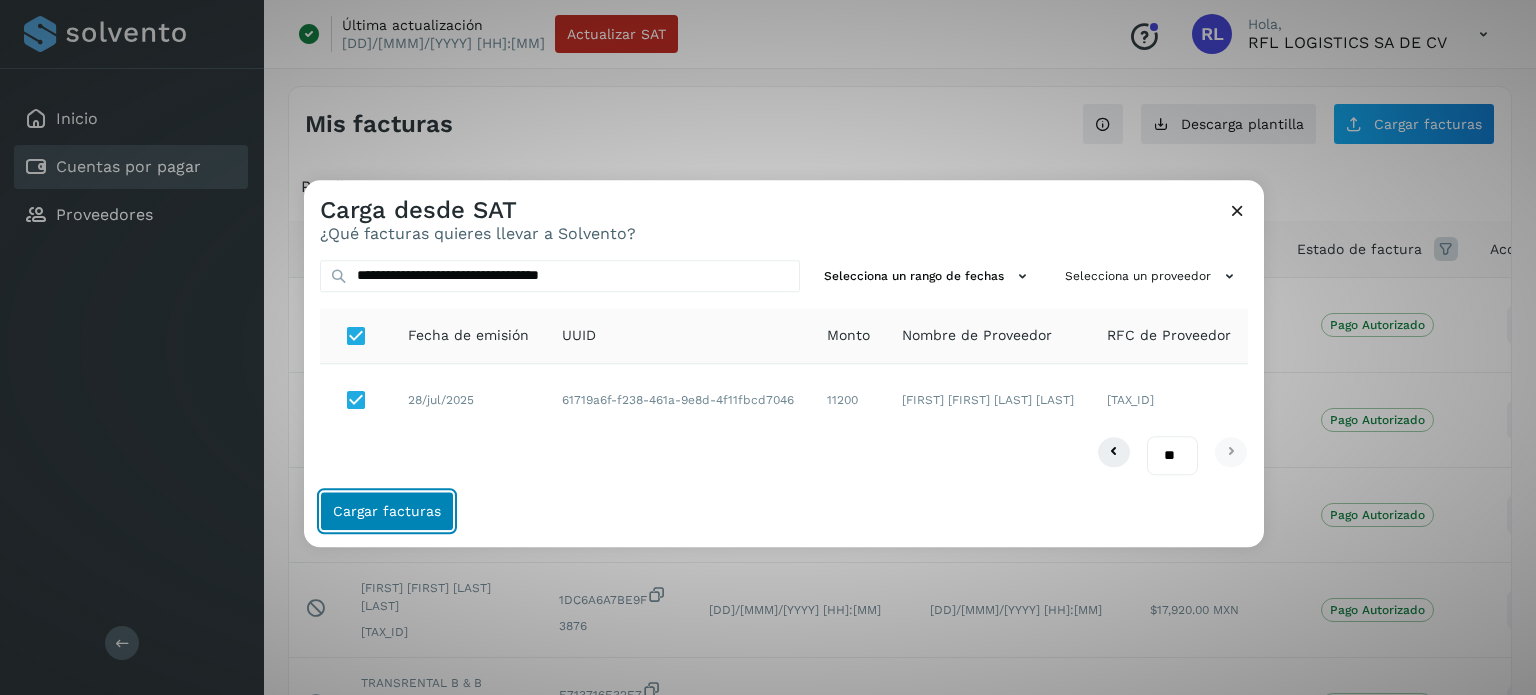 click on "Cargar facturas" 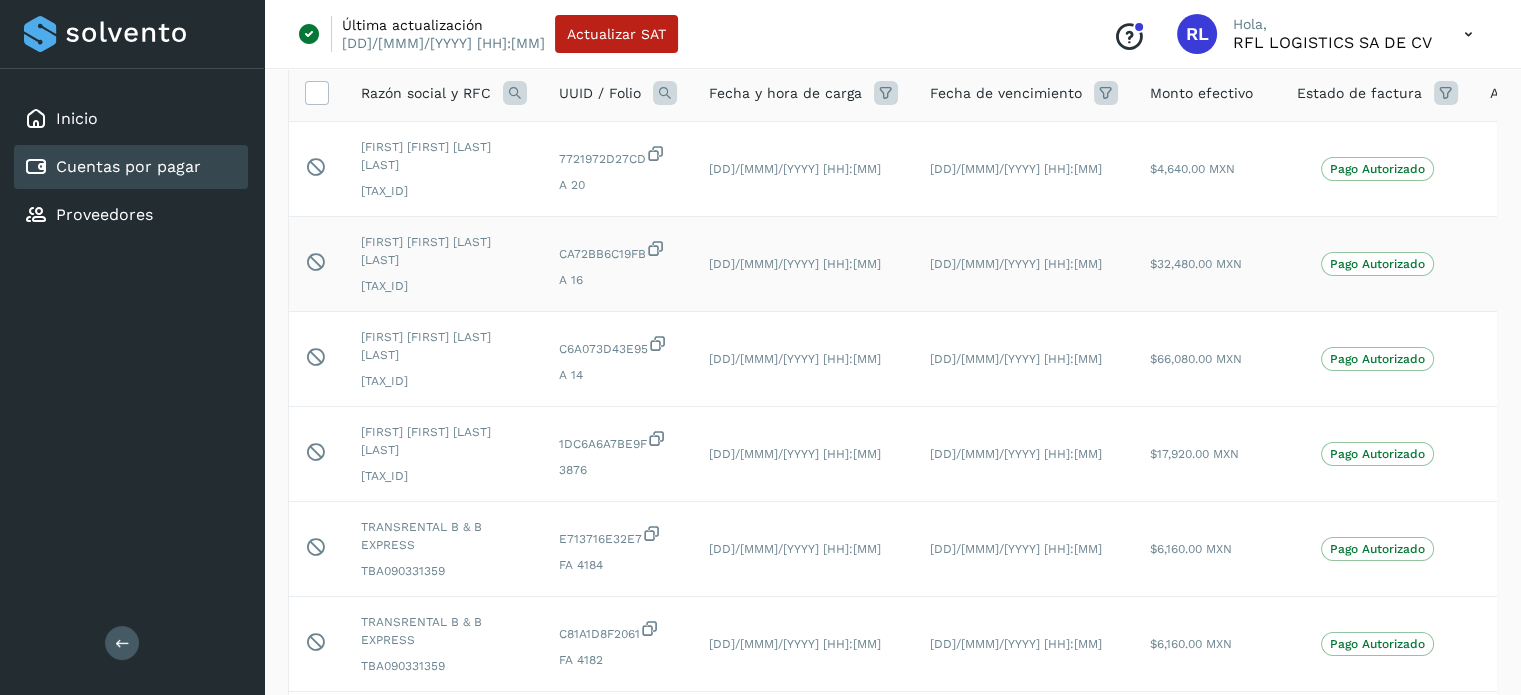 scroll, scrollTop: 0, scrollLeft: 0, axis: both 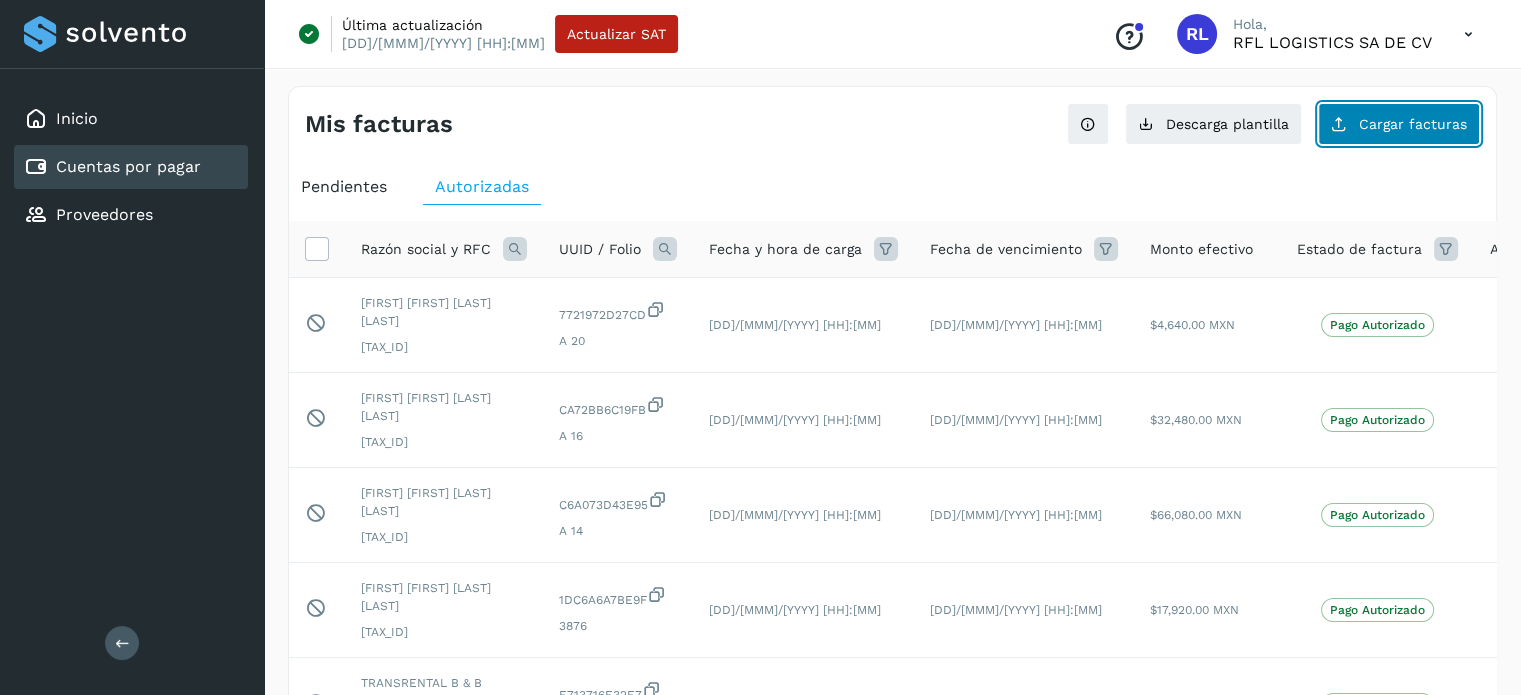 click on "Cargar facturas" 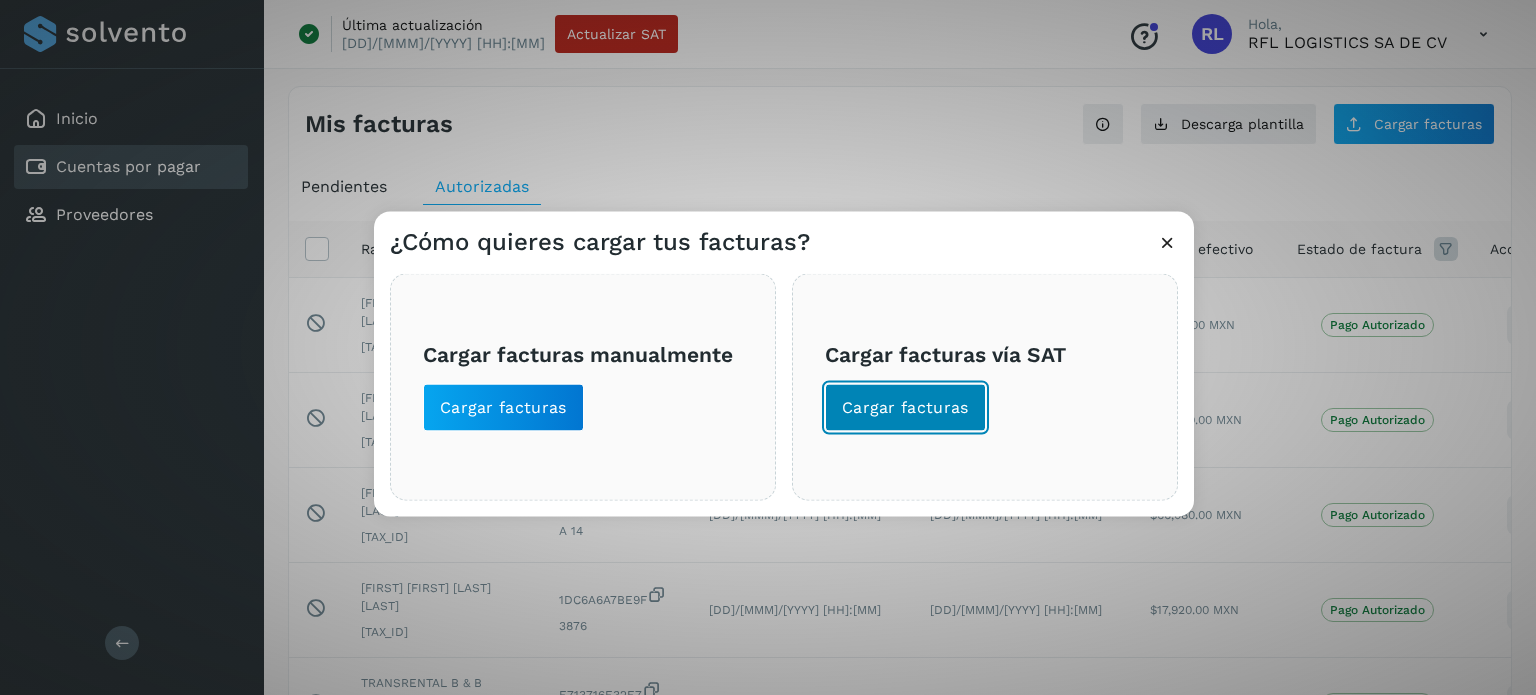 click on "Cargar facturas" 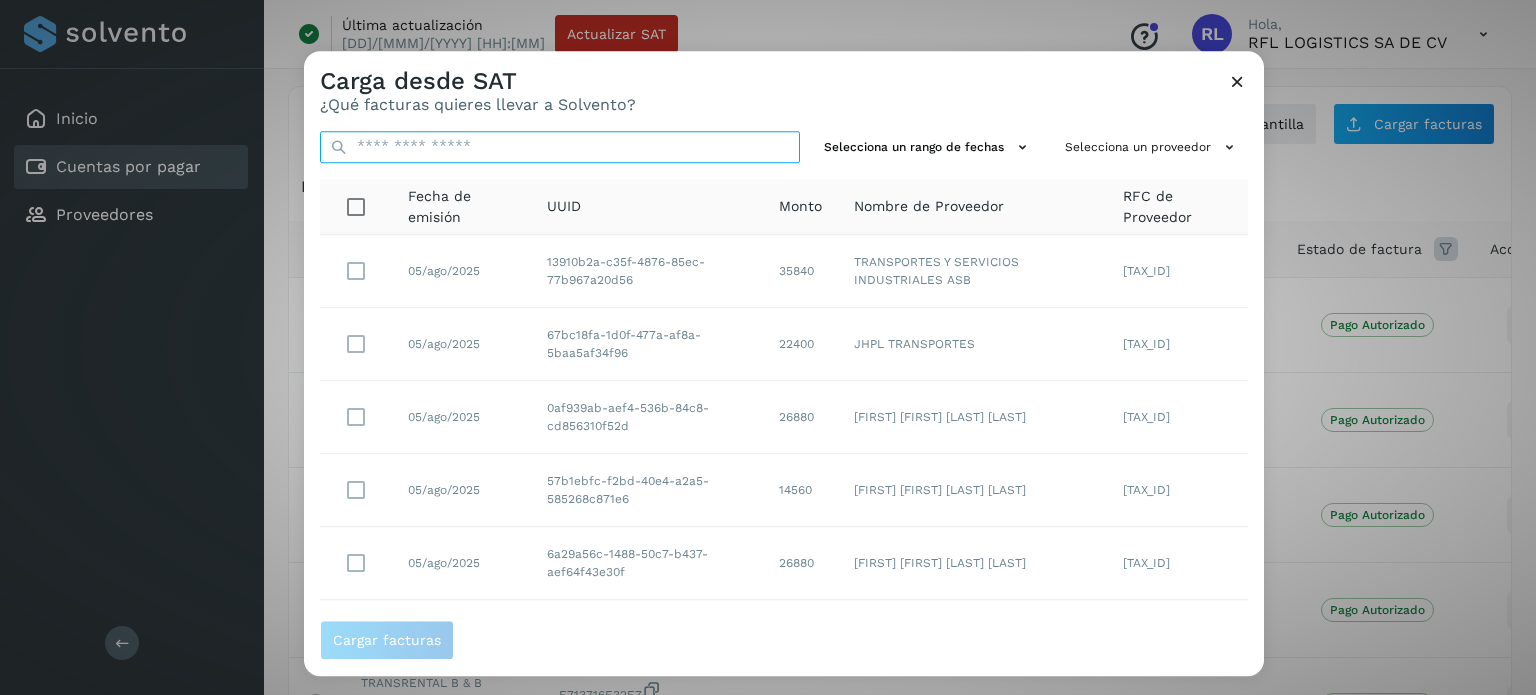 click at bounding box center [560, 147] 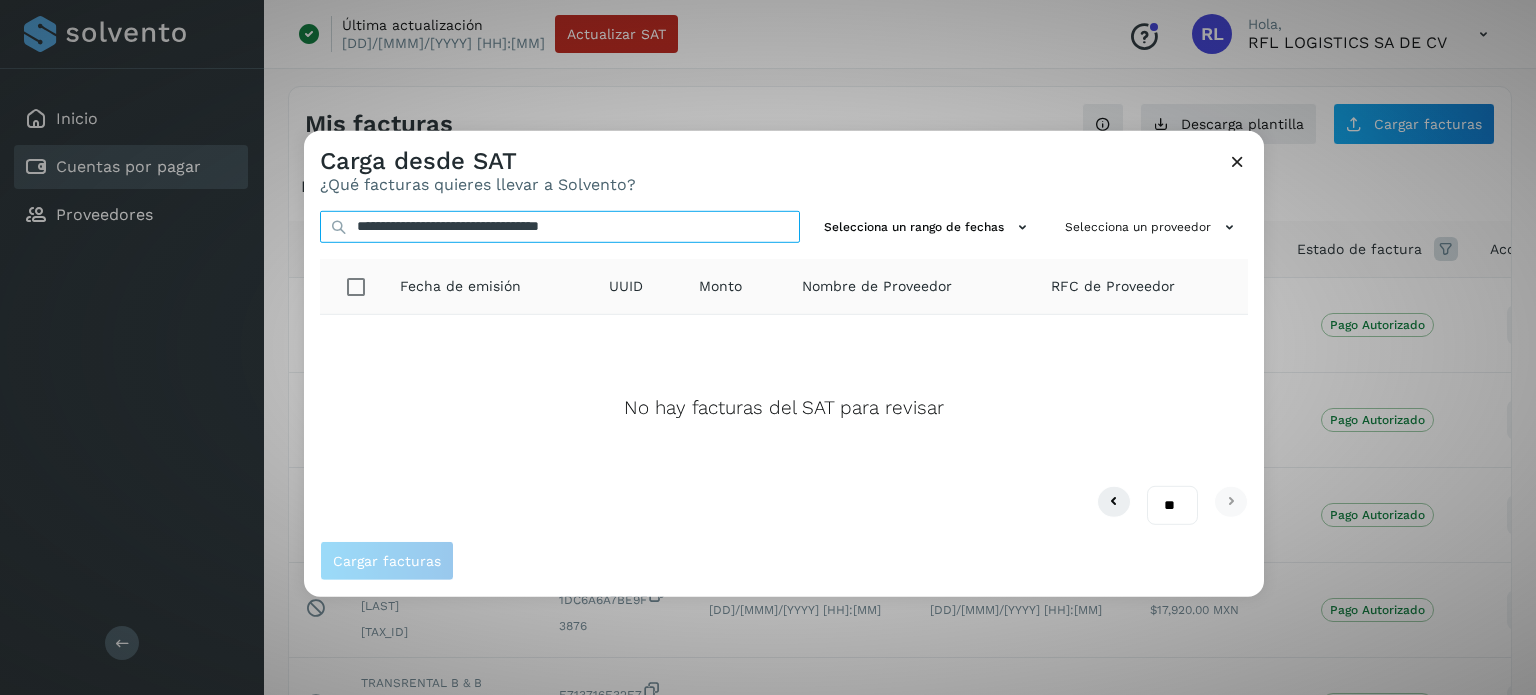 click on "**********" at bounding box center (560, 226) 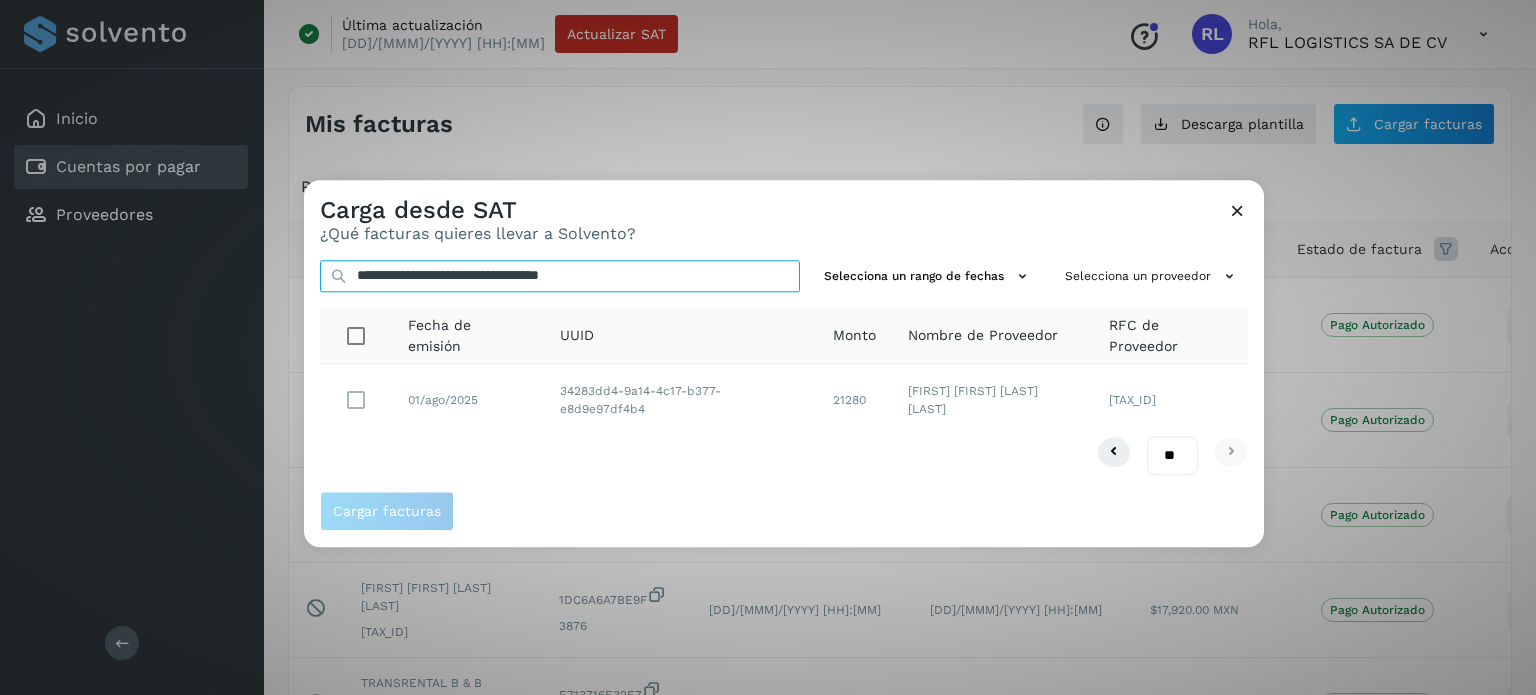type on "**********" 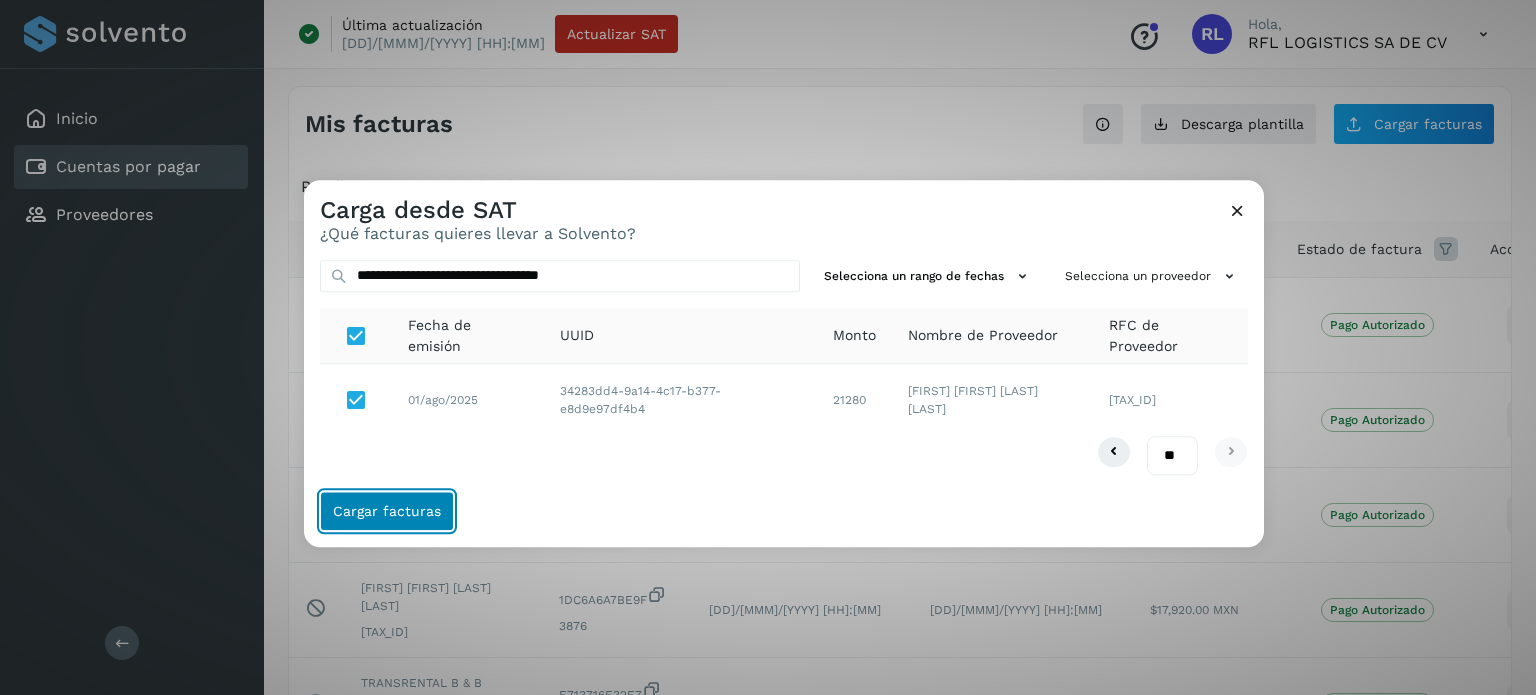 click on "Cargar facturas" at bounding box center (387, 511) 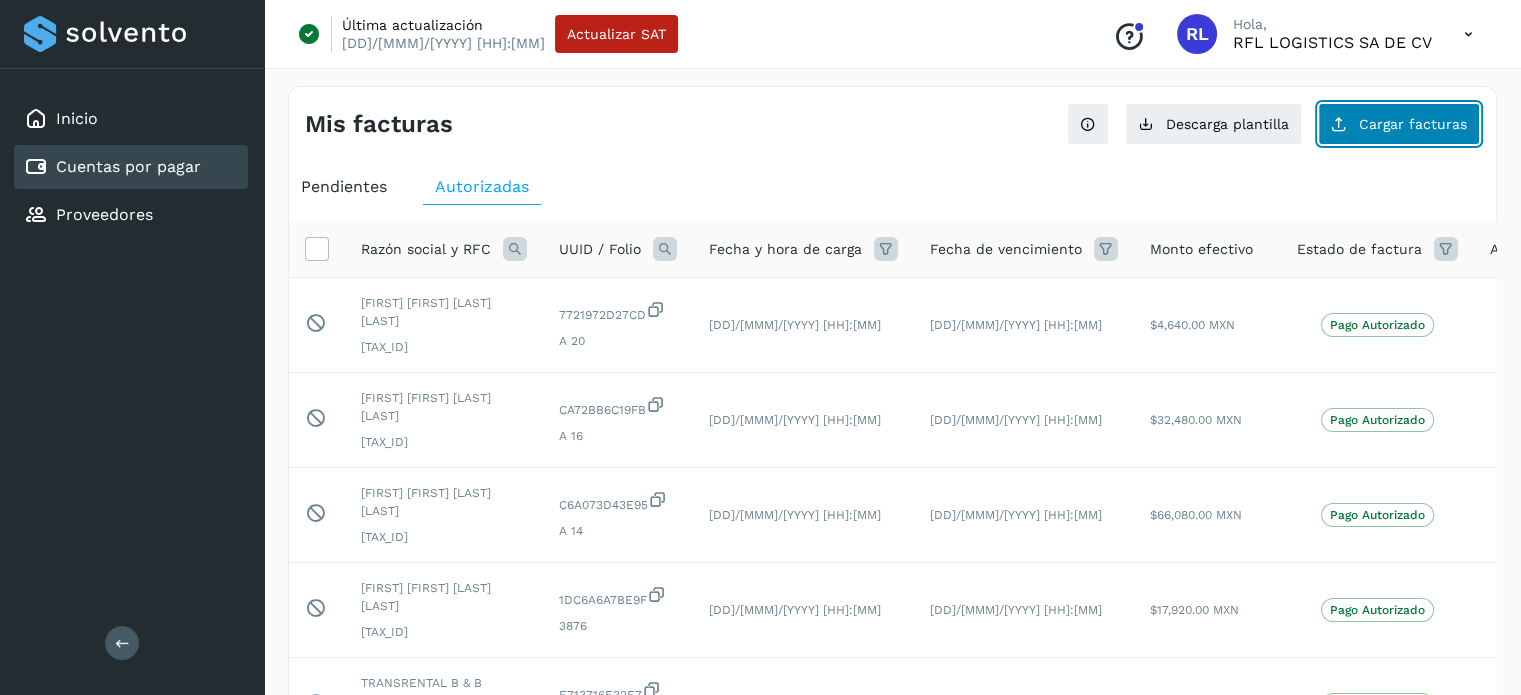 click on "Cargar facturas" 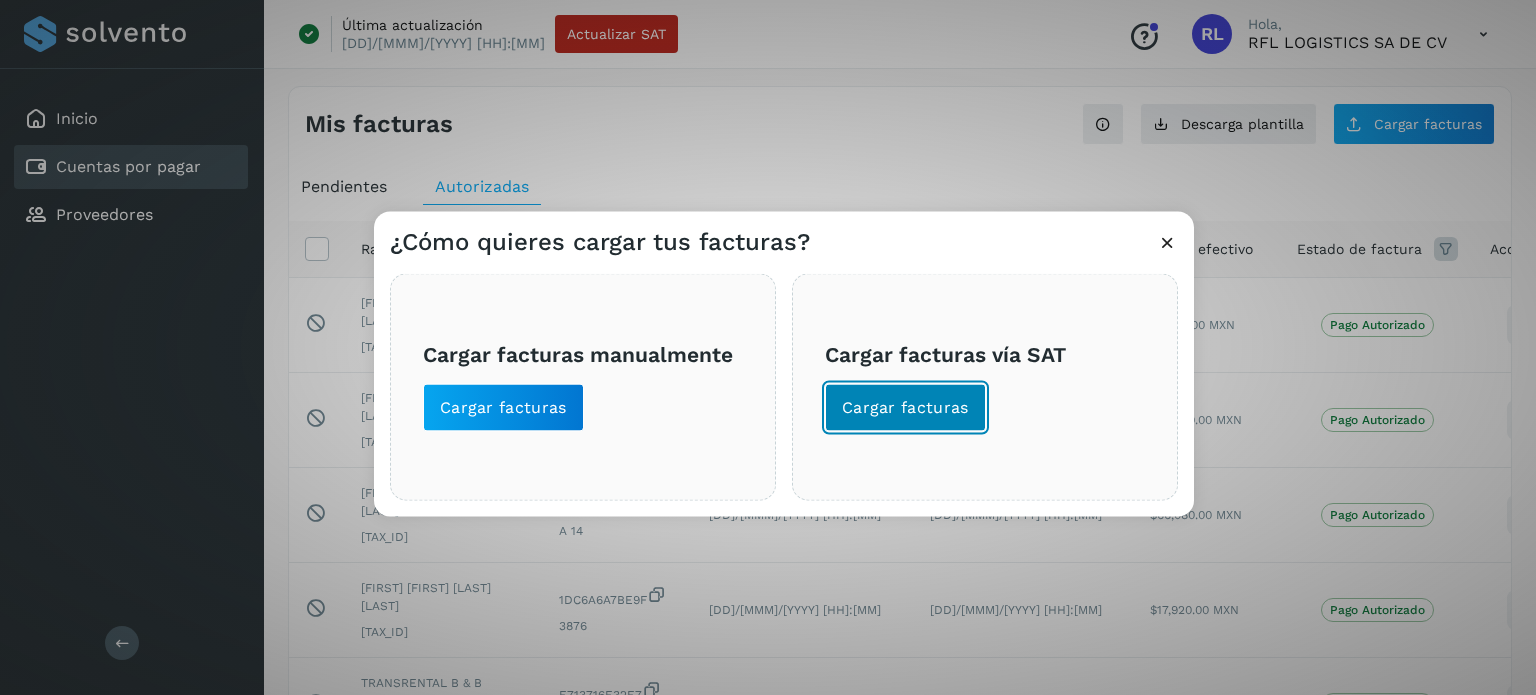 click on "Cargar facturas" 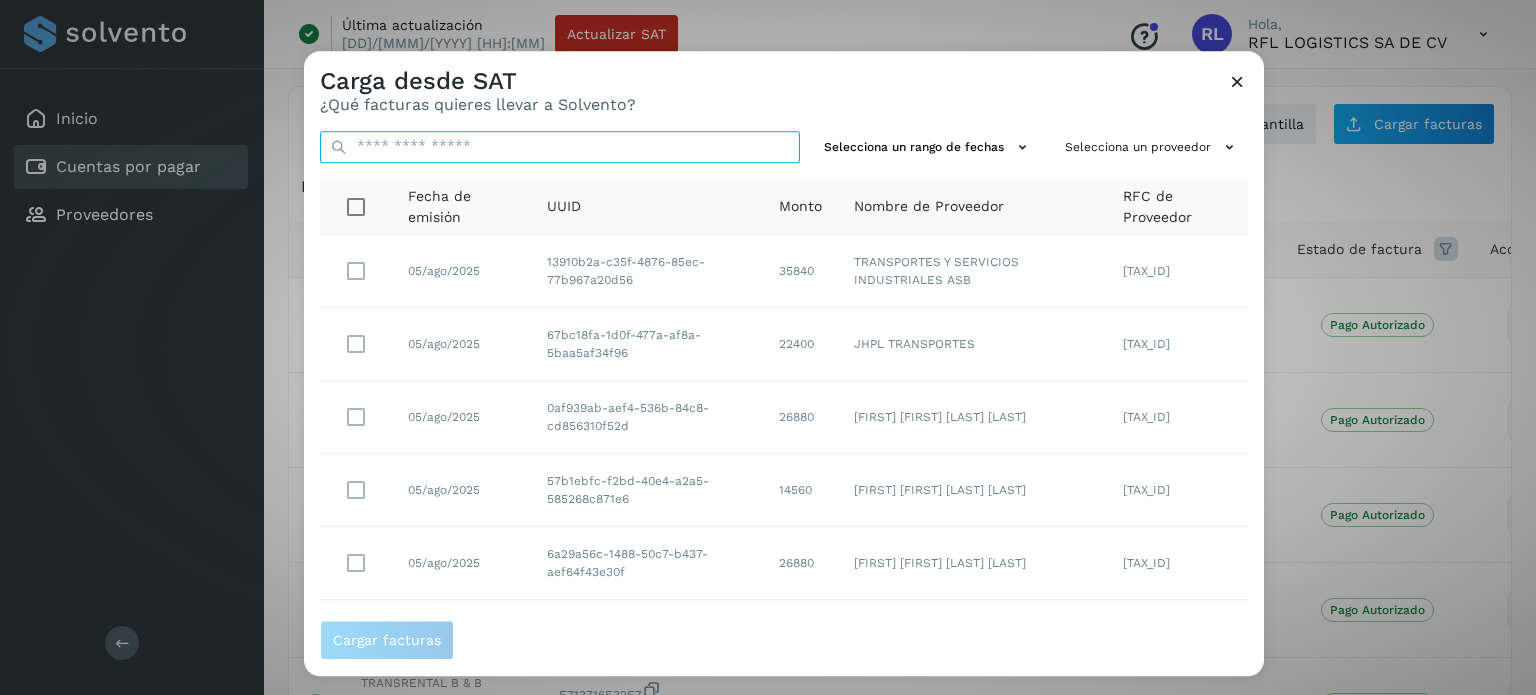 click at bounding box center [560, 147] 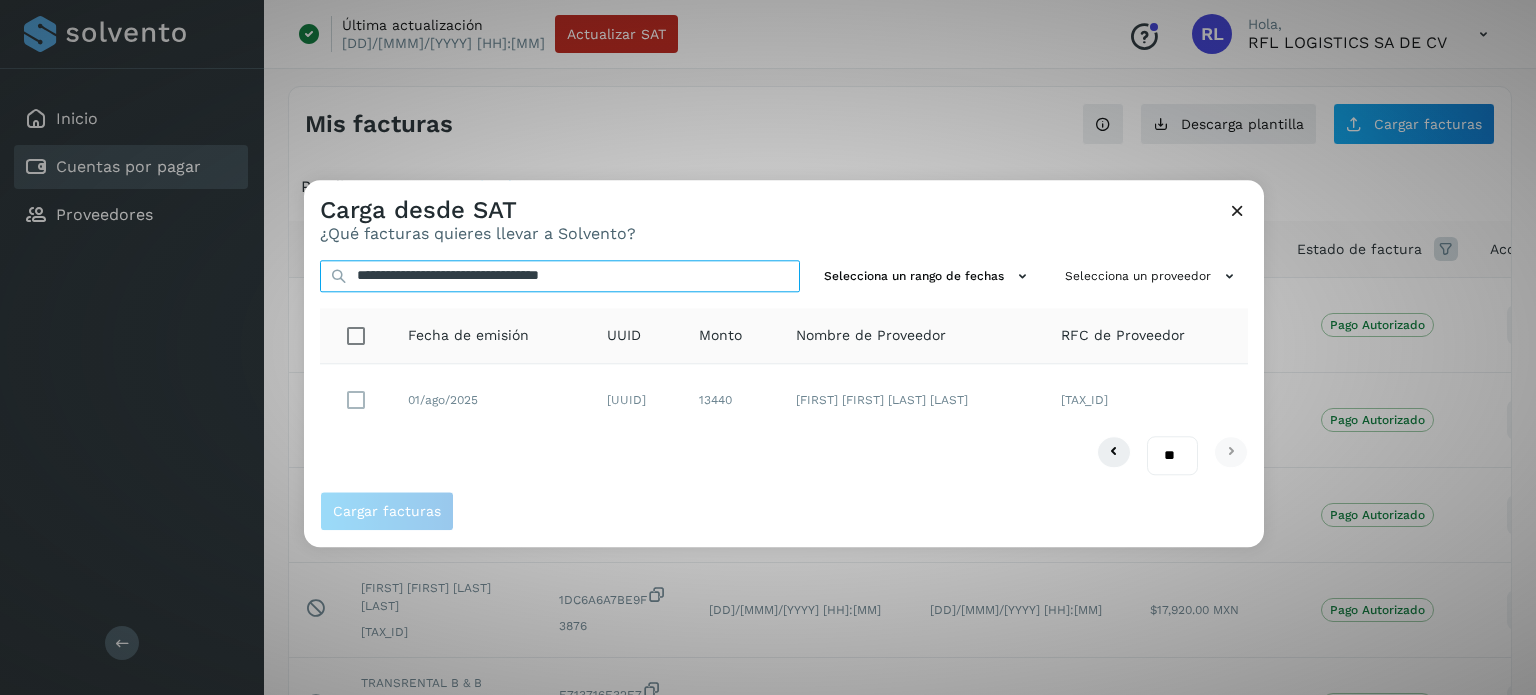 type on "**********" 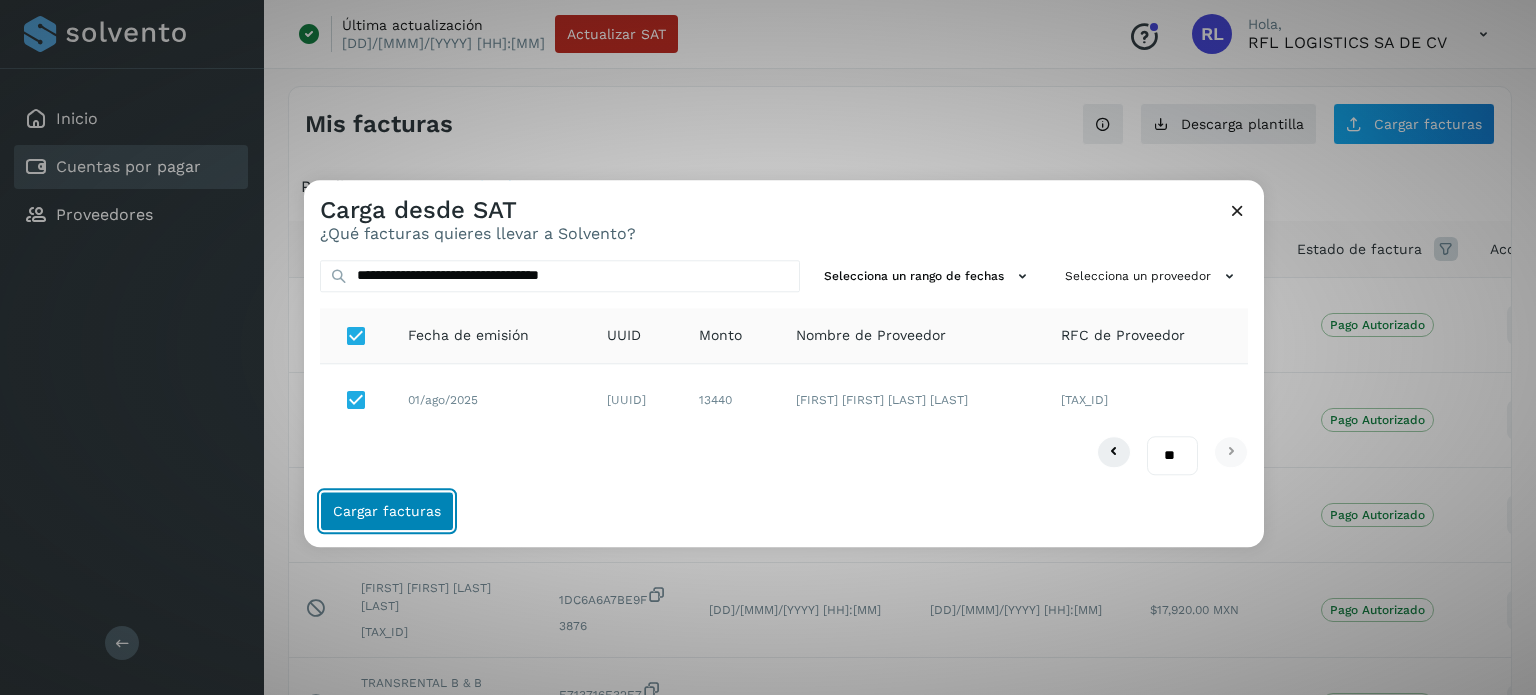 click on "Cargar facturas" 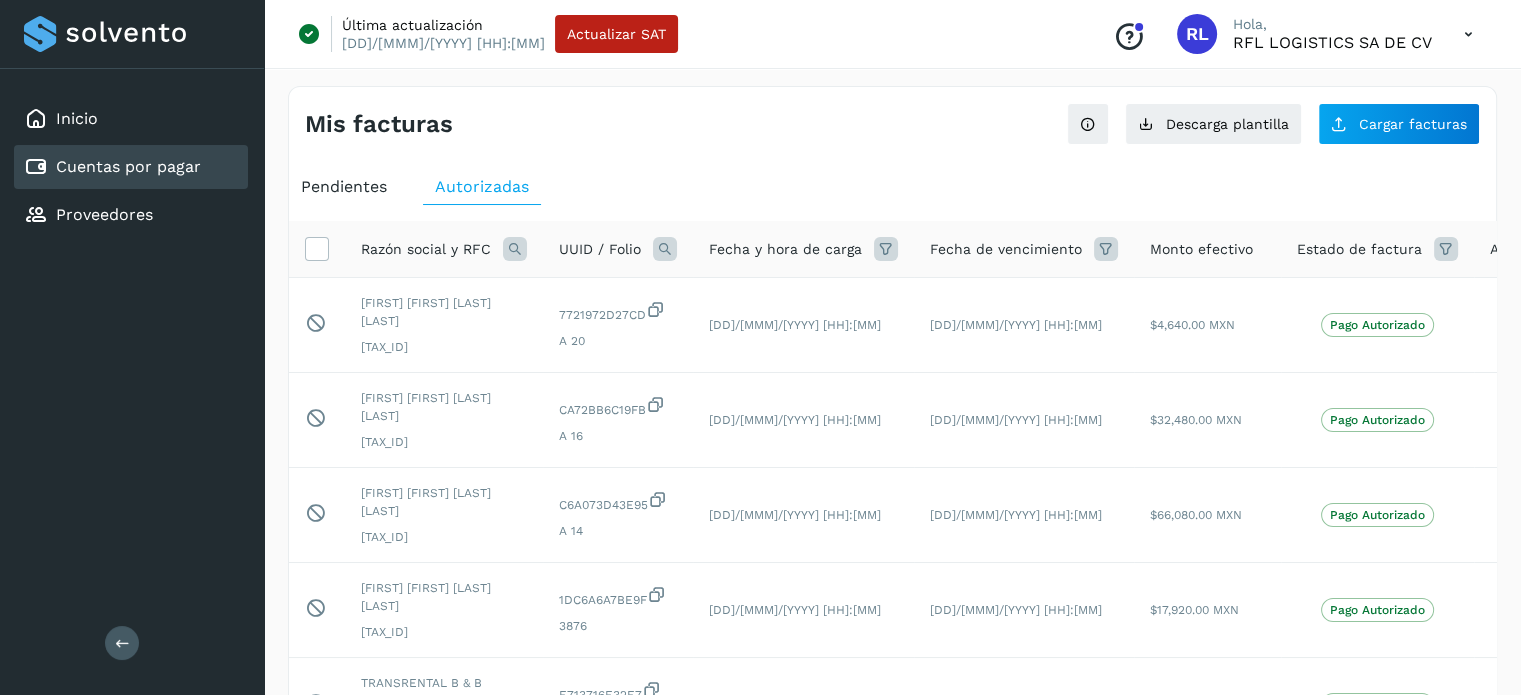 click on "Pendientes" at bounding box center (344, 186) 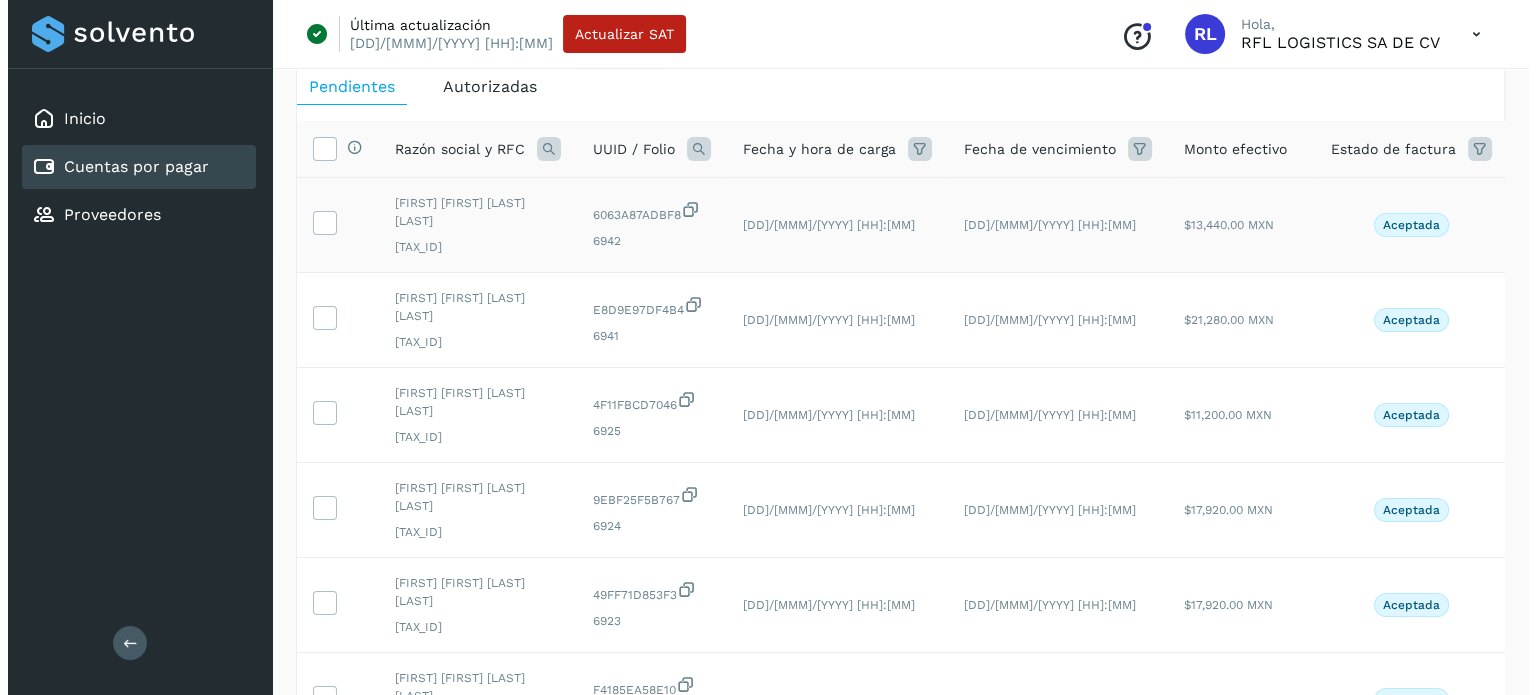 scroll, scrollTop: 100, scrollLeft: 0, axis: vertical 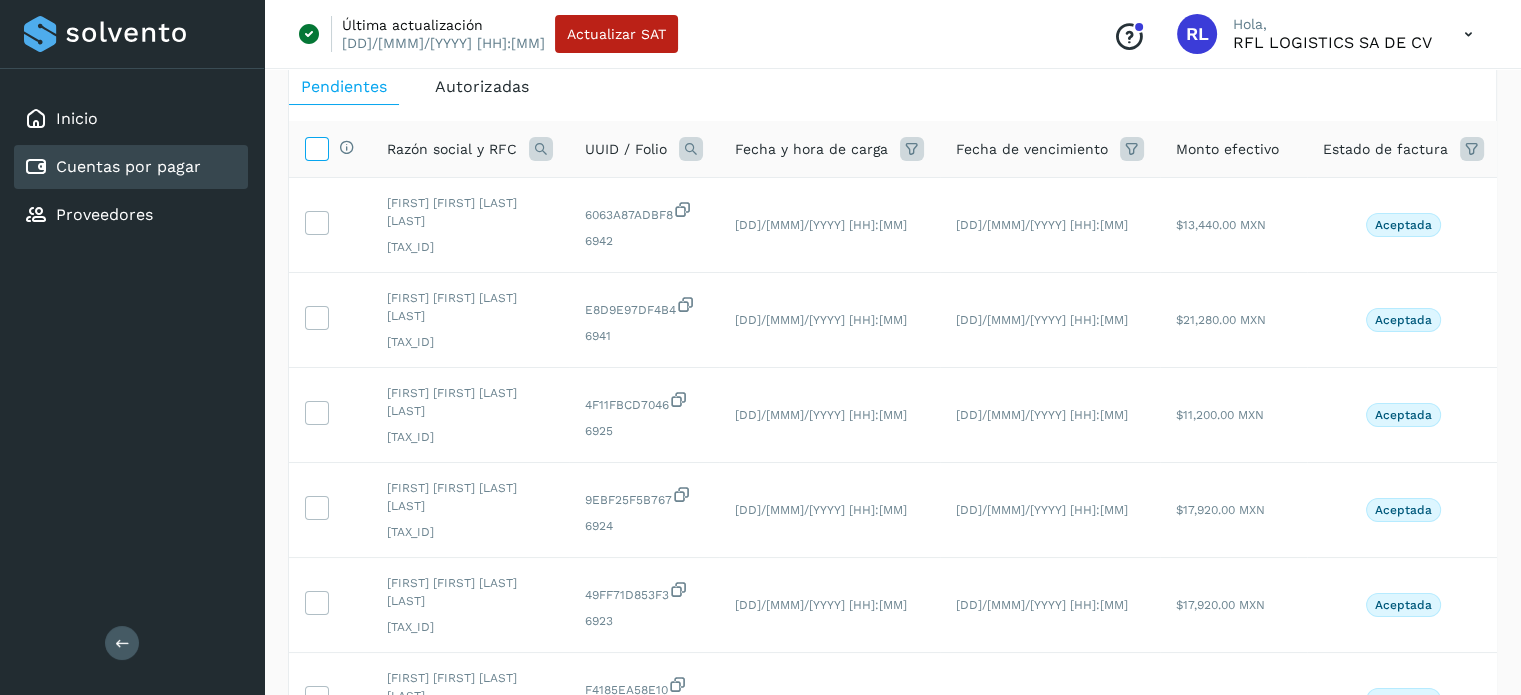 click at bounding box center [316, 147] 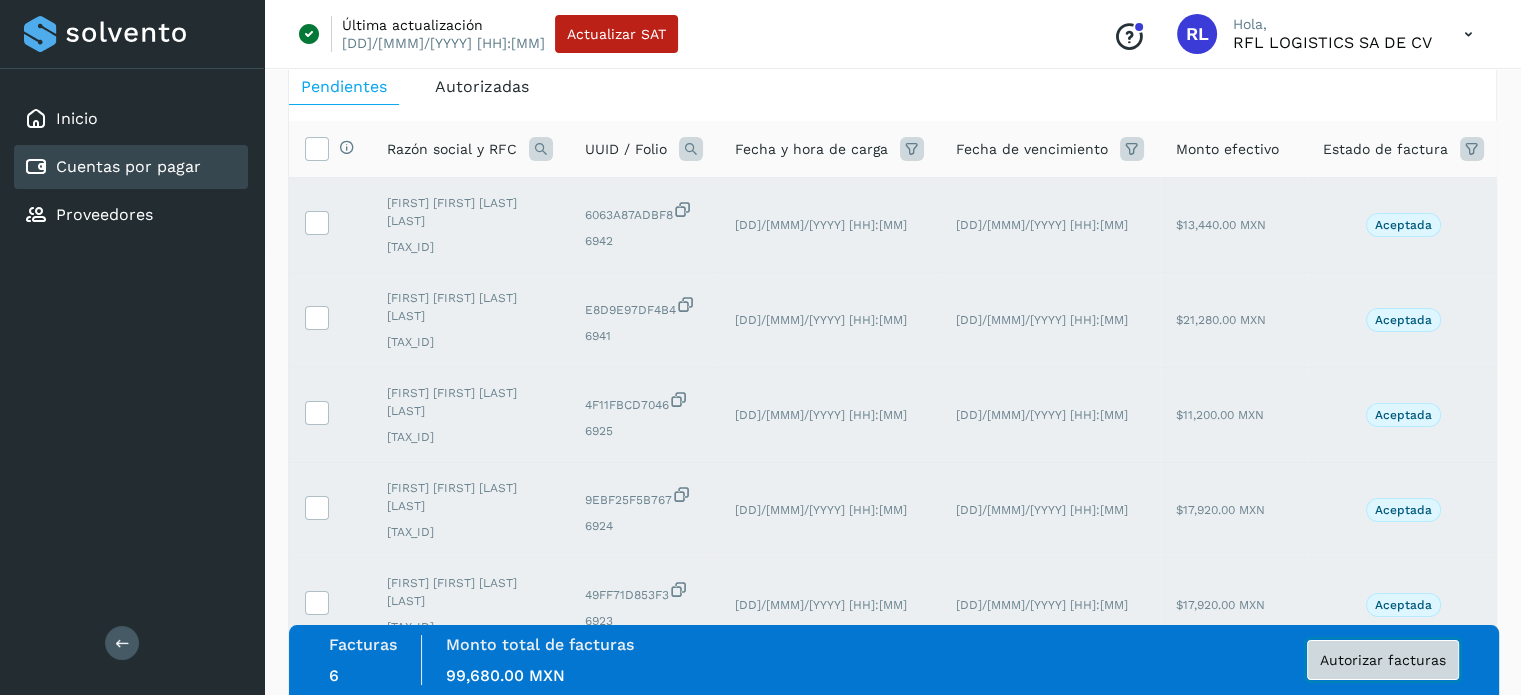 click on "Autorizar facturas" at bounding box center (1383, 660) 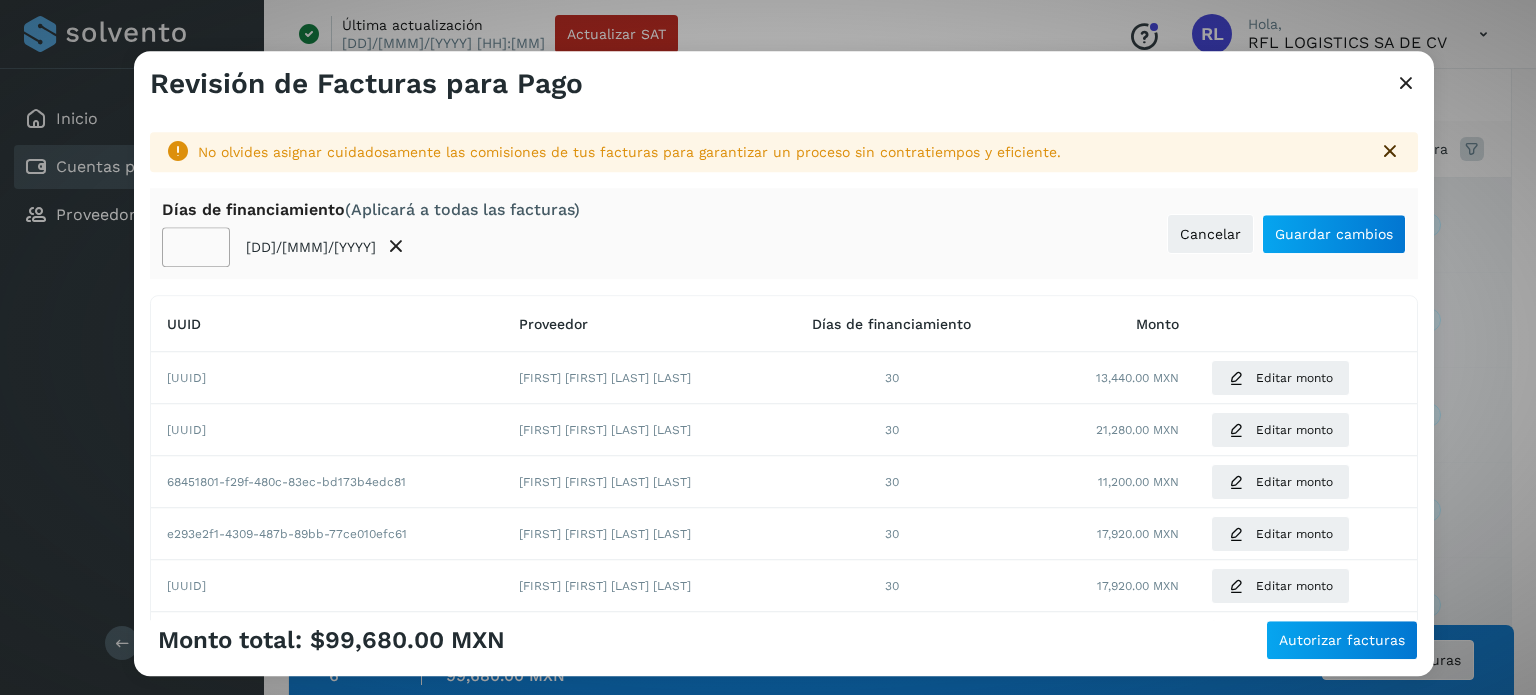 drag, startPoint x: 696, startPoint y: 215, endPoint x: 656, endPoint y: 215, distance: 40 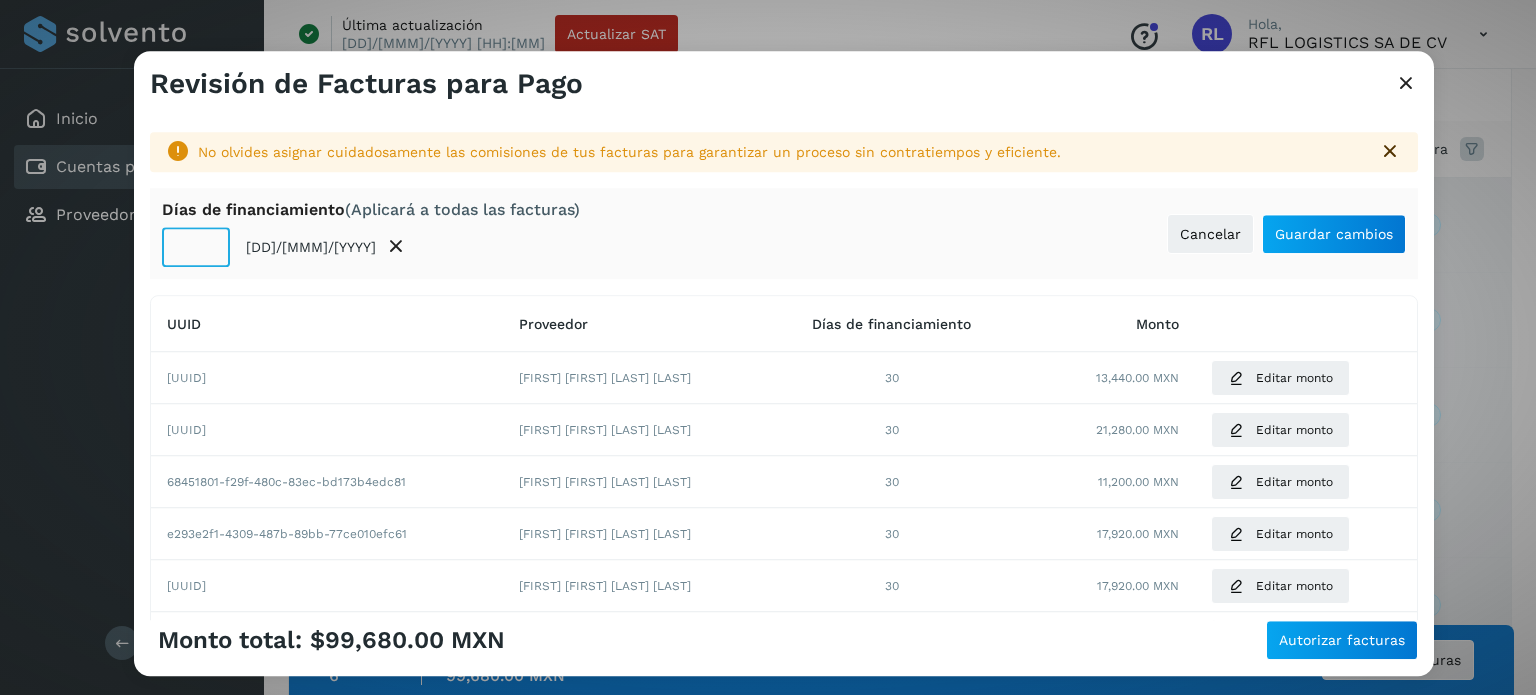 click on "**" 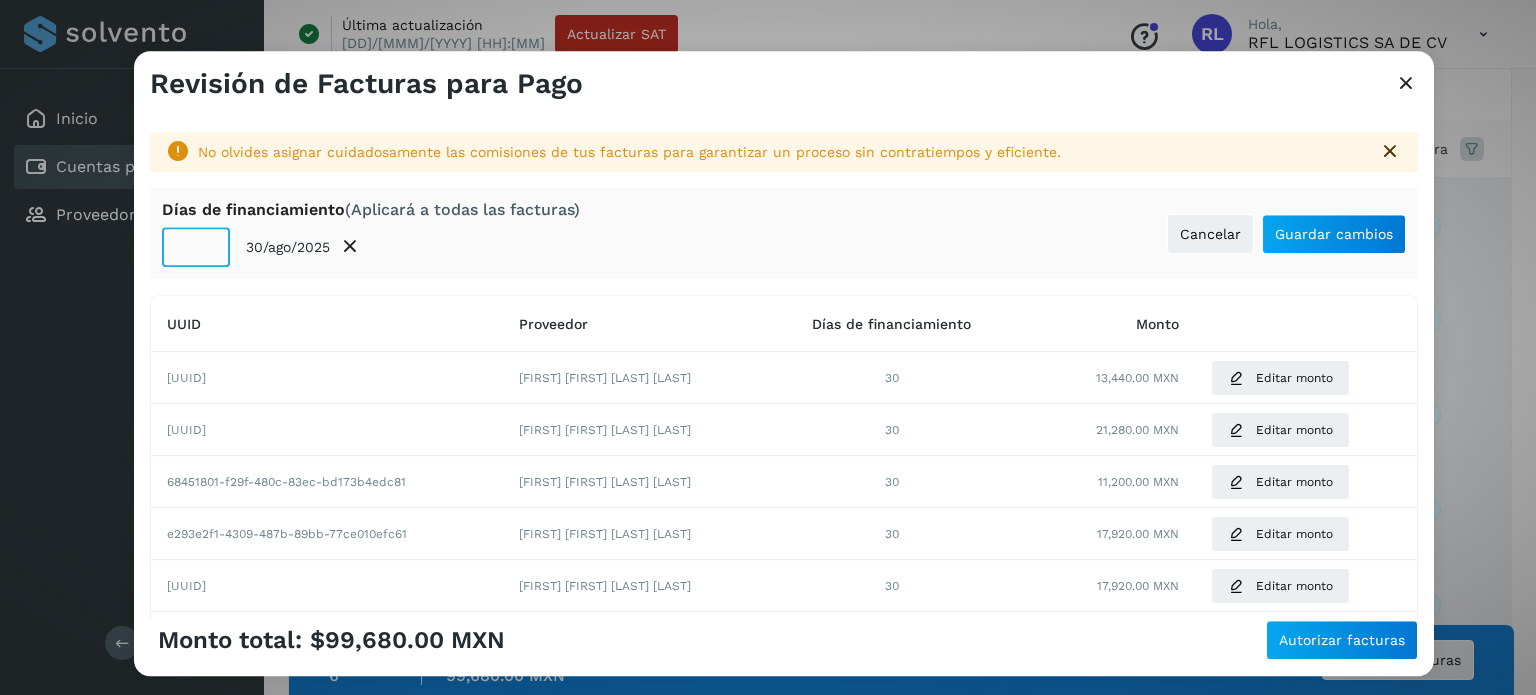 type on "**" 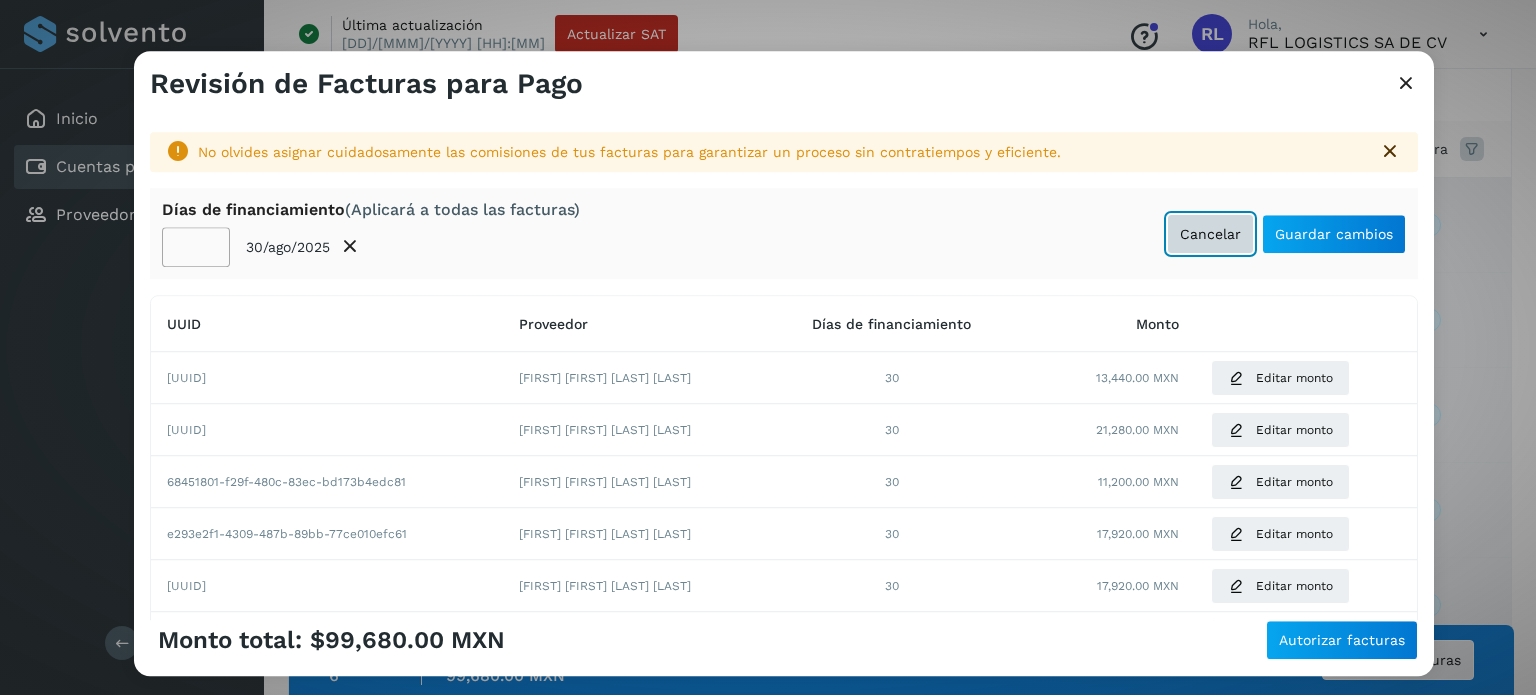 type 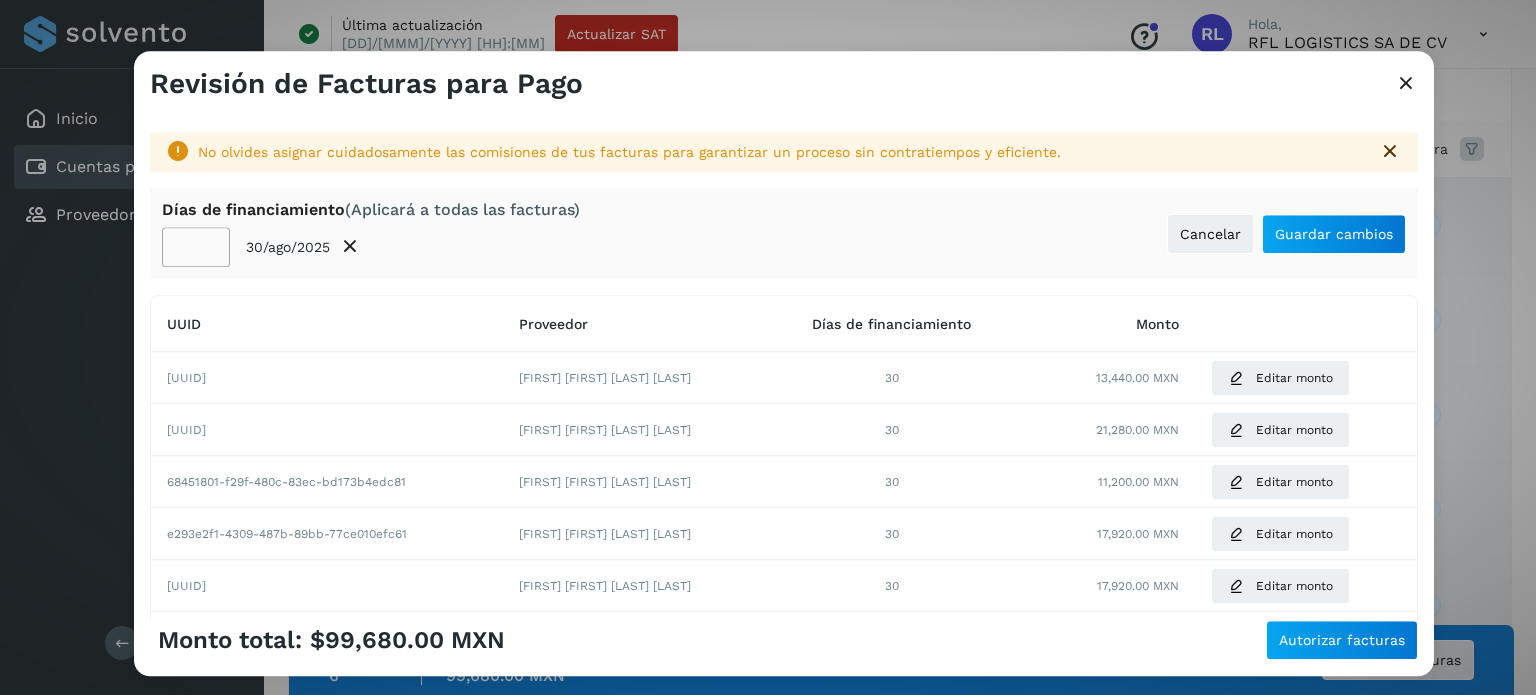 type on "**" 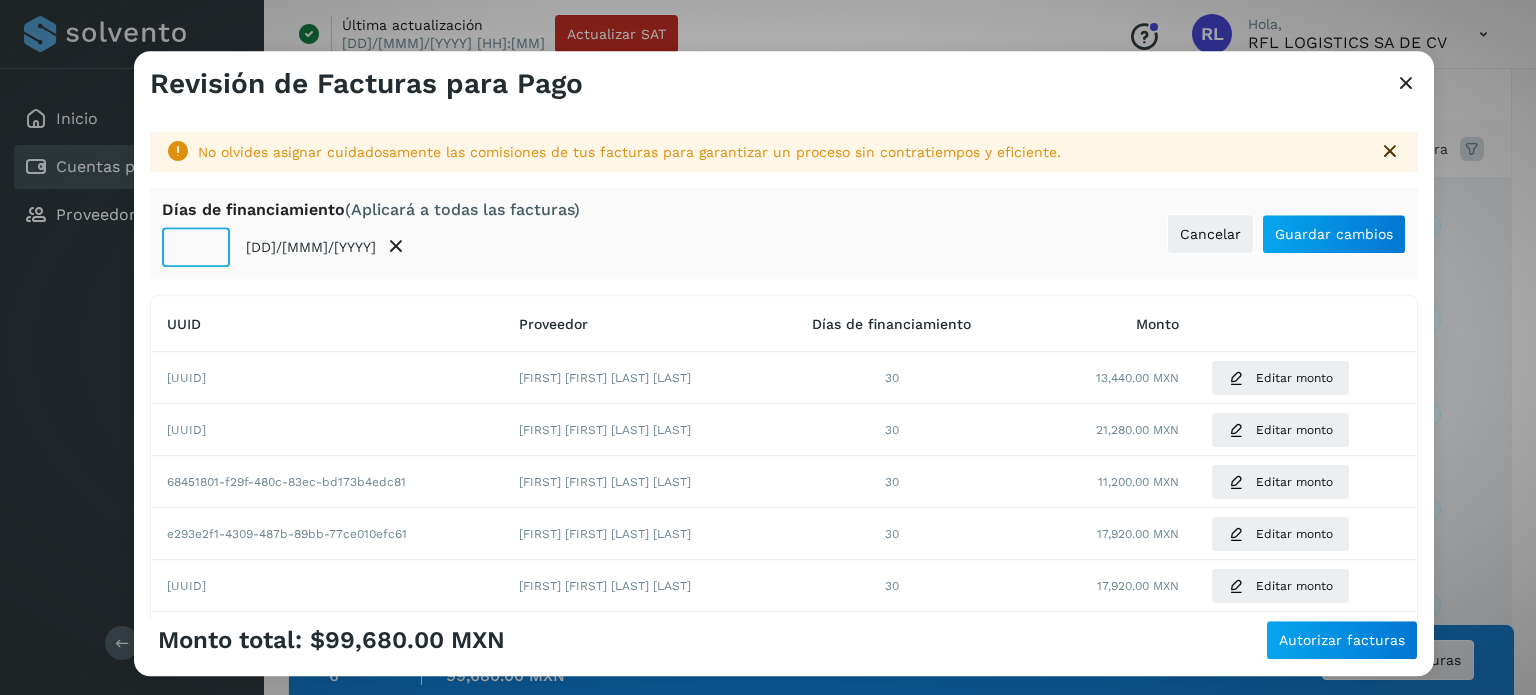 click on "** 29/ago/2025" at bounding box center [371, 248] 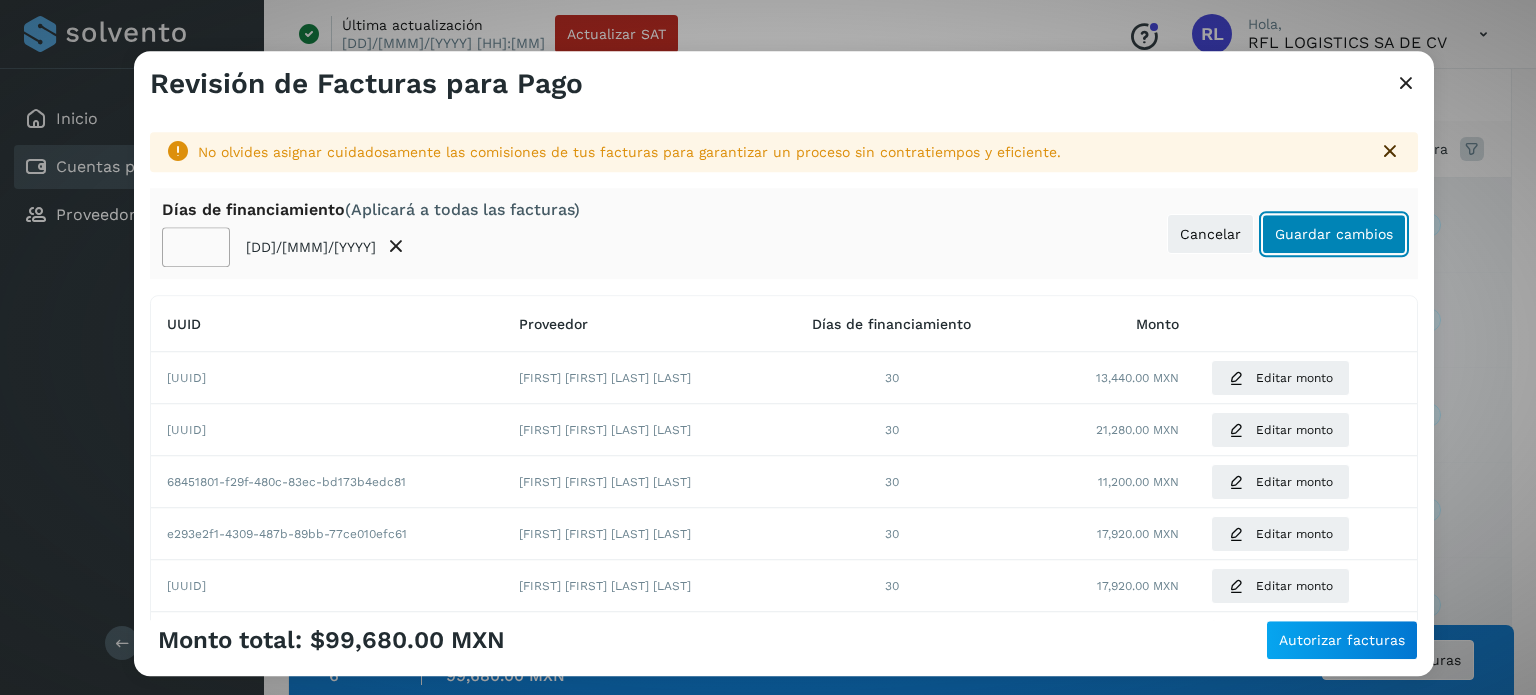 click on "Guardar cambios" 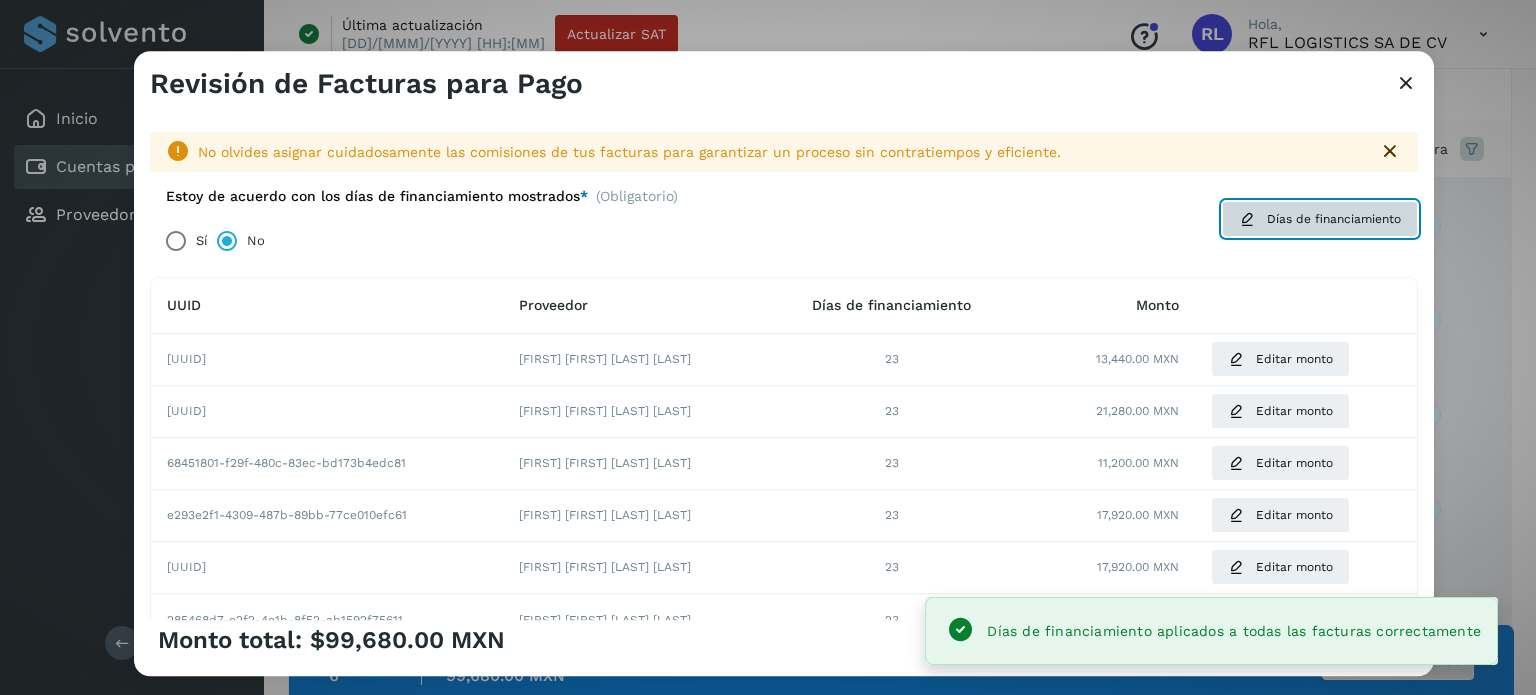 click on "Días de financiamiento" at bounding box center (1320, 219) 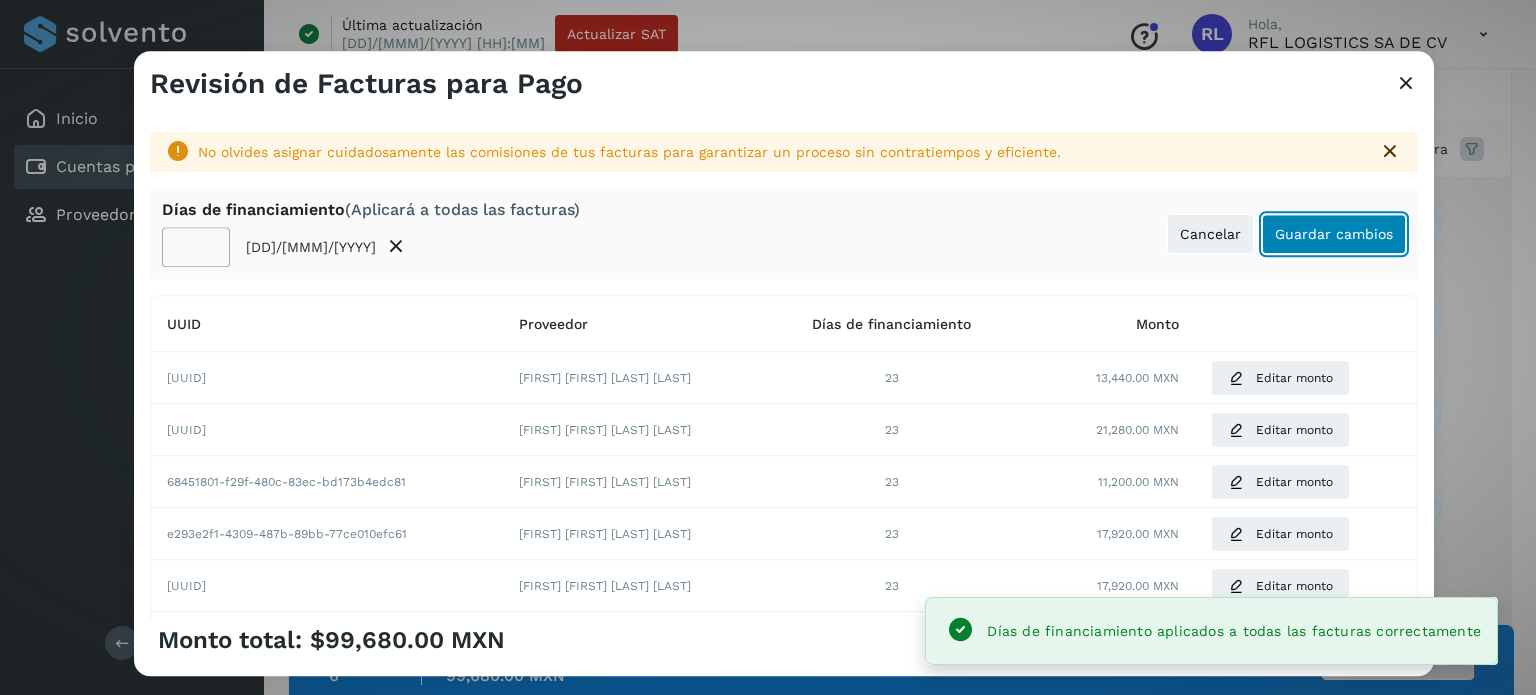 click on "Guardar cambios" 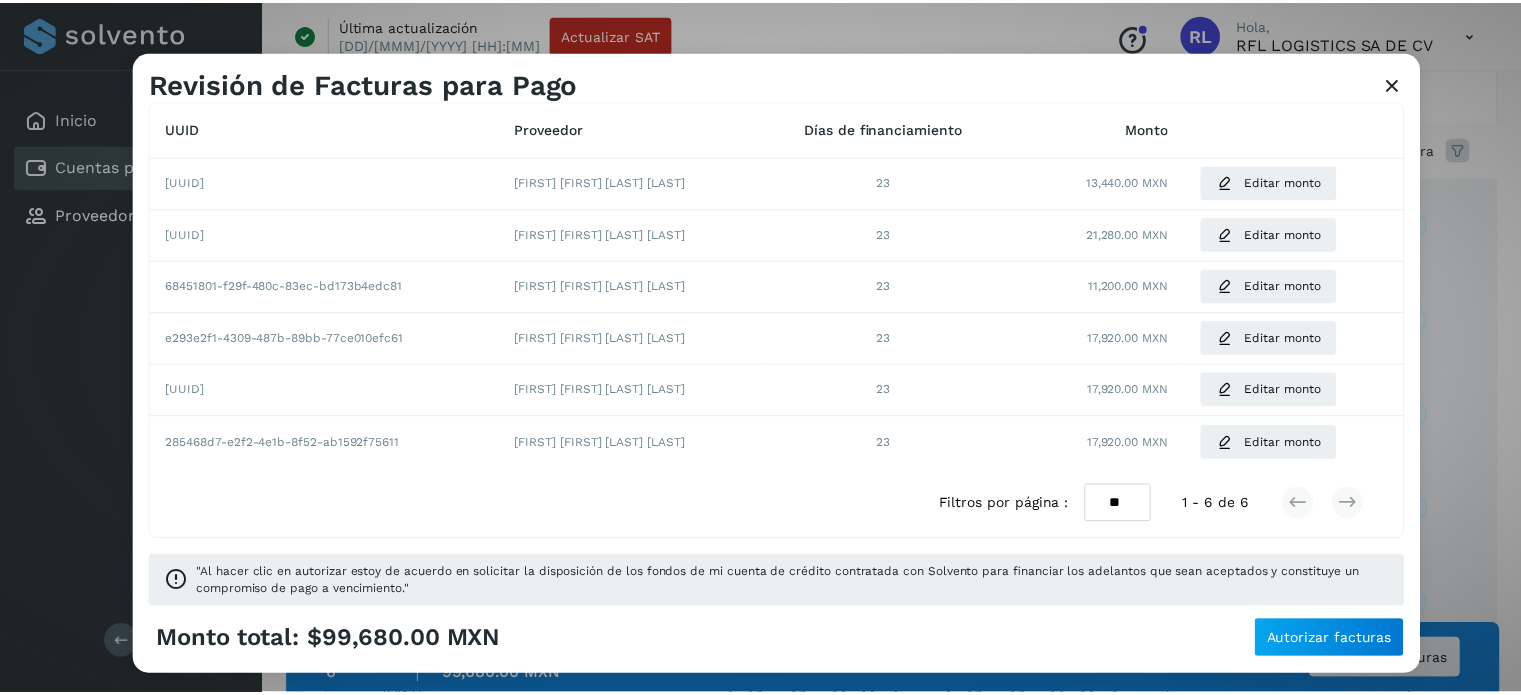 scroll, scrollTop: 184, scrollLeft: 0, axis: vertical 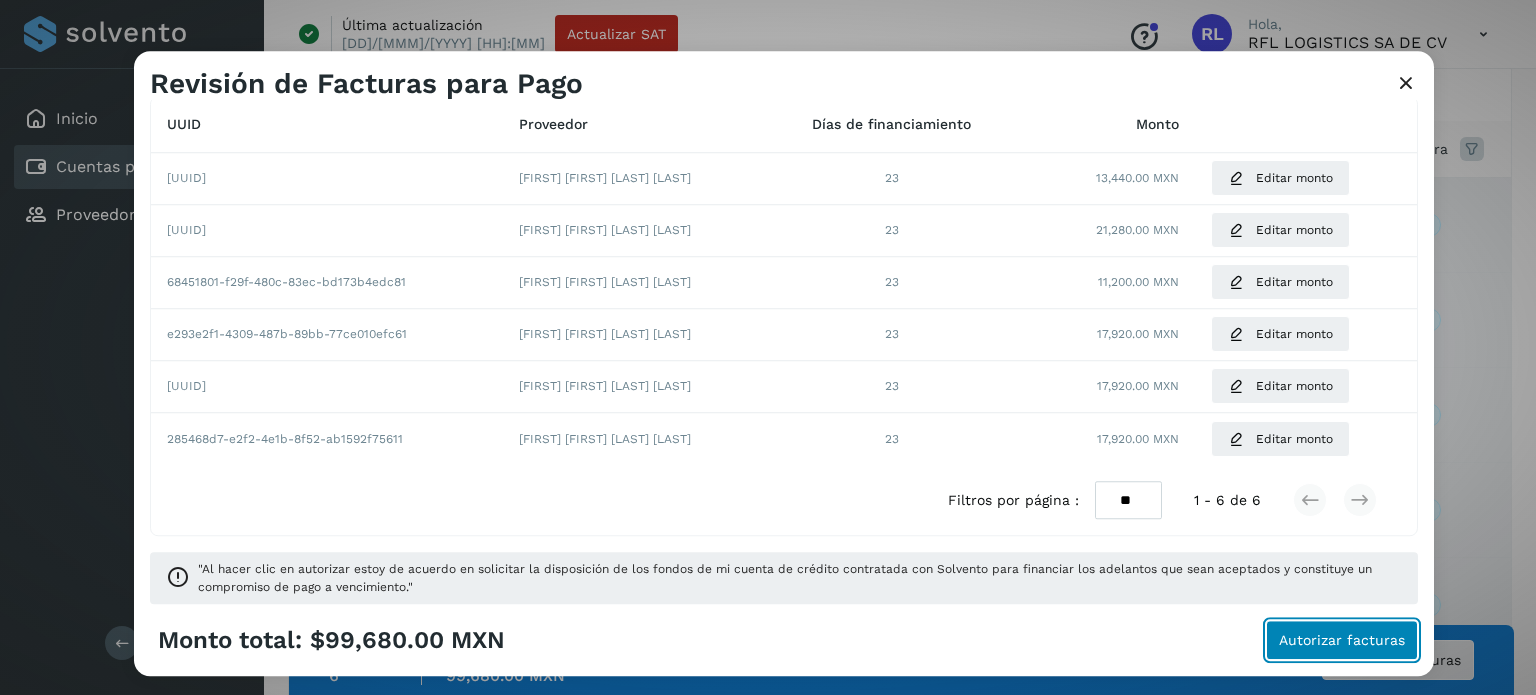 click on "Autorizar facturas" 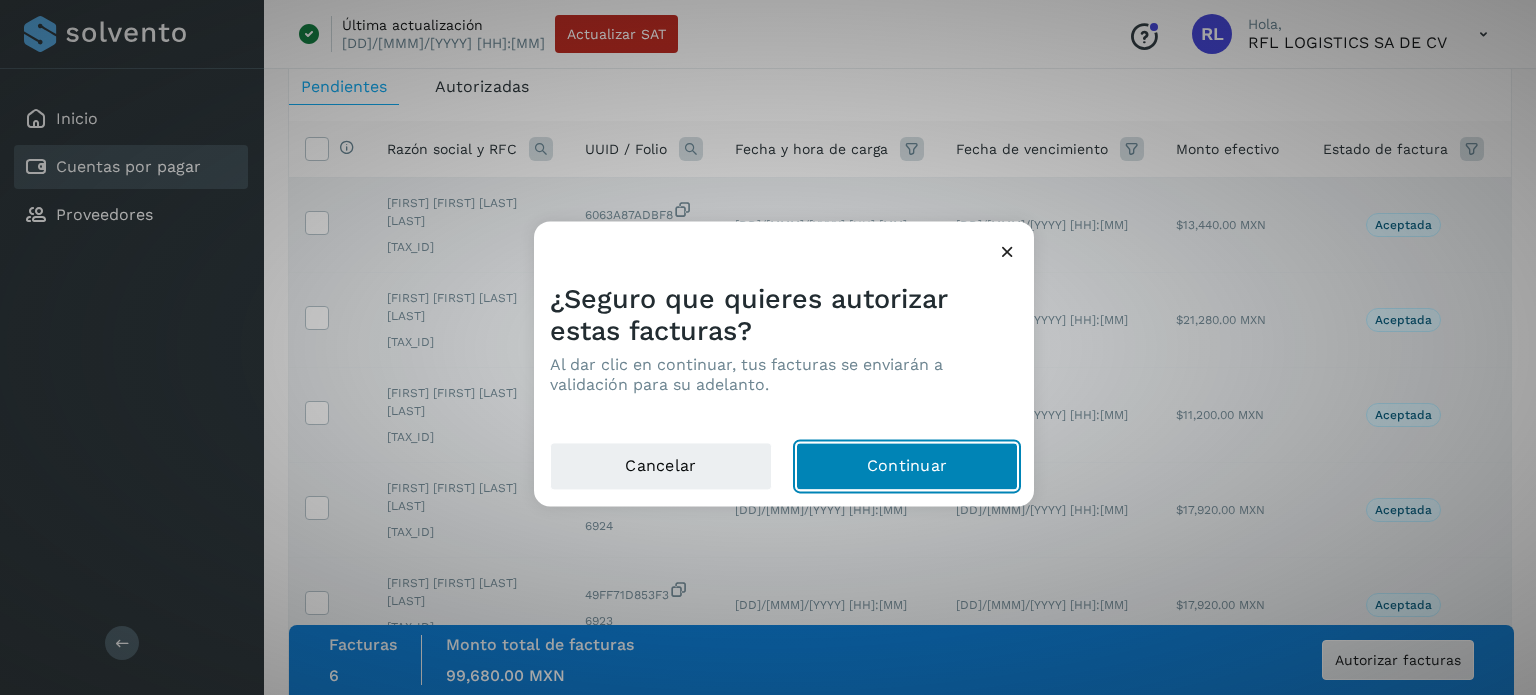 click on "Continuar" 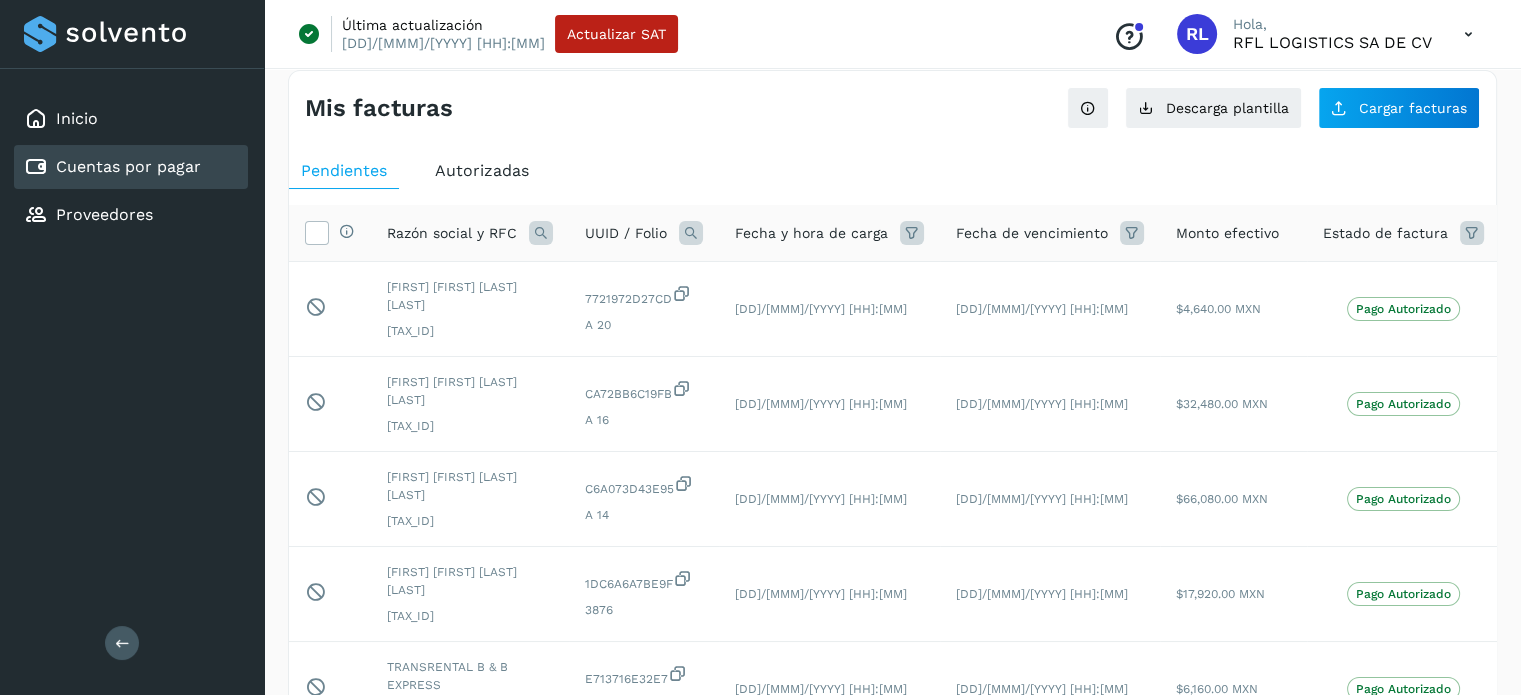 scroll, scrollTop: 0, scrollLeft: 0, axis: both 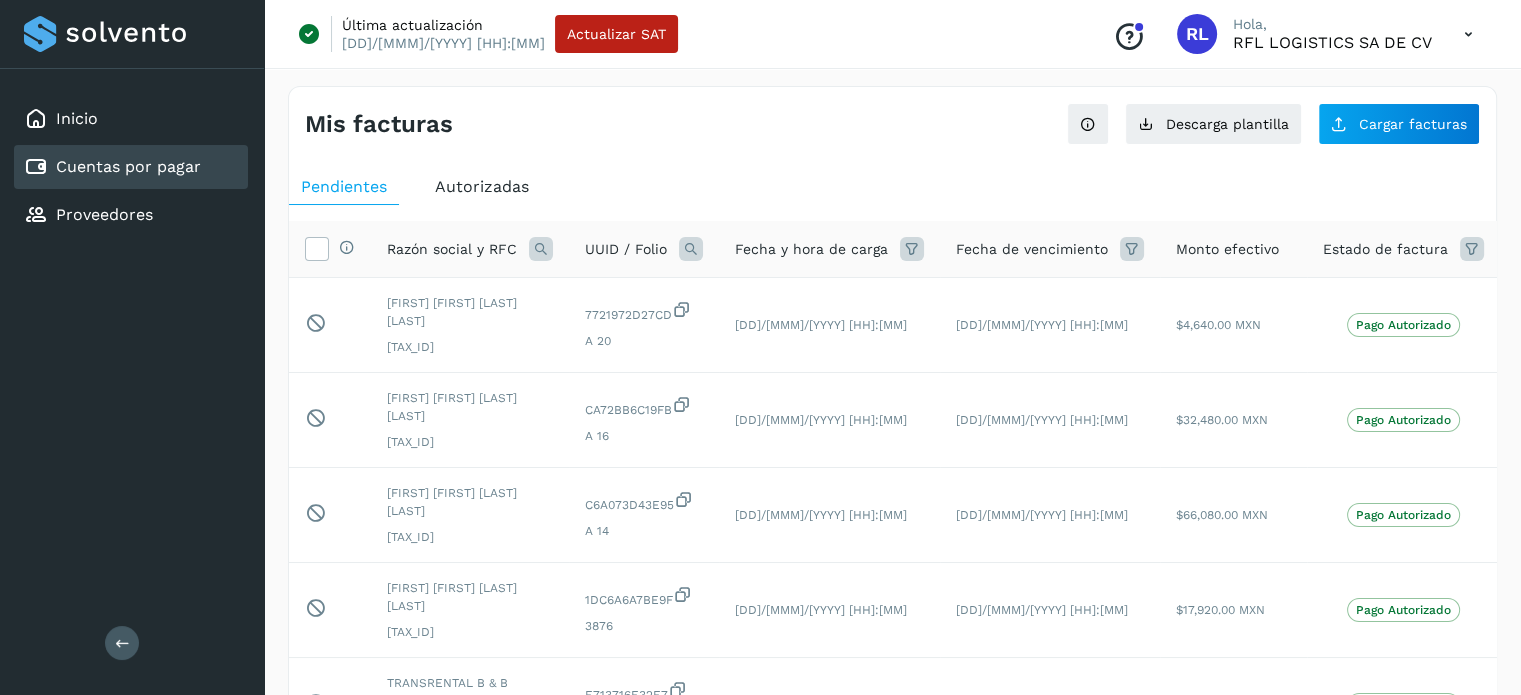 click on "Cuentas por pagar" at bounding box center [128, 166] 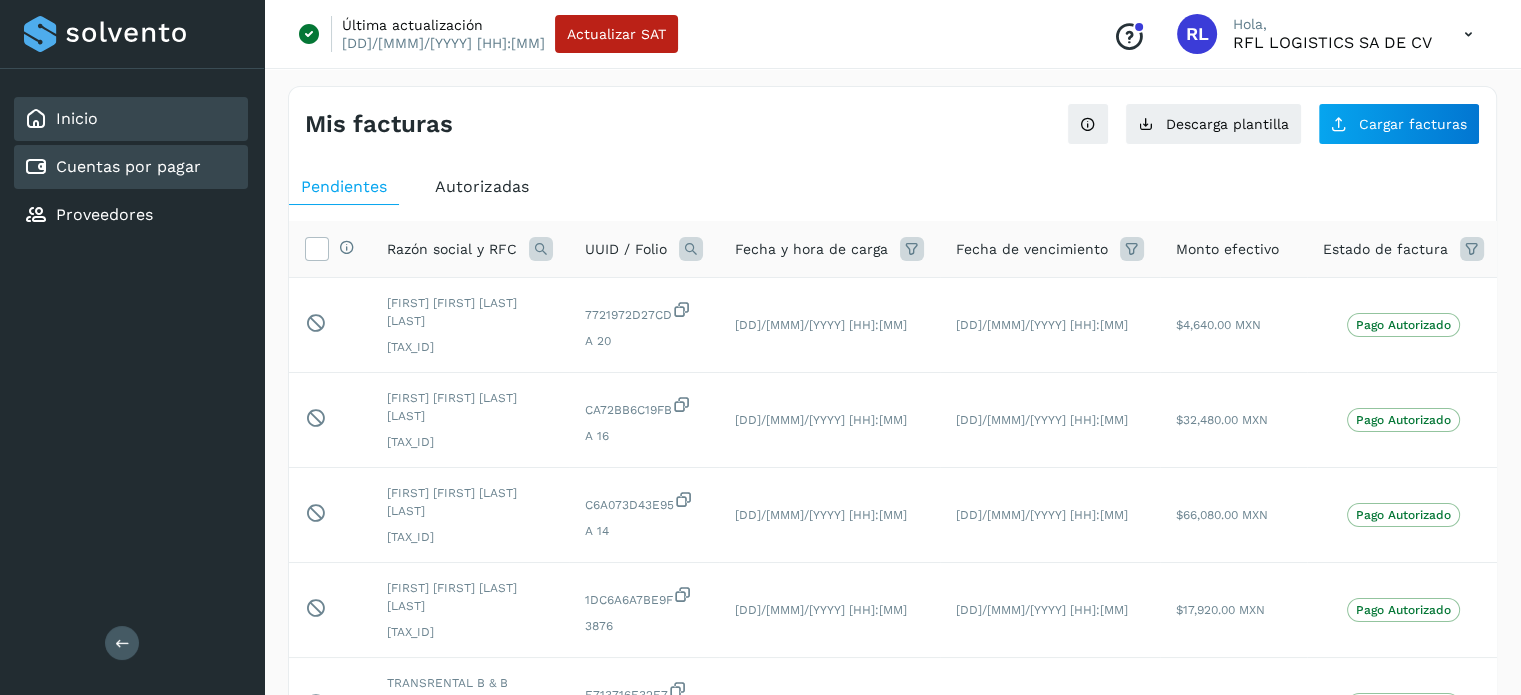 click on "Inicio" 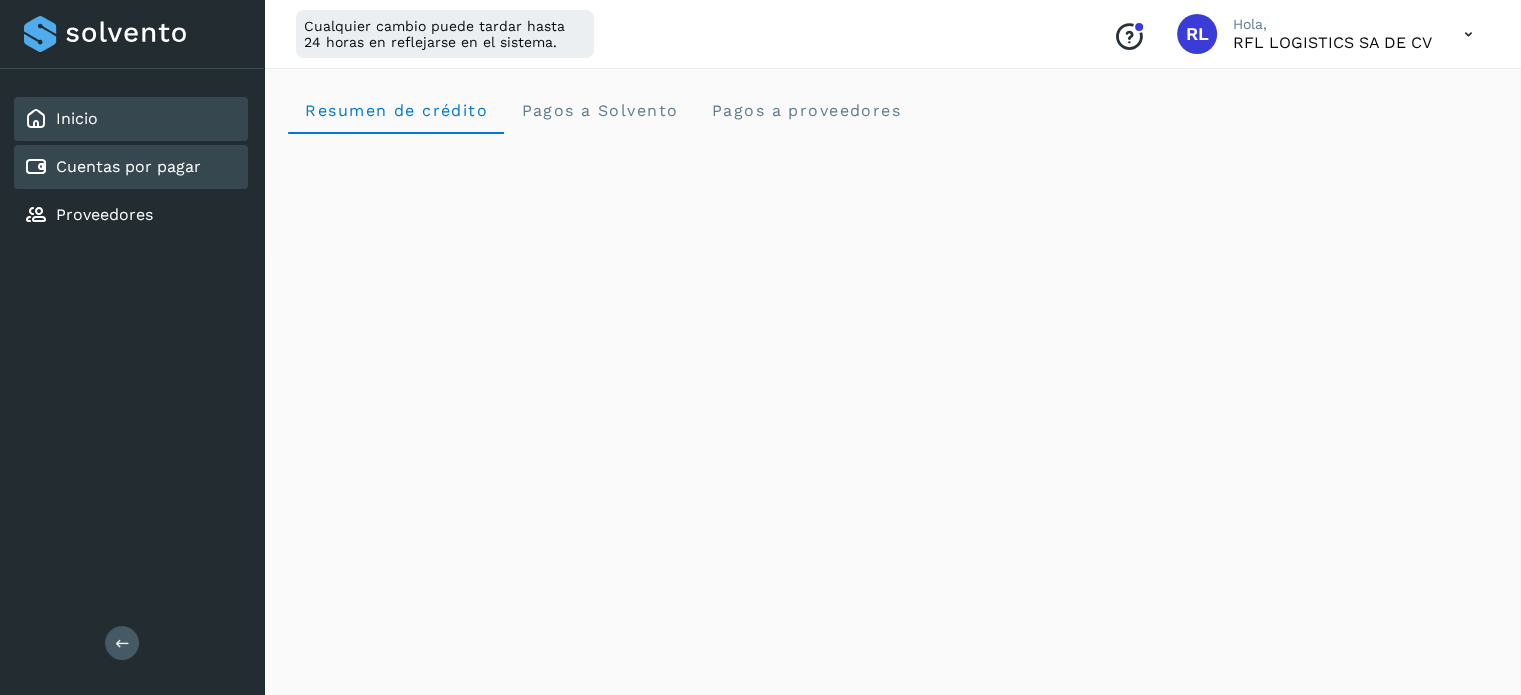 click on "Cuentas por pagar" at bounding box center (128, 166) 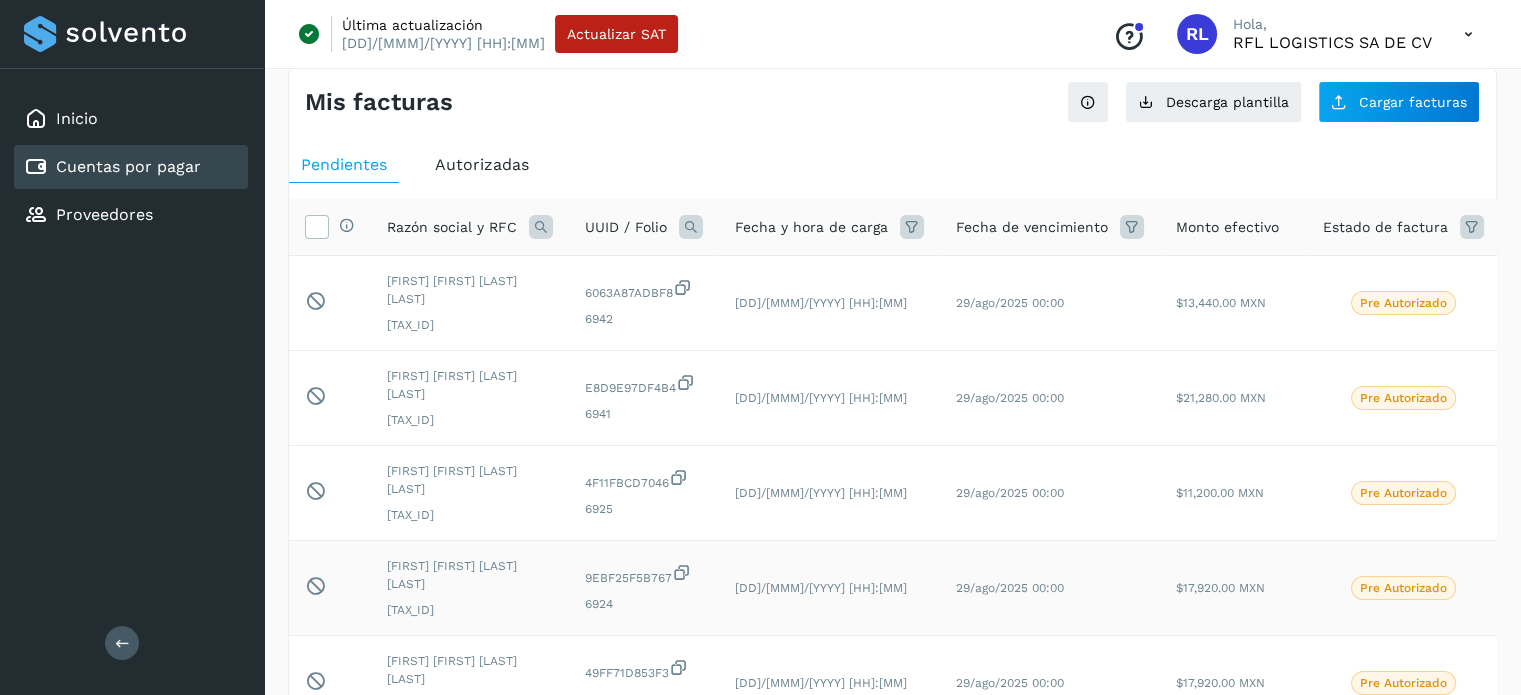 scroll, scrollTop: 0, scrollLeft: 0, axis: both 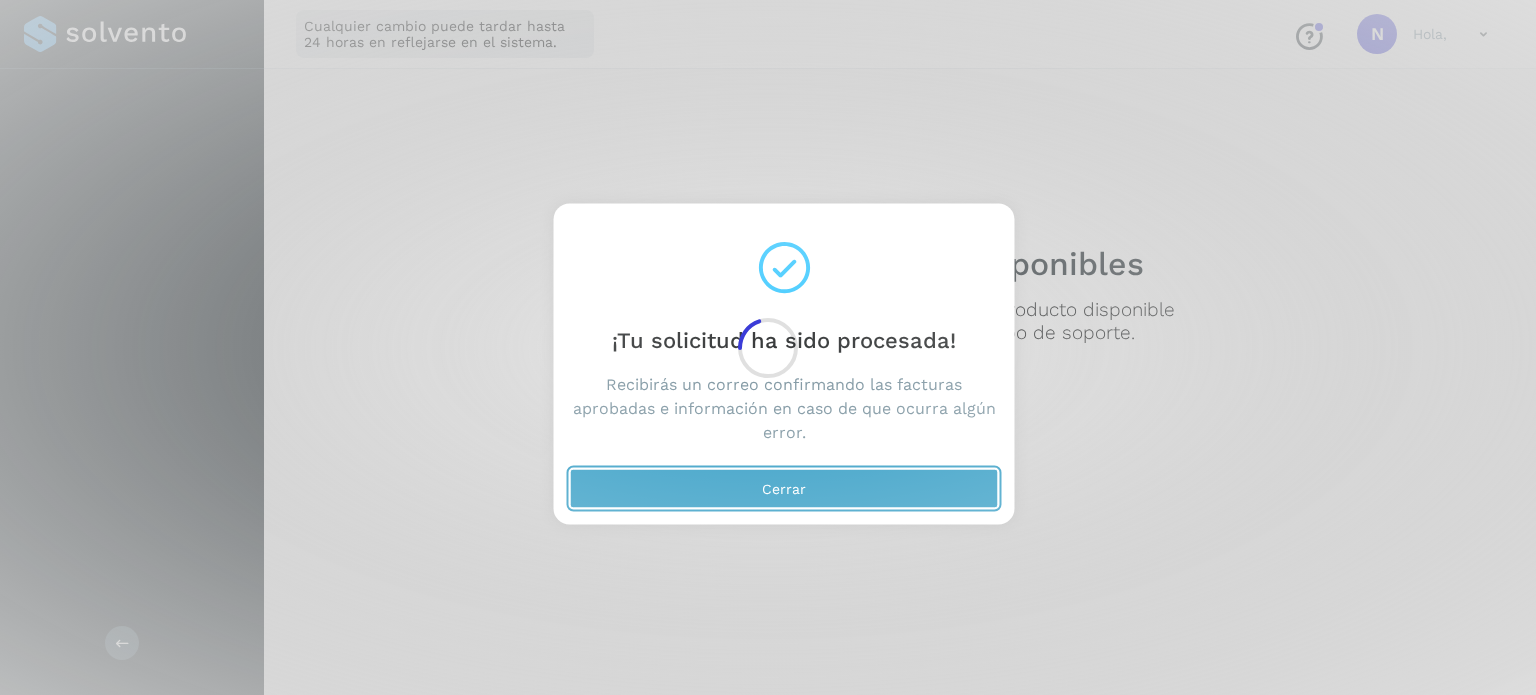 click on "Cerrar" 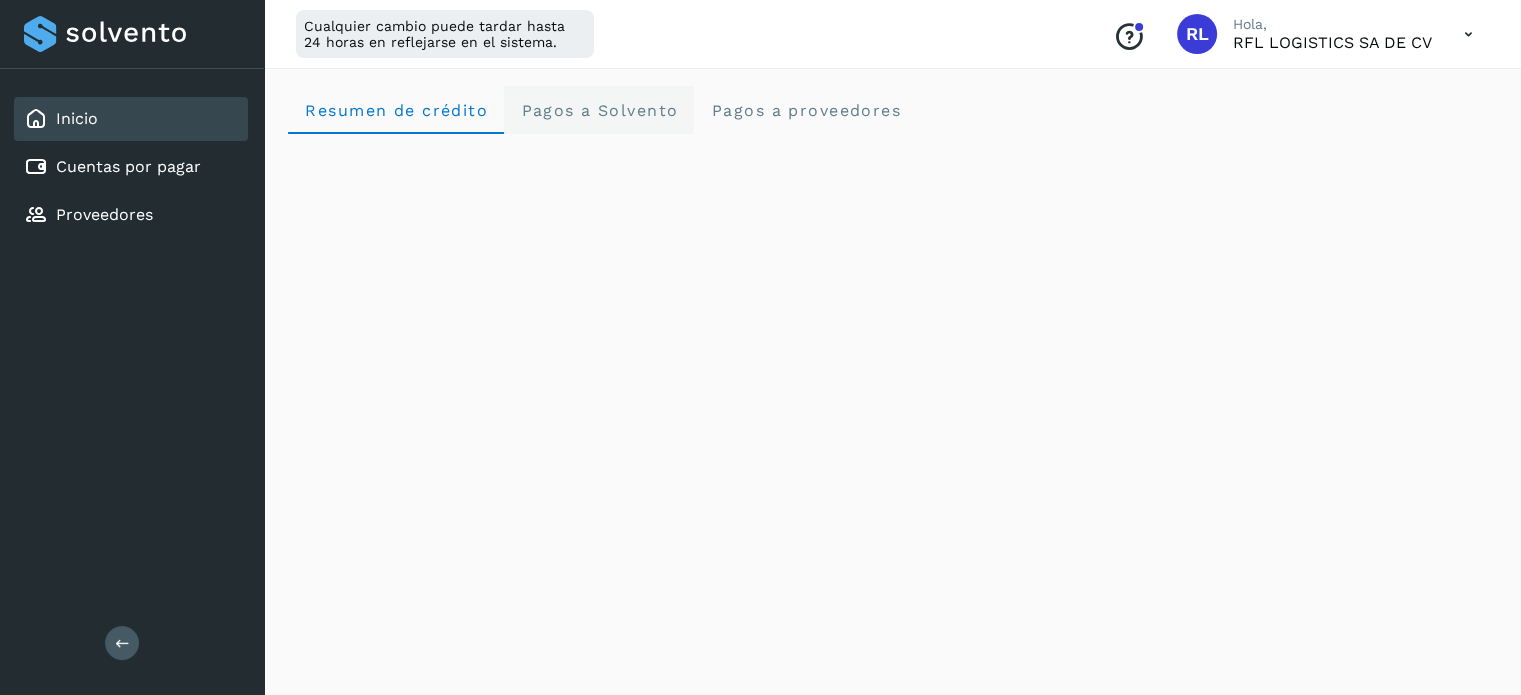 click on "Pagos a Solvento" 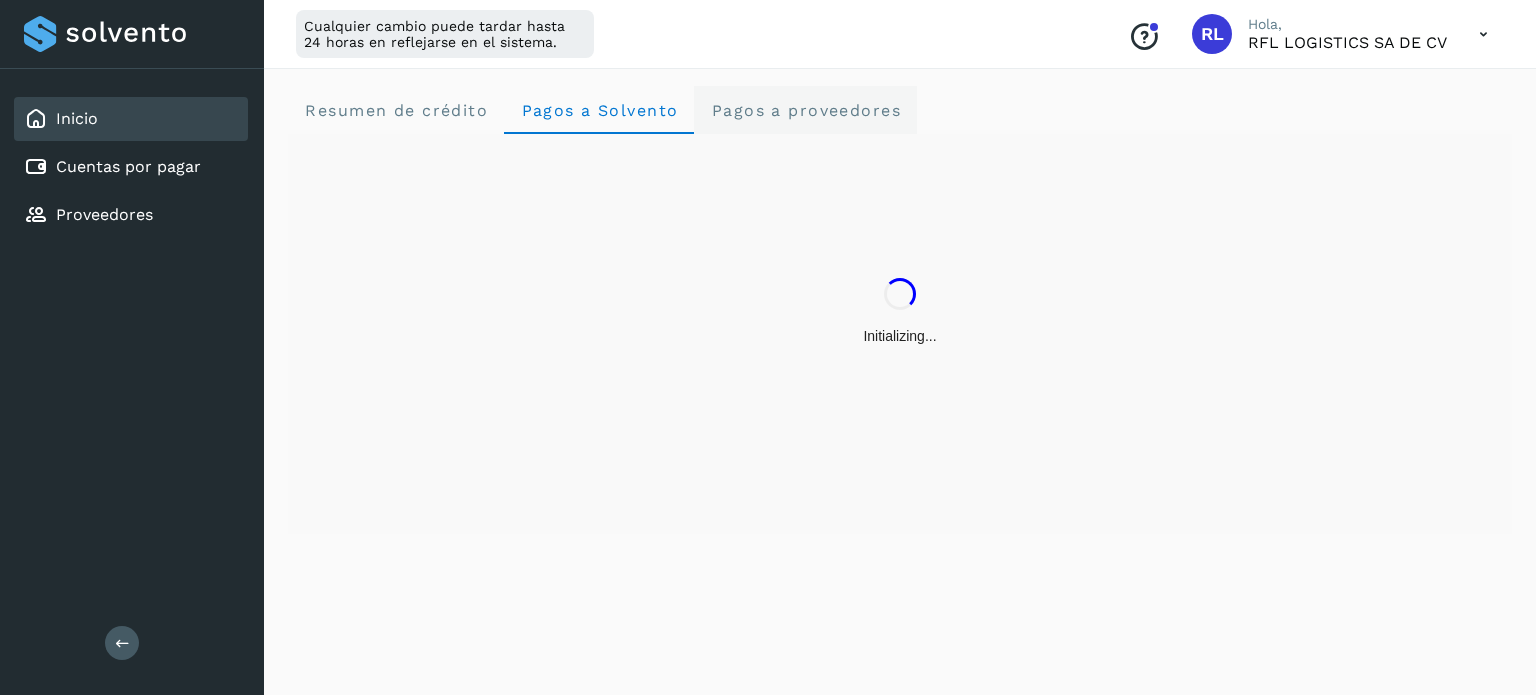 click on "Pagos a proveedores" 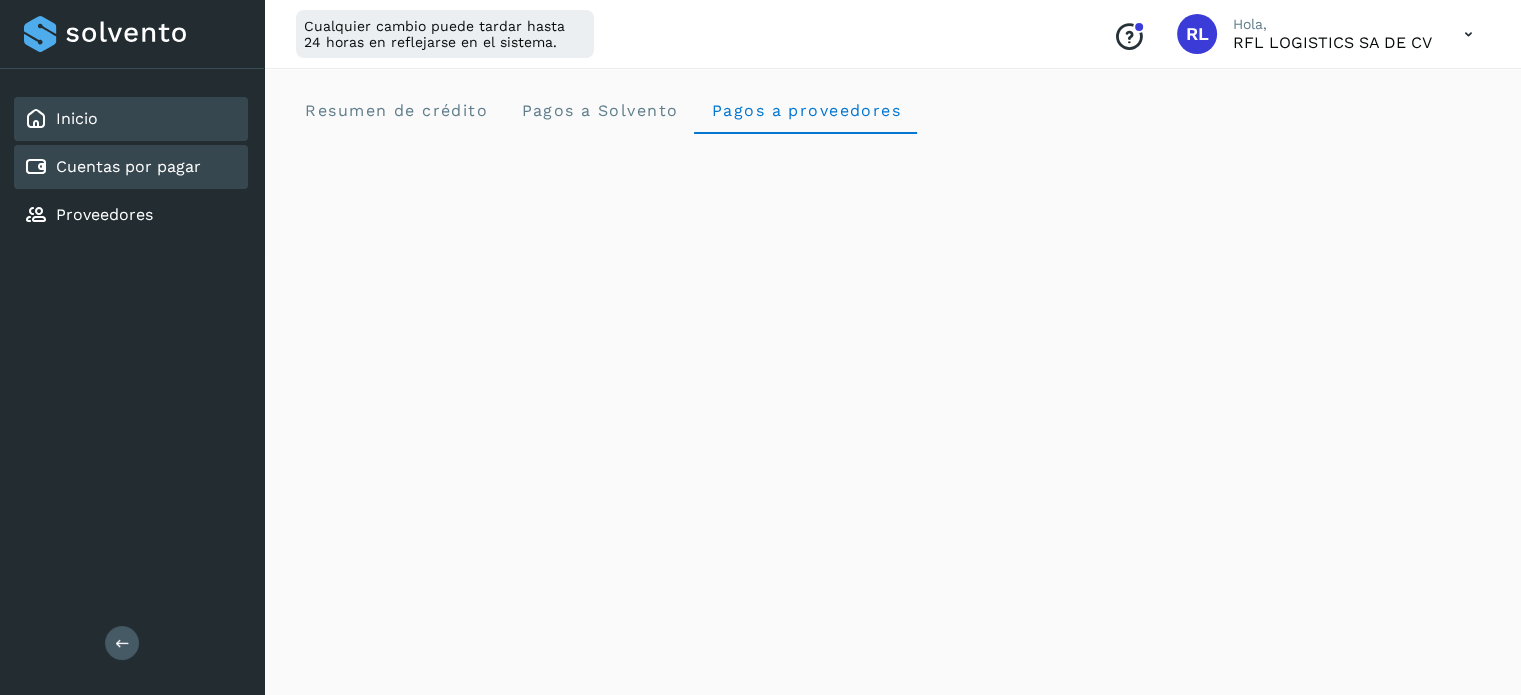 click on "Cuentas por pagar" at bounding box center (128, 166) 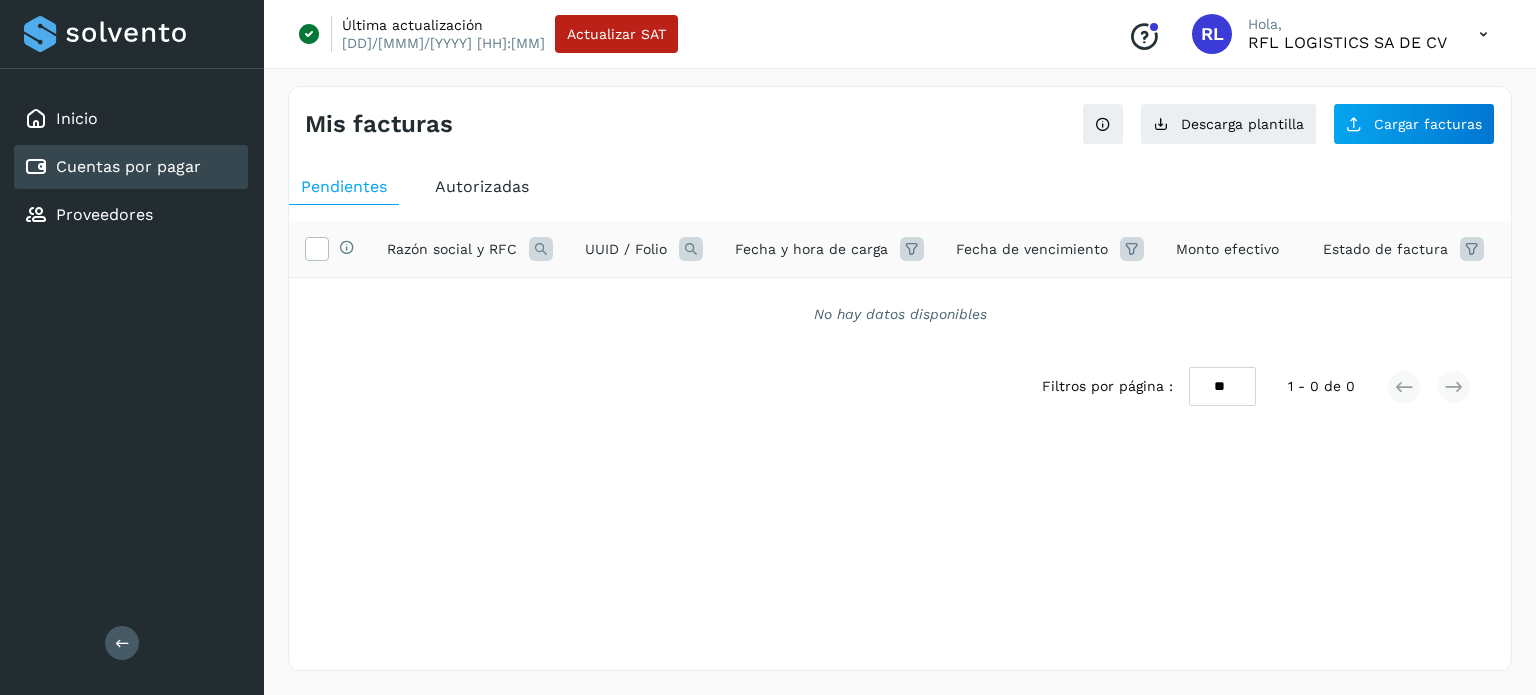 click on "Autorizadas" at bounding box center [482, 186] 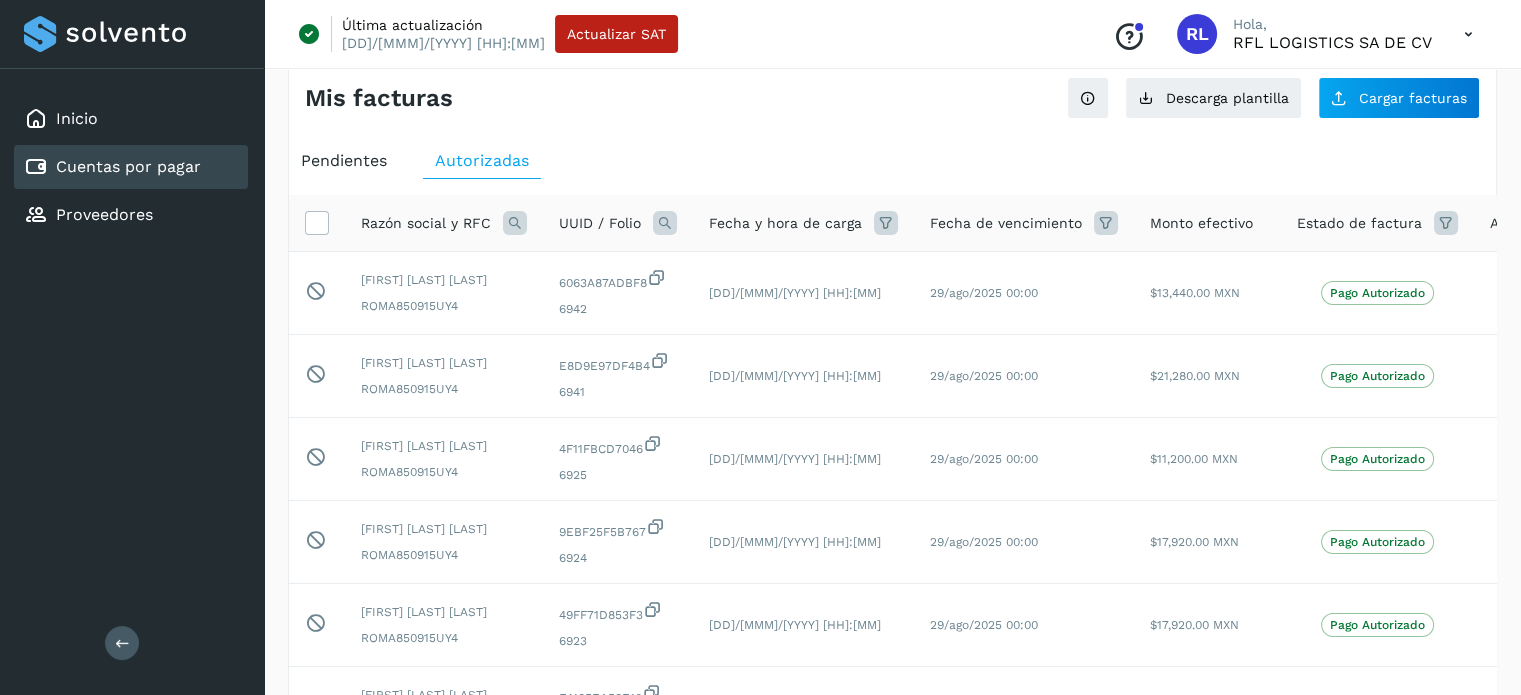 scroll, scrollTop: 0, scrollLeft: 0, axis: both 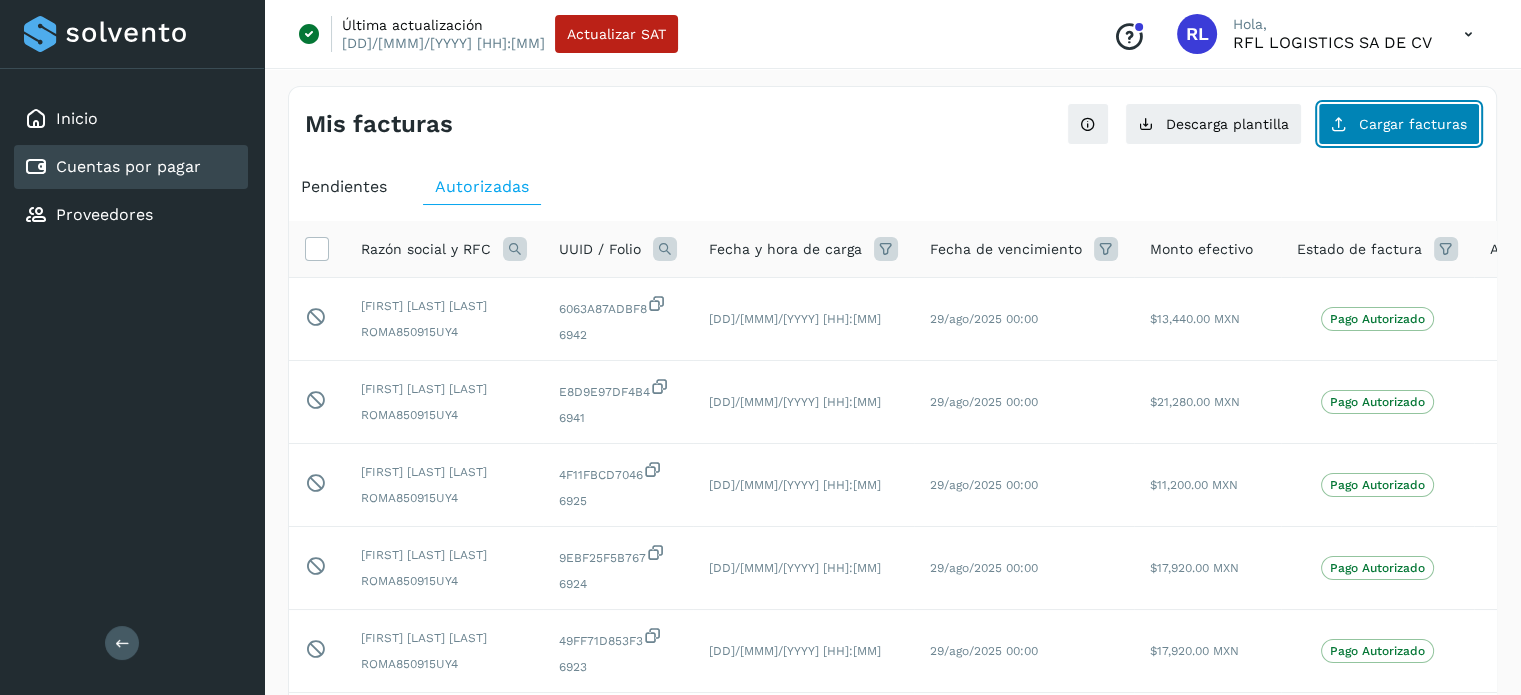 click on "Cargar facturas" 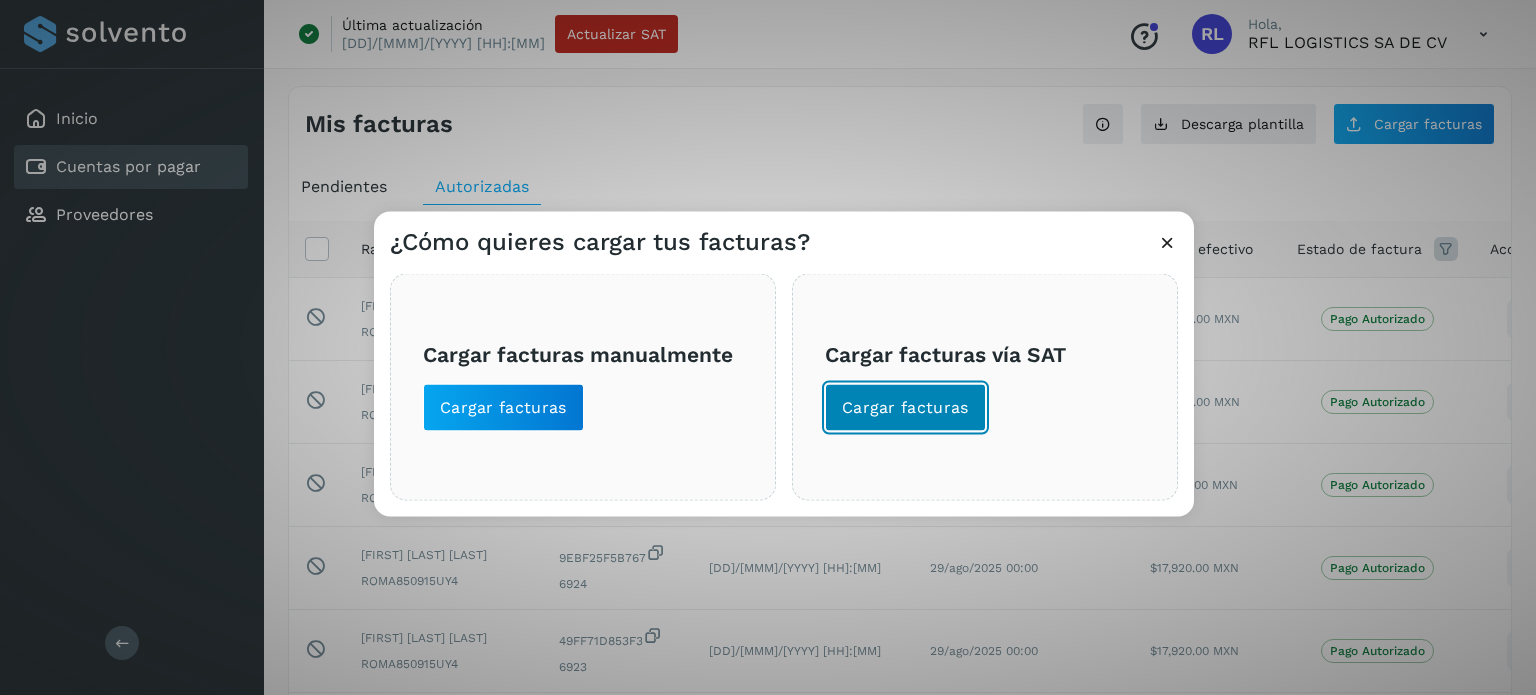 click on "Cargar facturas" 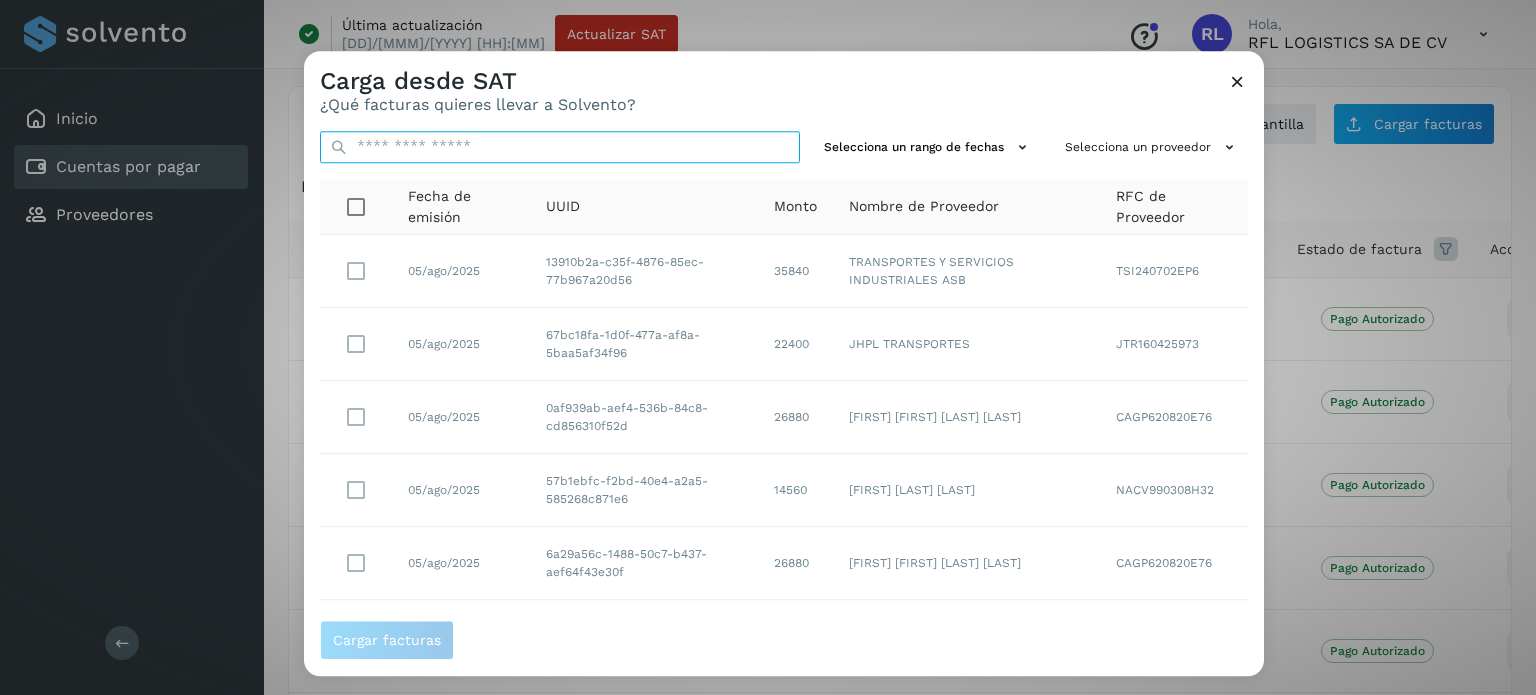 click at bounding box center (560, 147) 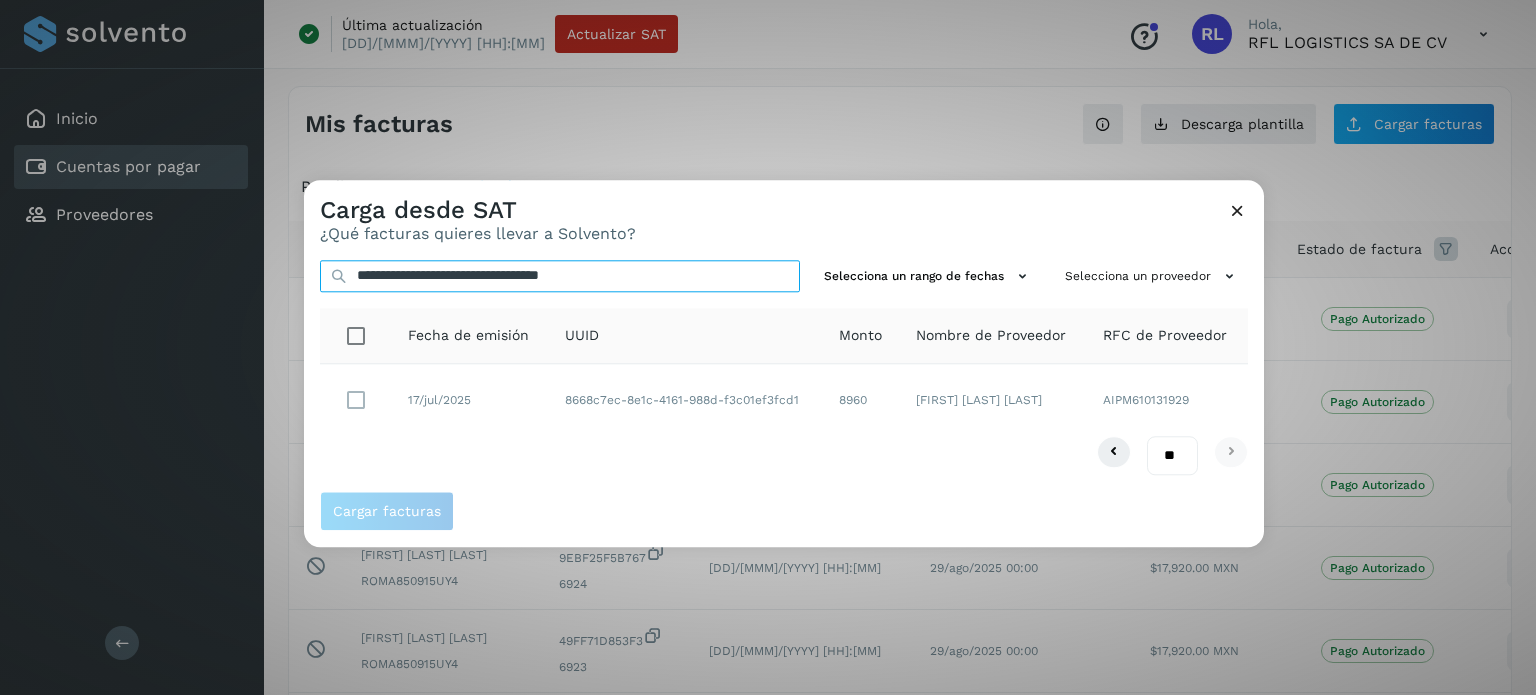 type on "**********" 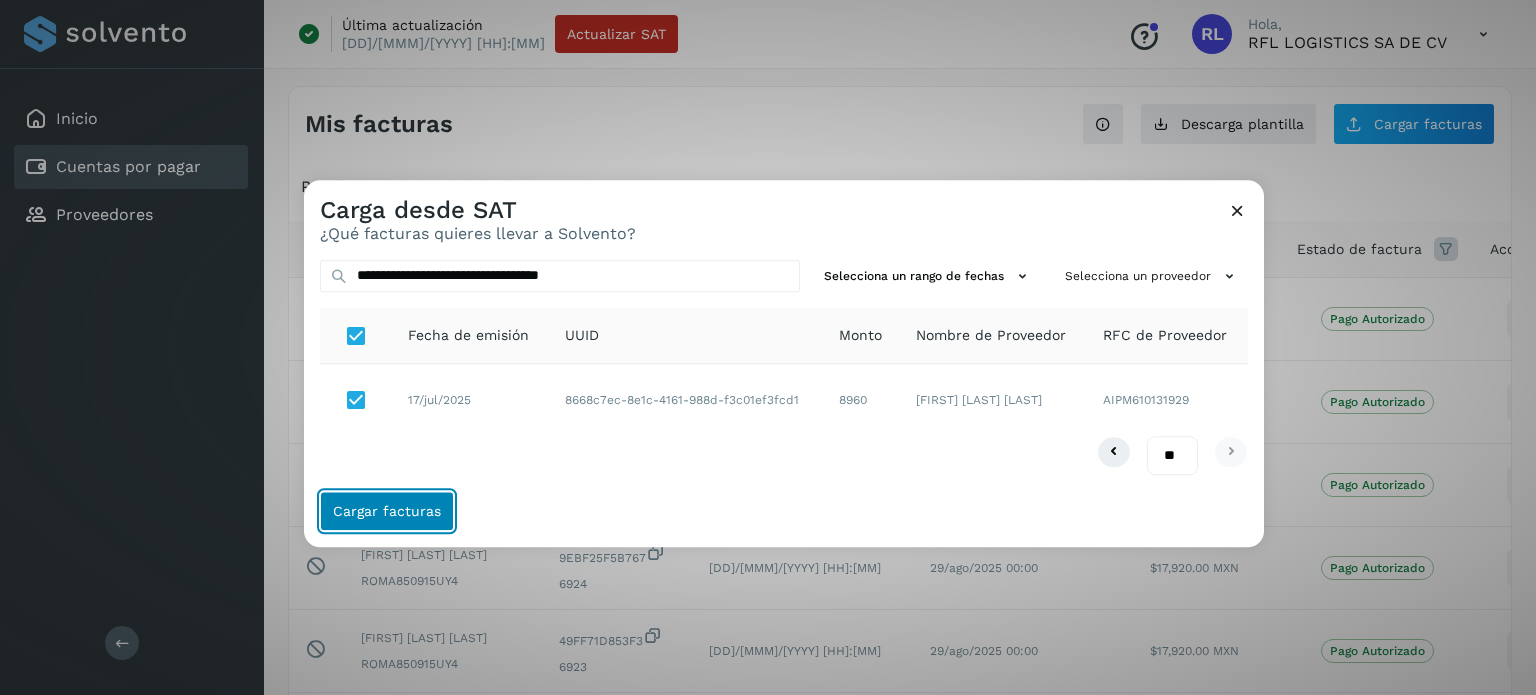 click on "Cargar facturas" 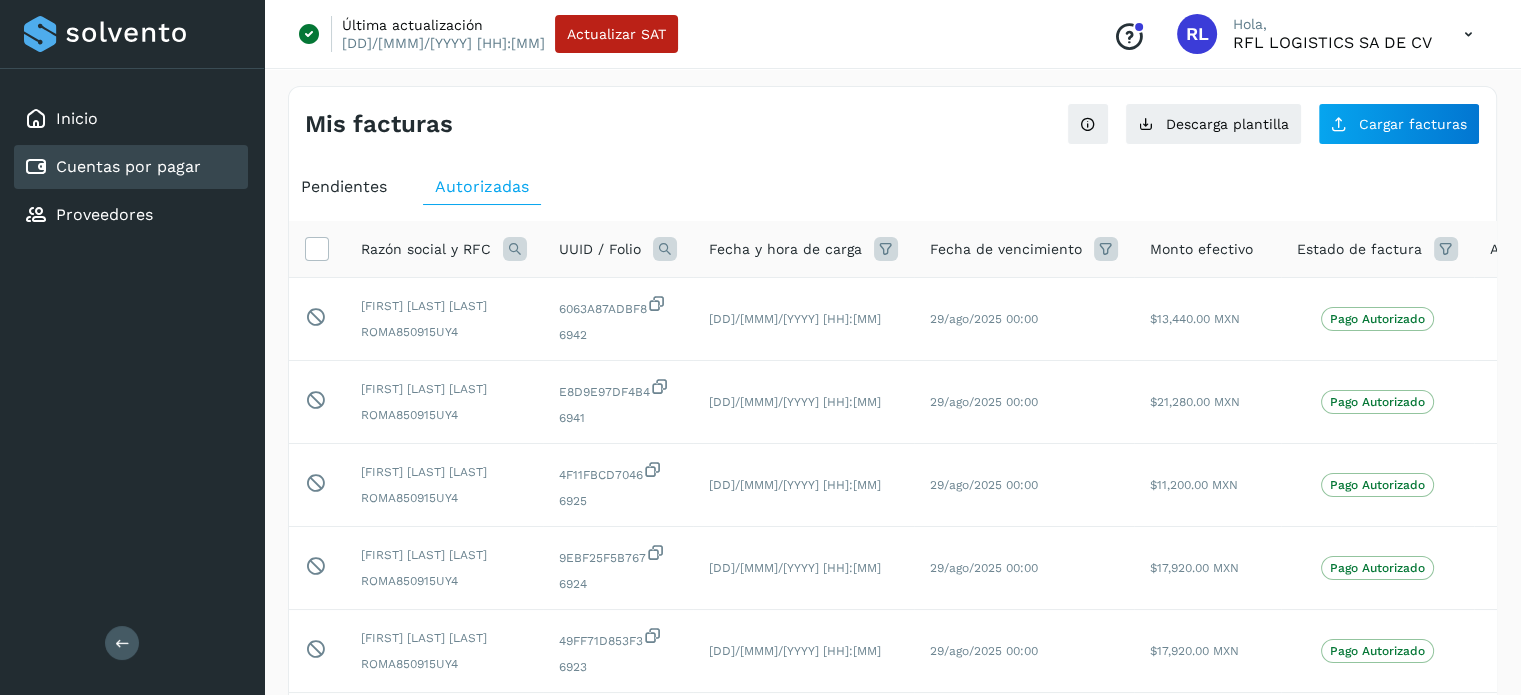 click on "Pendientes" at bounding box center [344, 186] 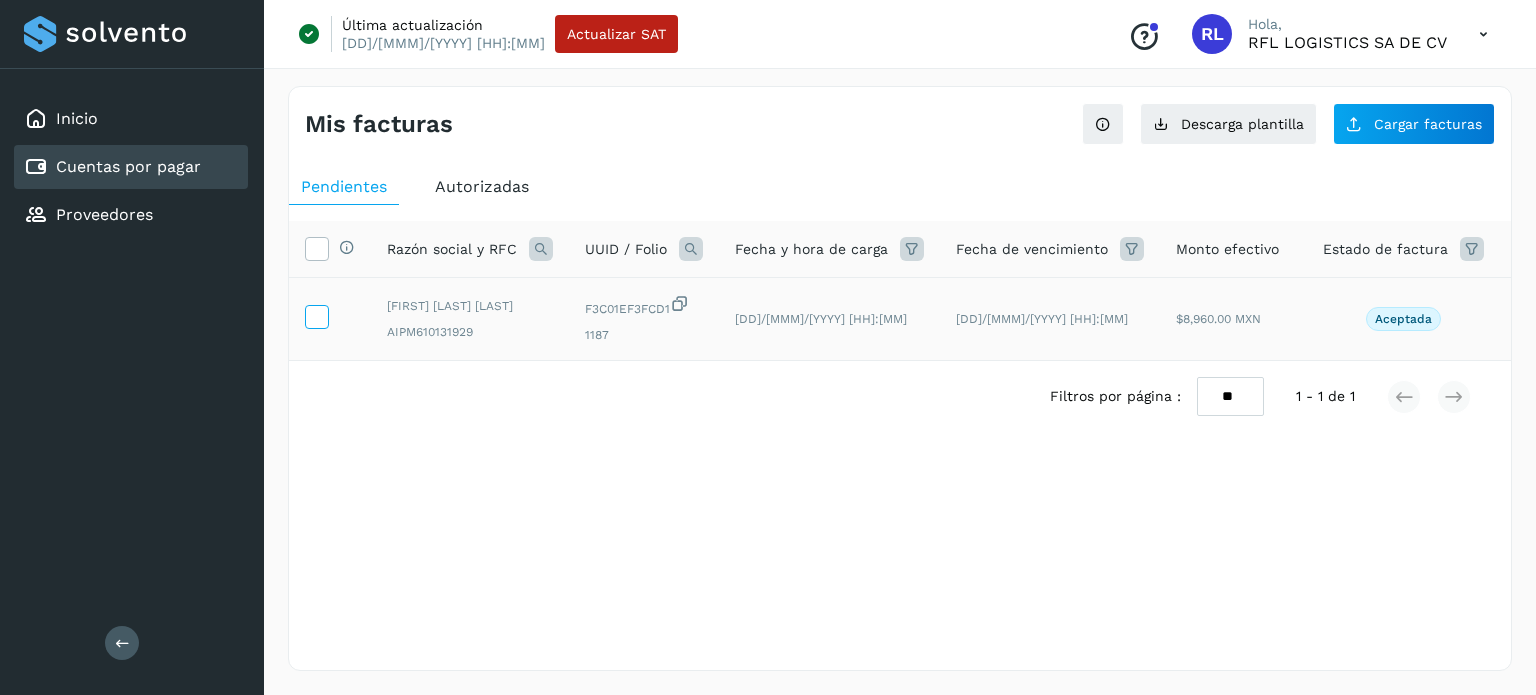 click at bounding box center (316, 315) 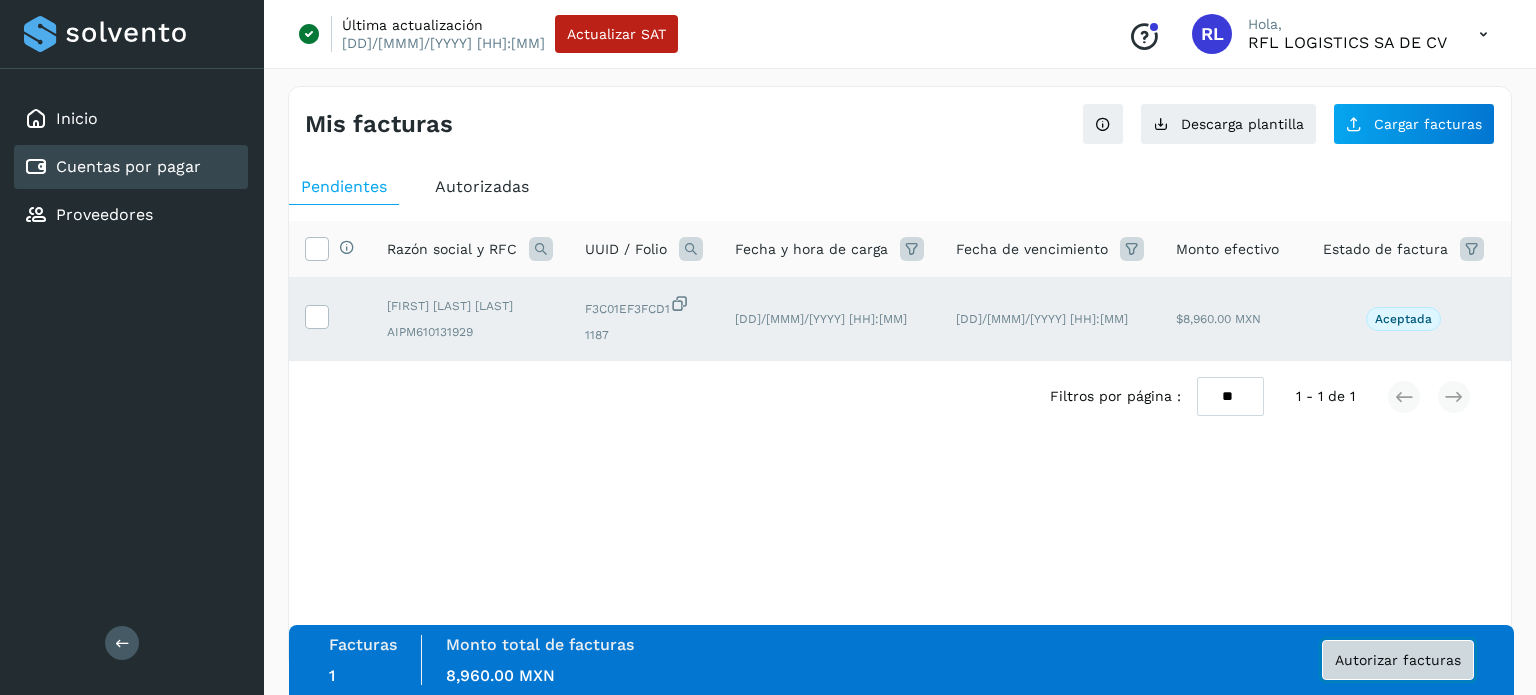 click on "Autorizar facturas" 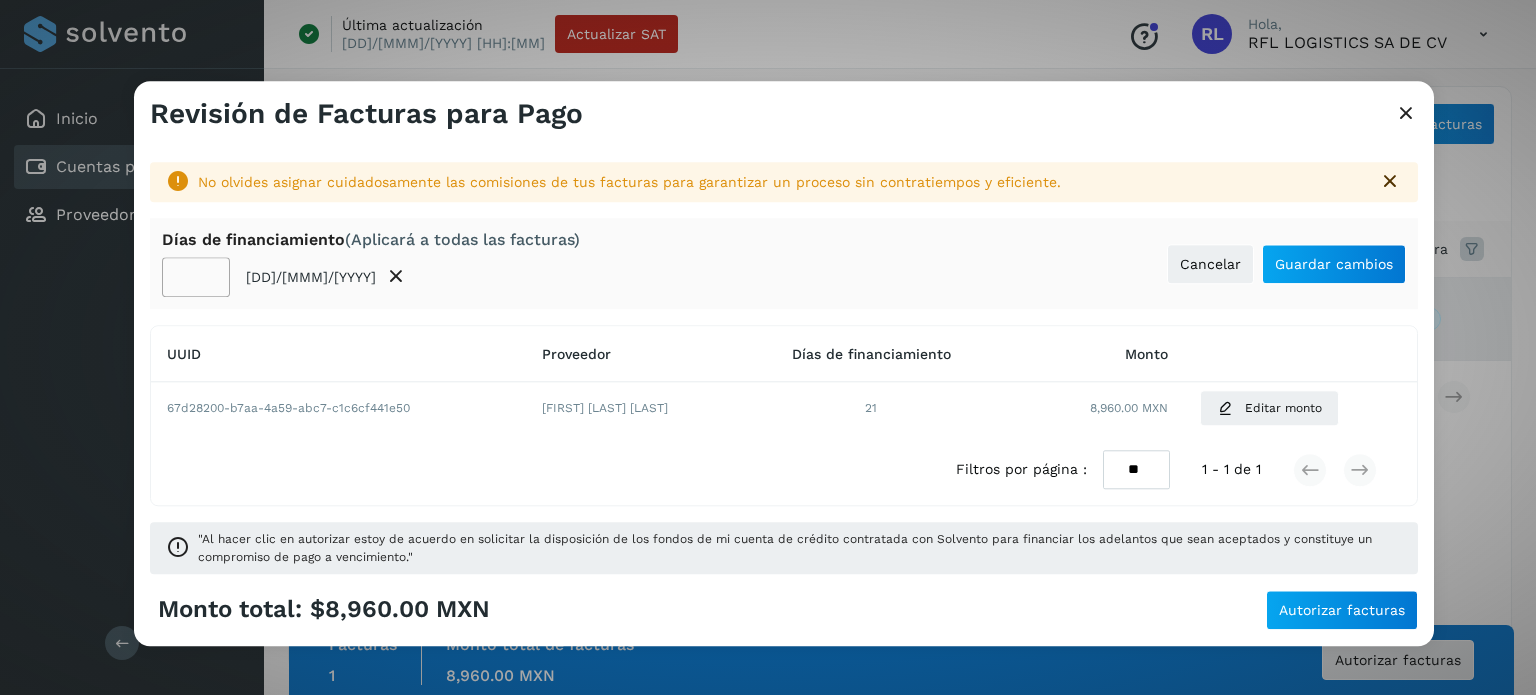 click on "**" 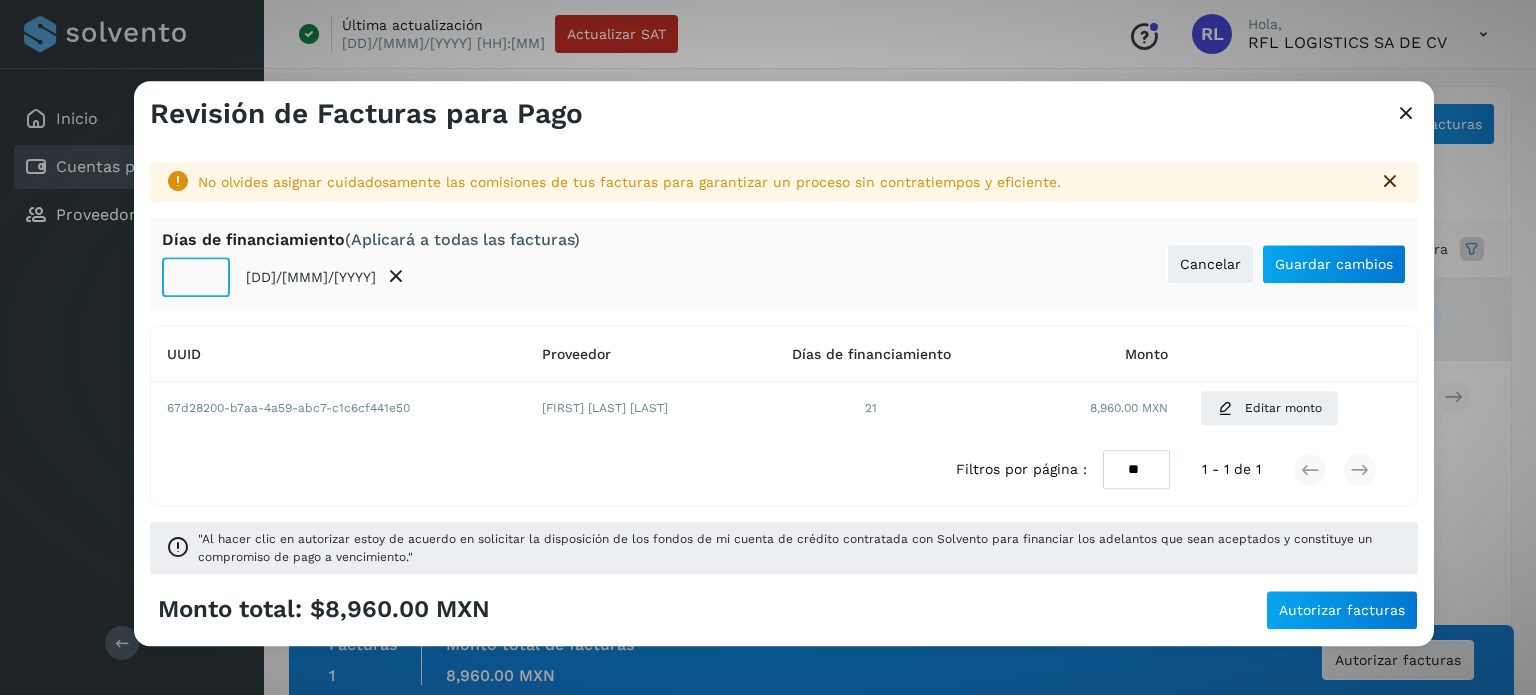 click on "**" 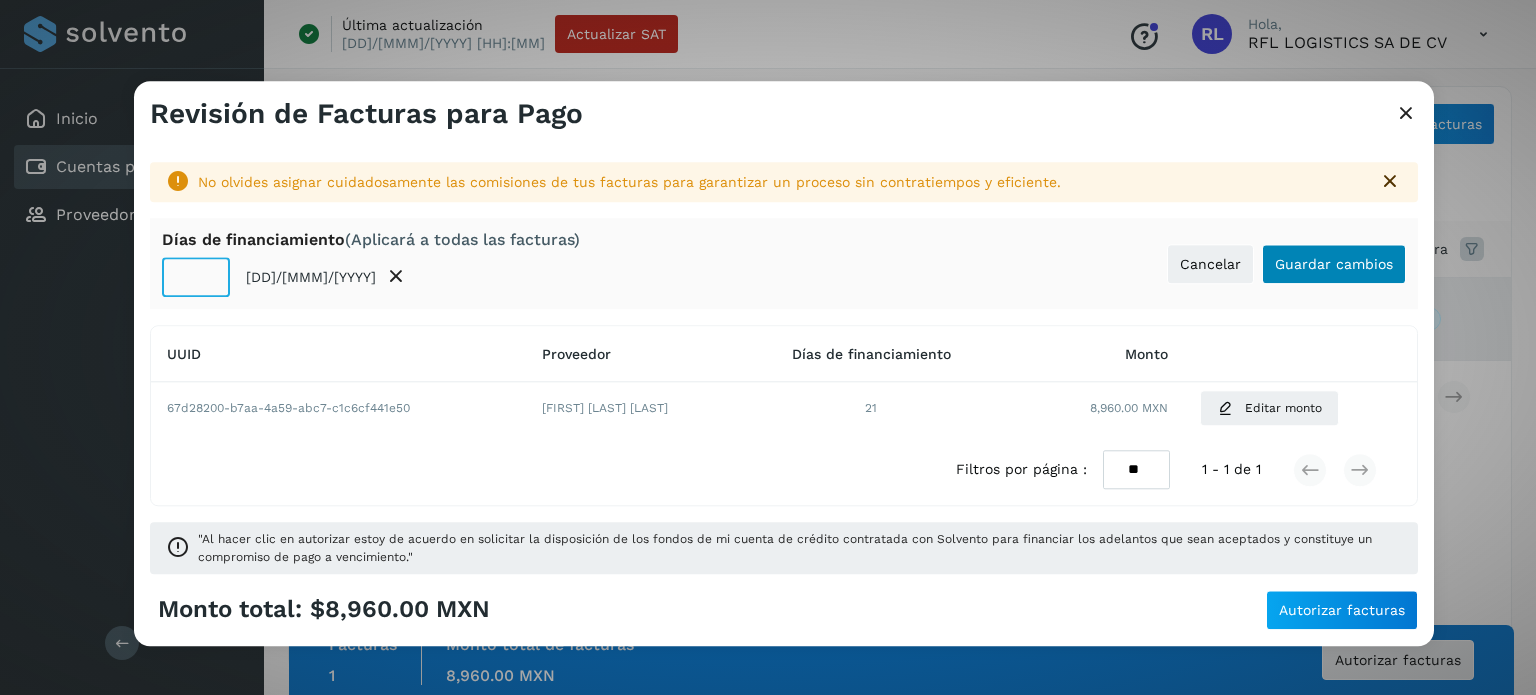 type on "**" 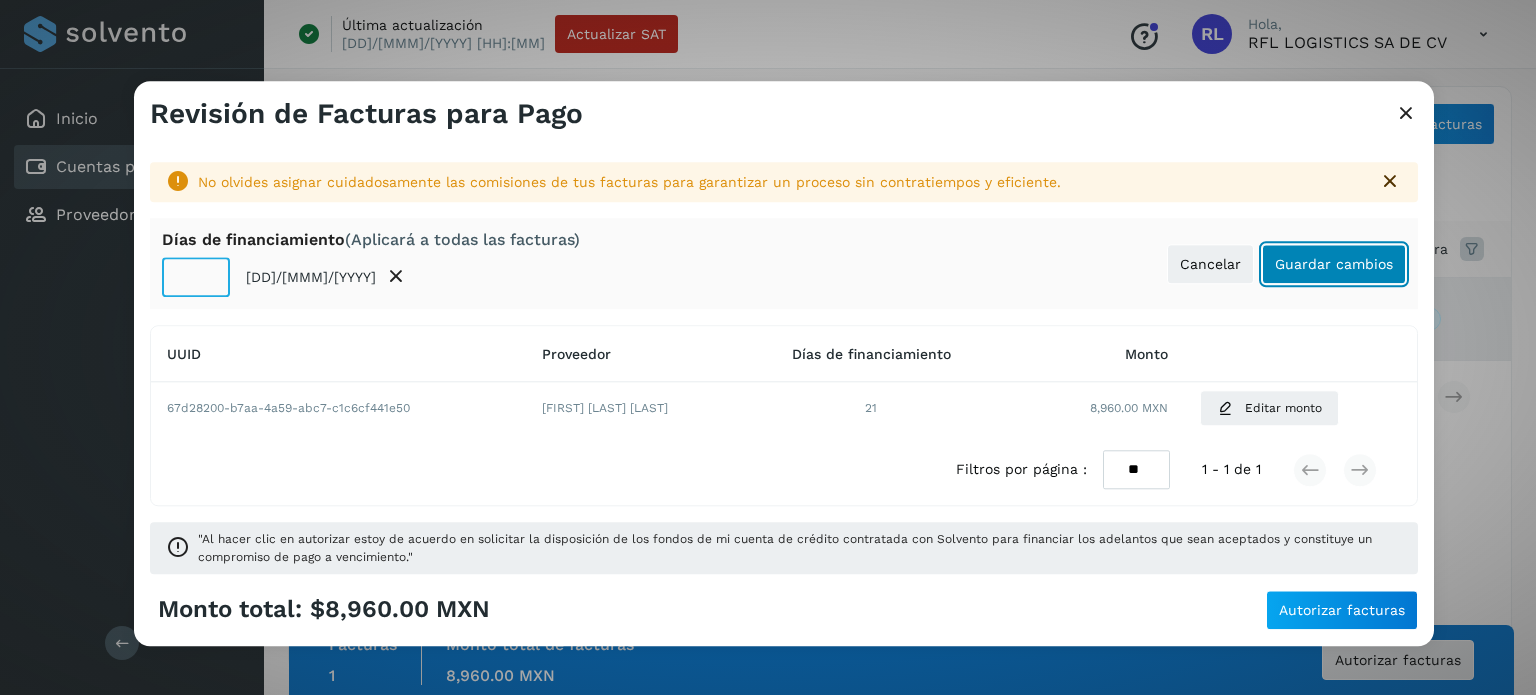 click on "Guardar cambios" 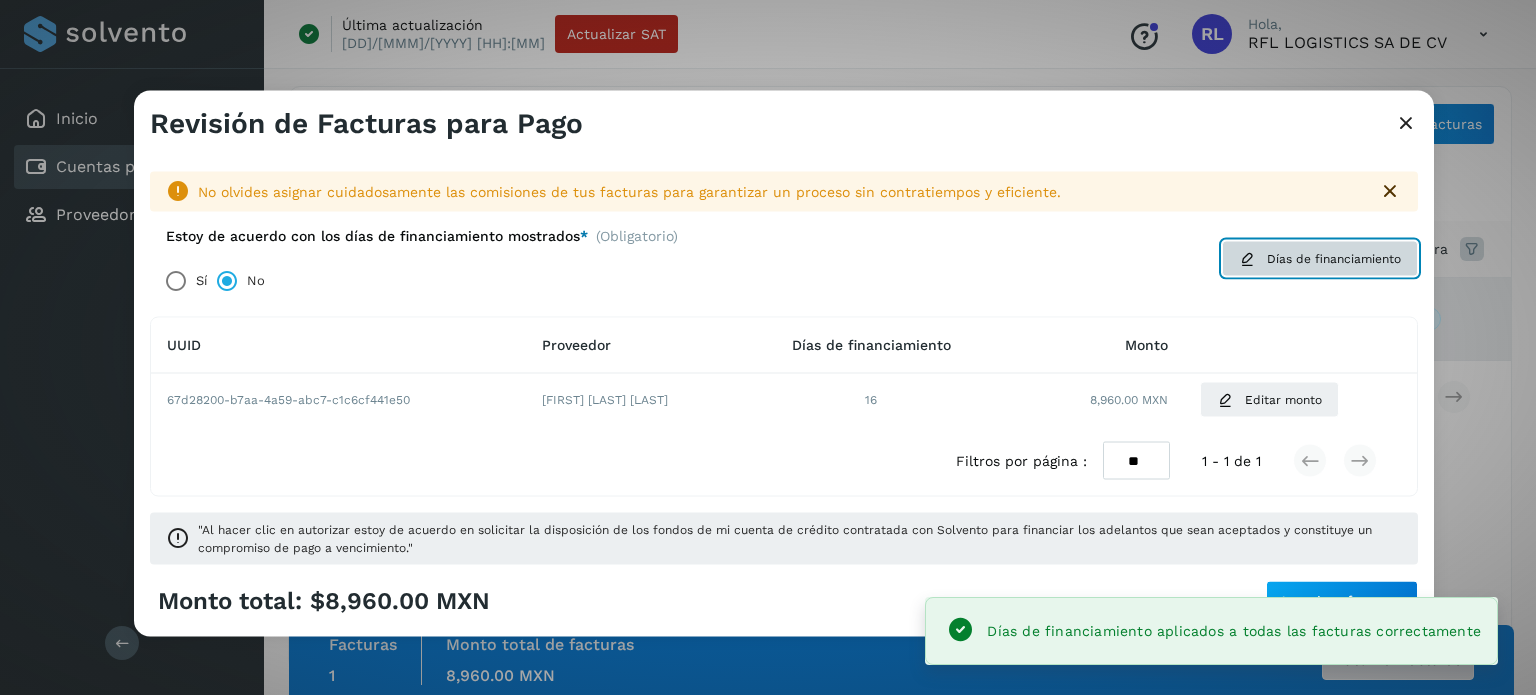 click on "Días de financiamiento" 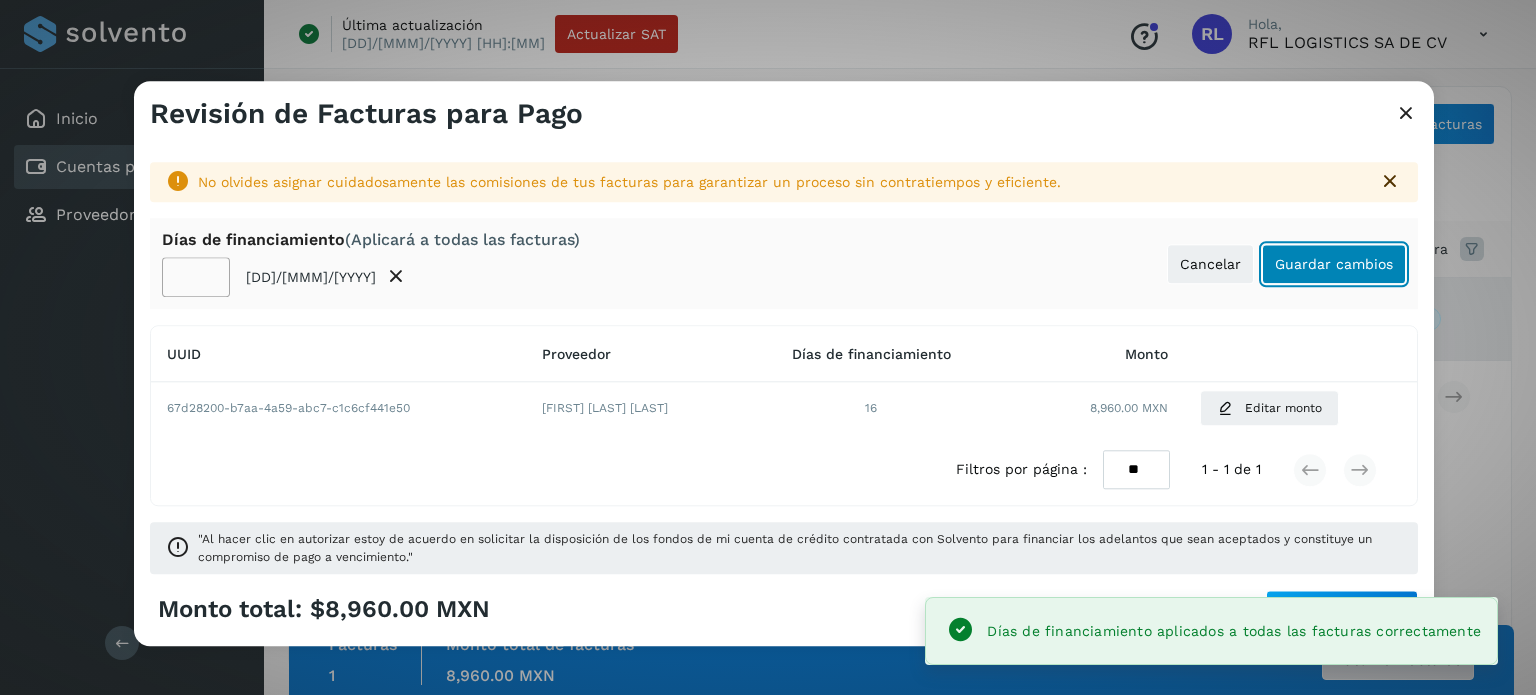 click on "Guardar cambios" 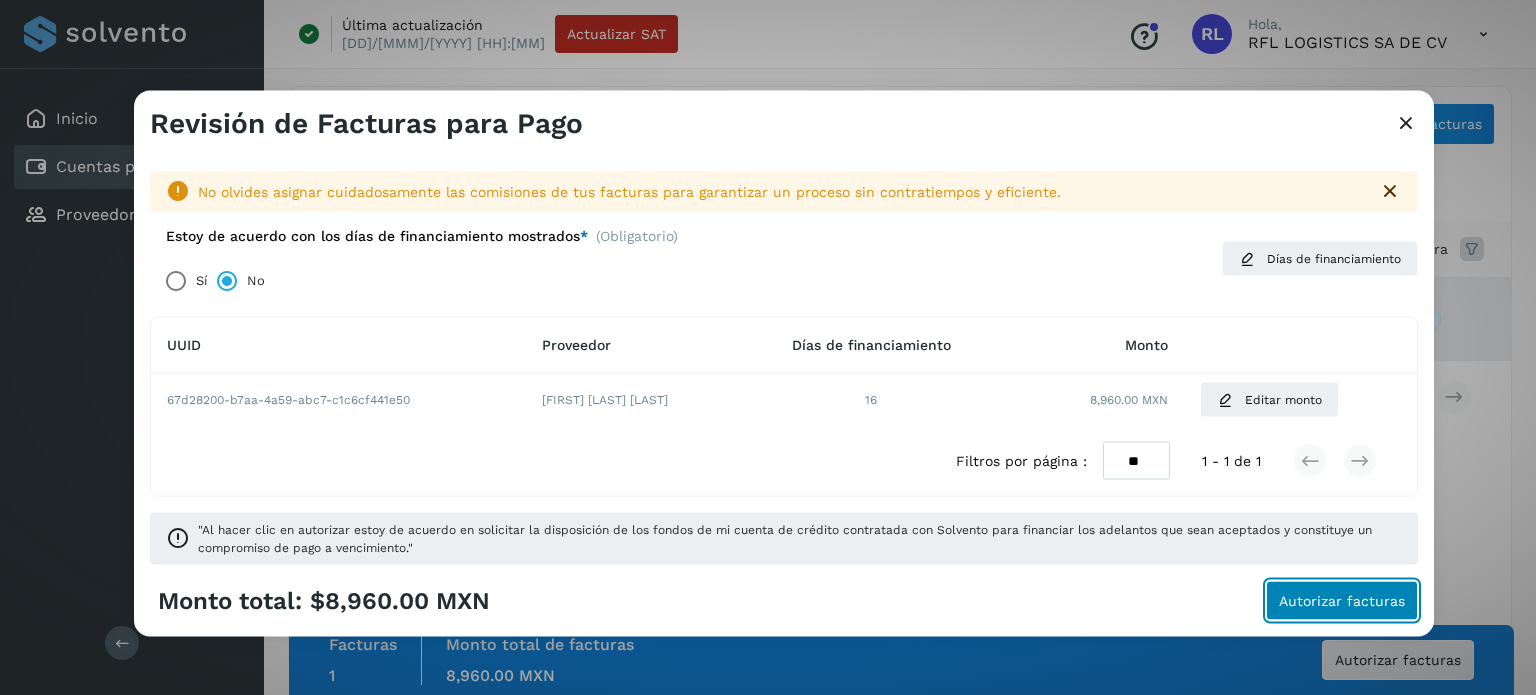 click on "Autorizar facturas" at bounding box center (1342, 601) 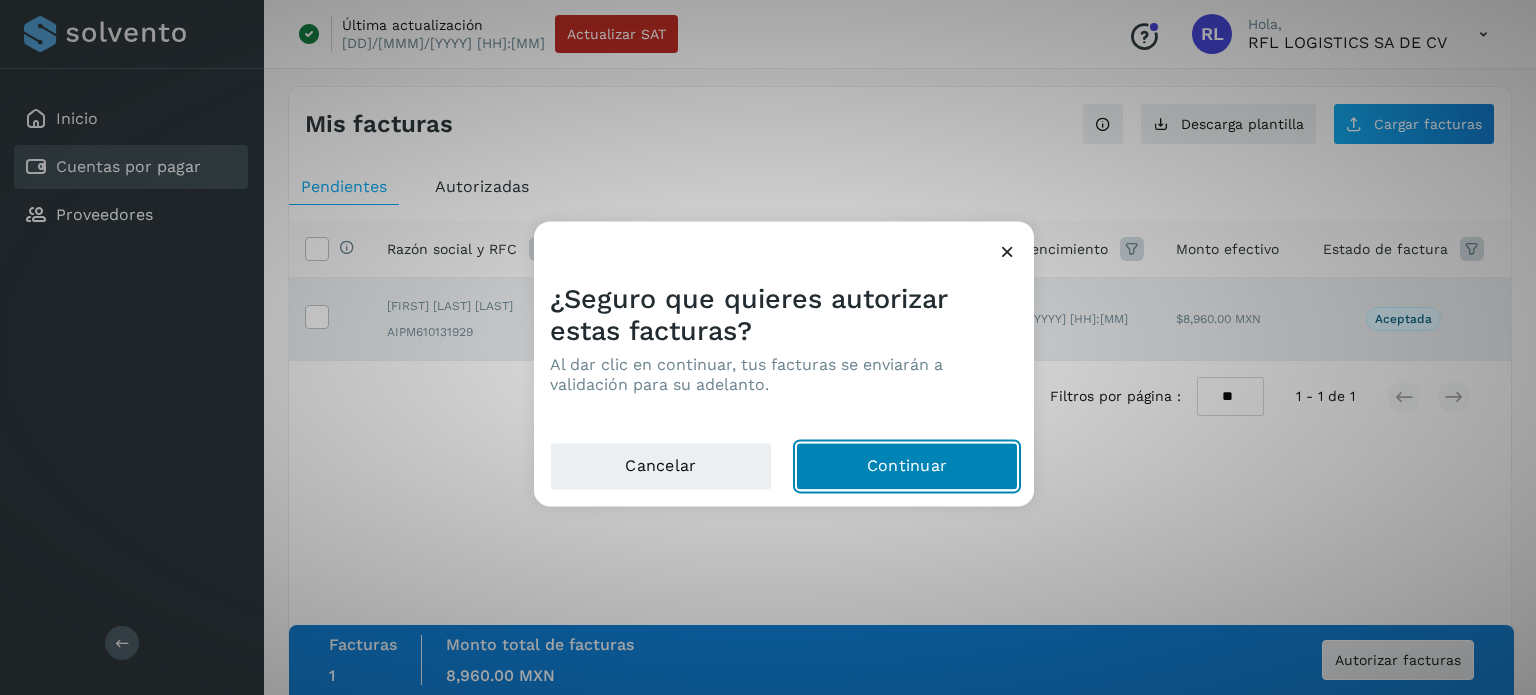 click on "Continuar" 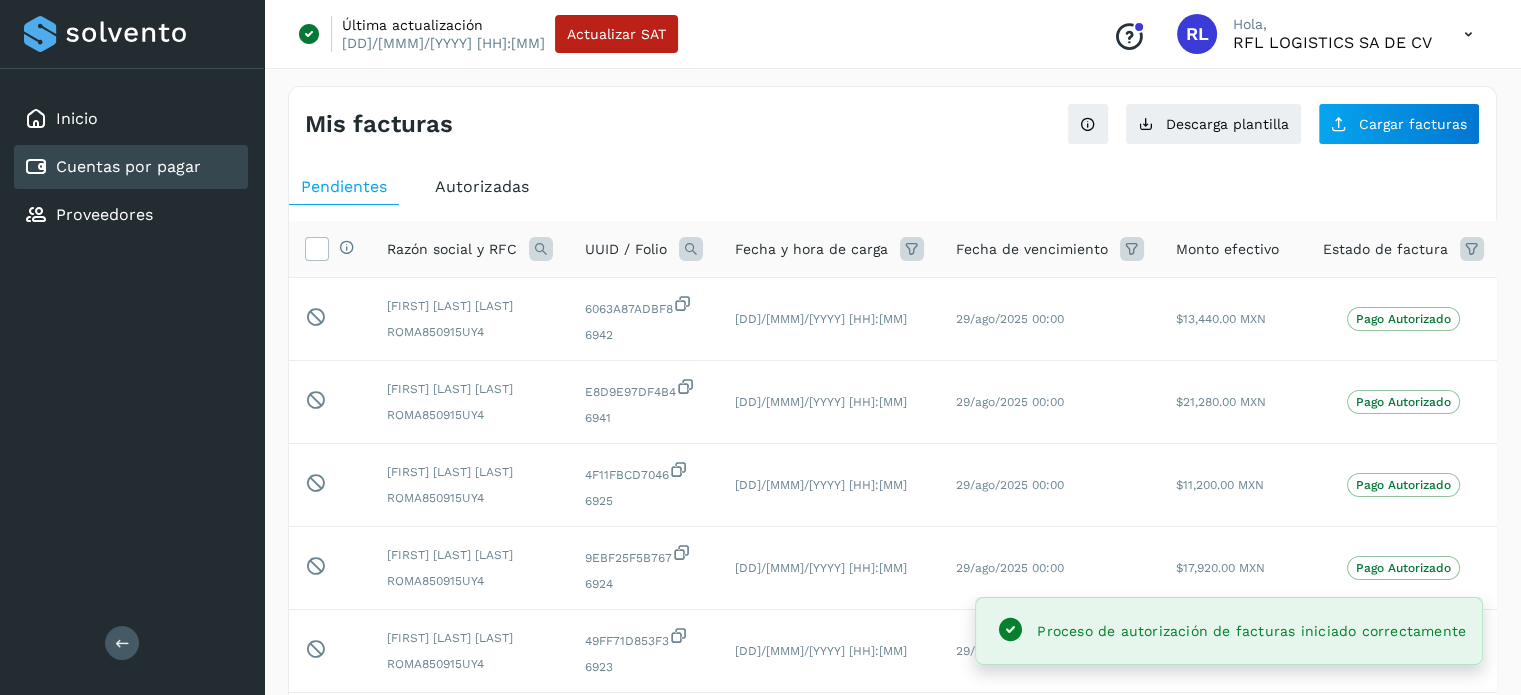 click on "Autorizadas" at bounding box center (482, 186) 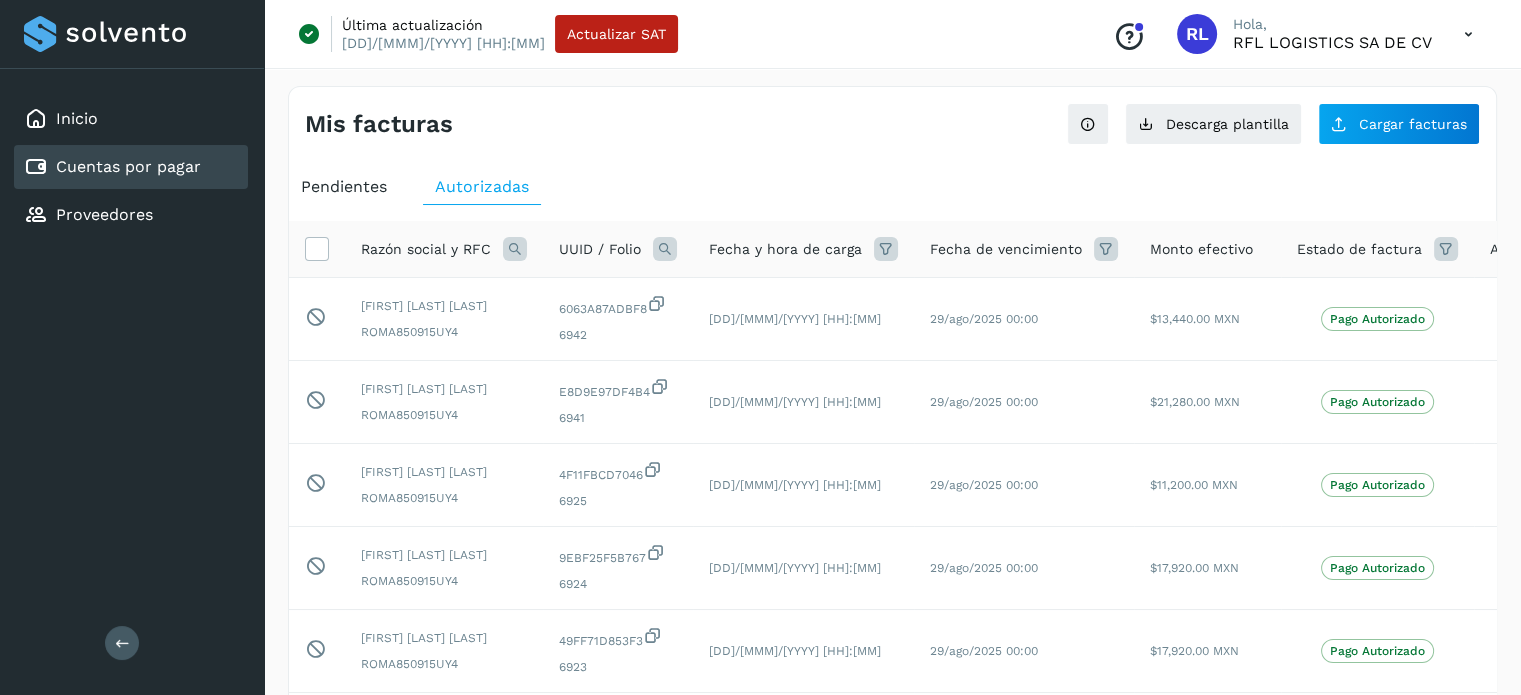 click on "Pendientes" at bounding box center [344, 186] 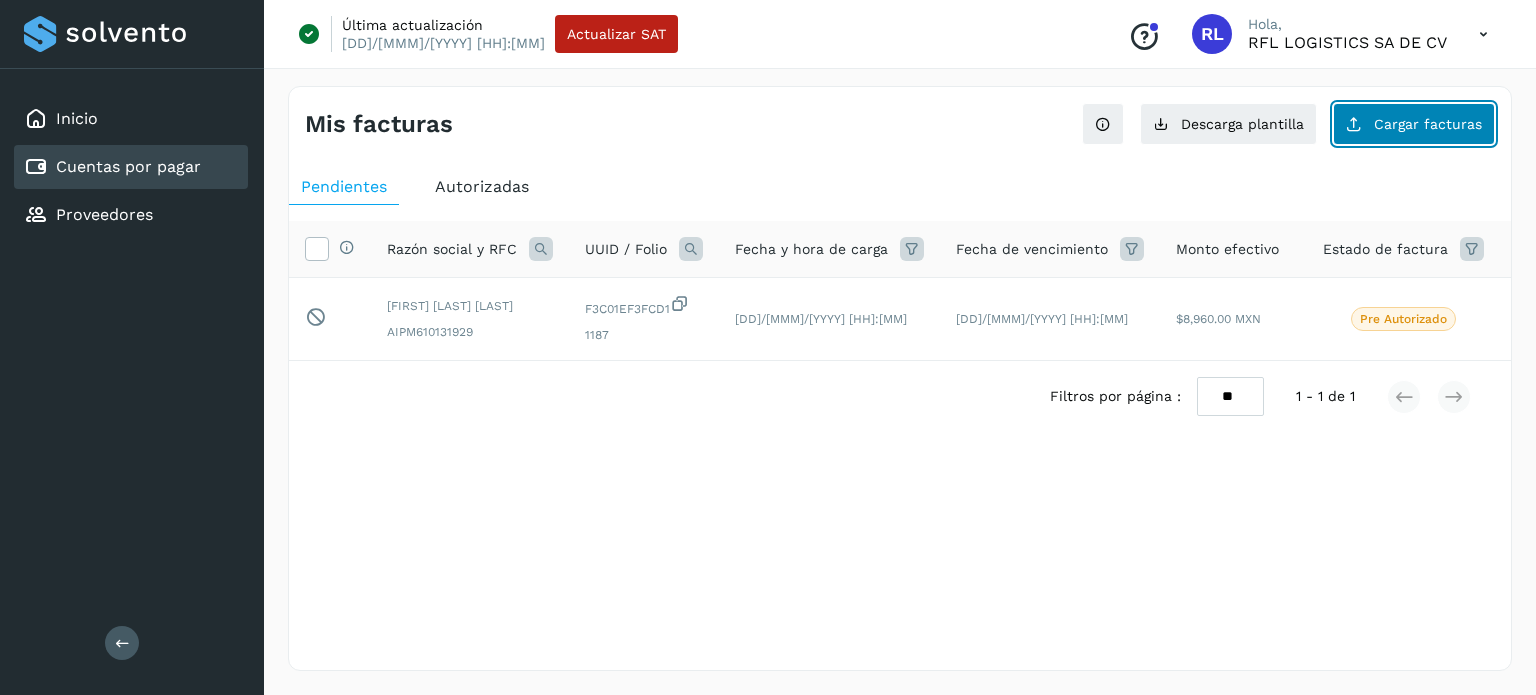 click on "Cargar facturas" 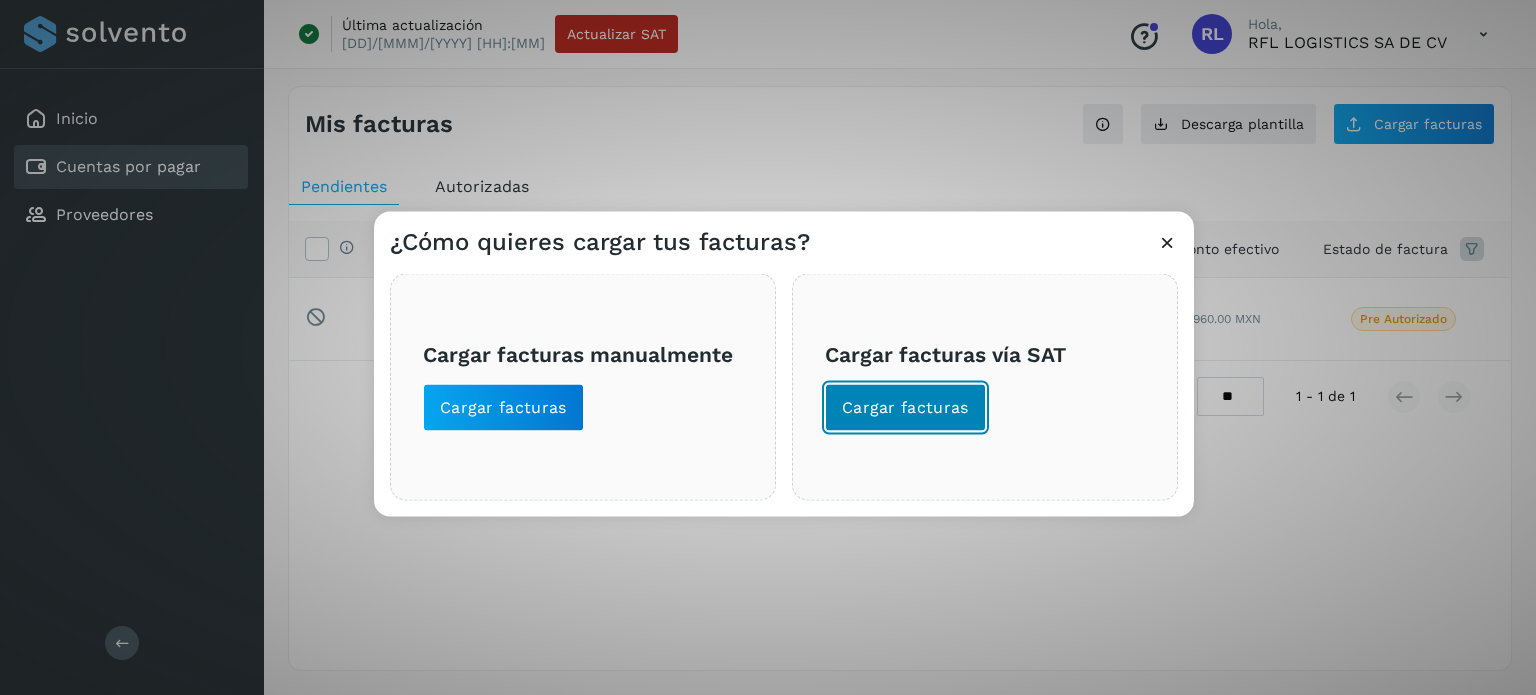 click on "Cargar facturas" at bounding box center (905, 407) 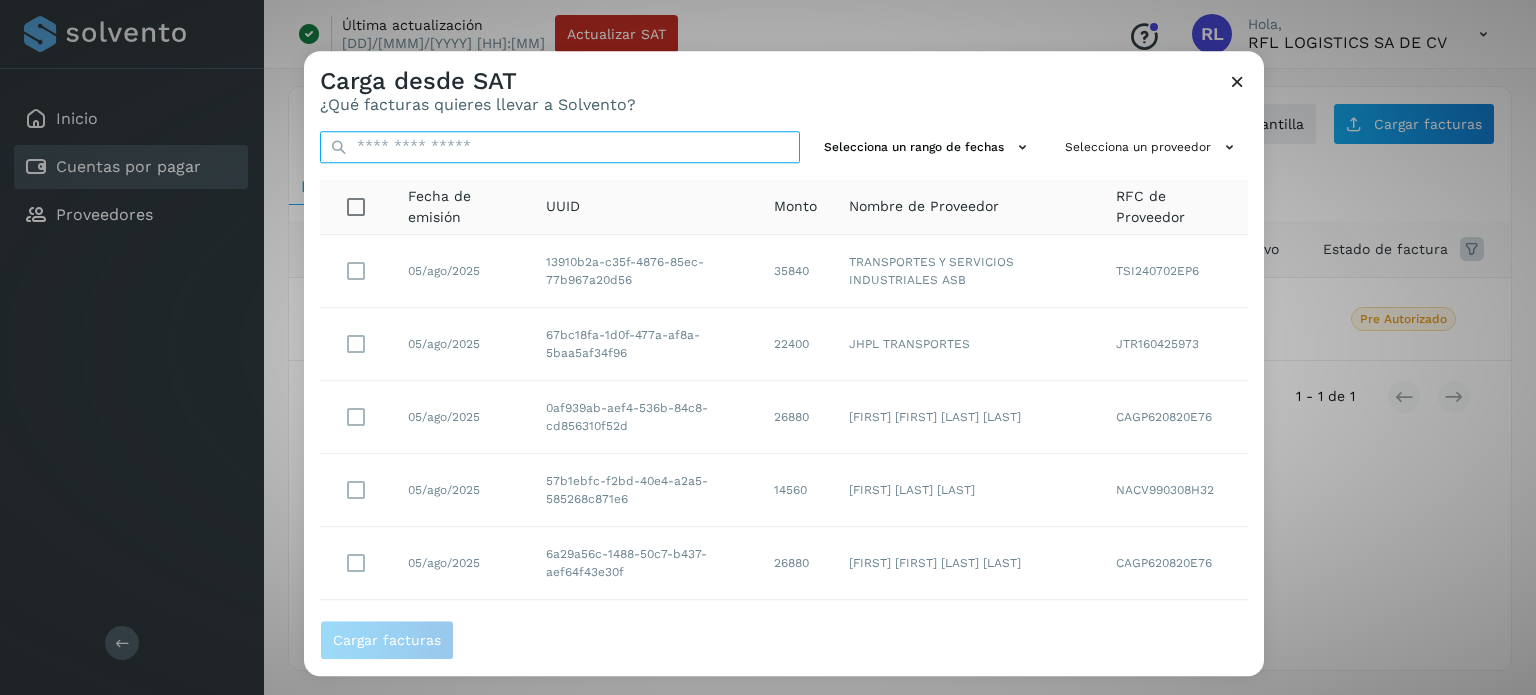 click at bounding box center [560, 147] 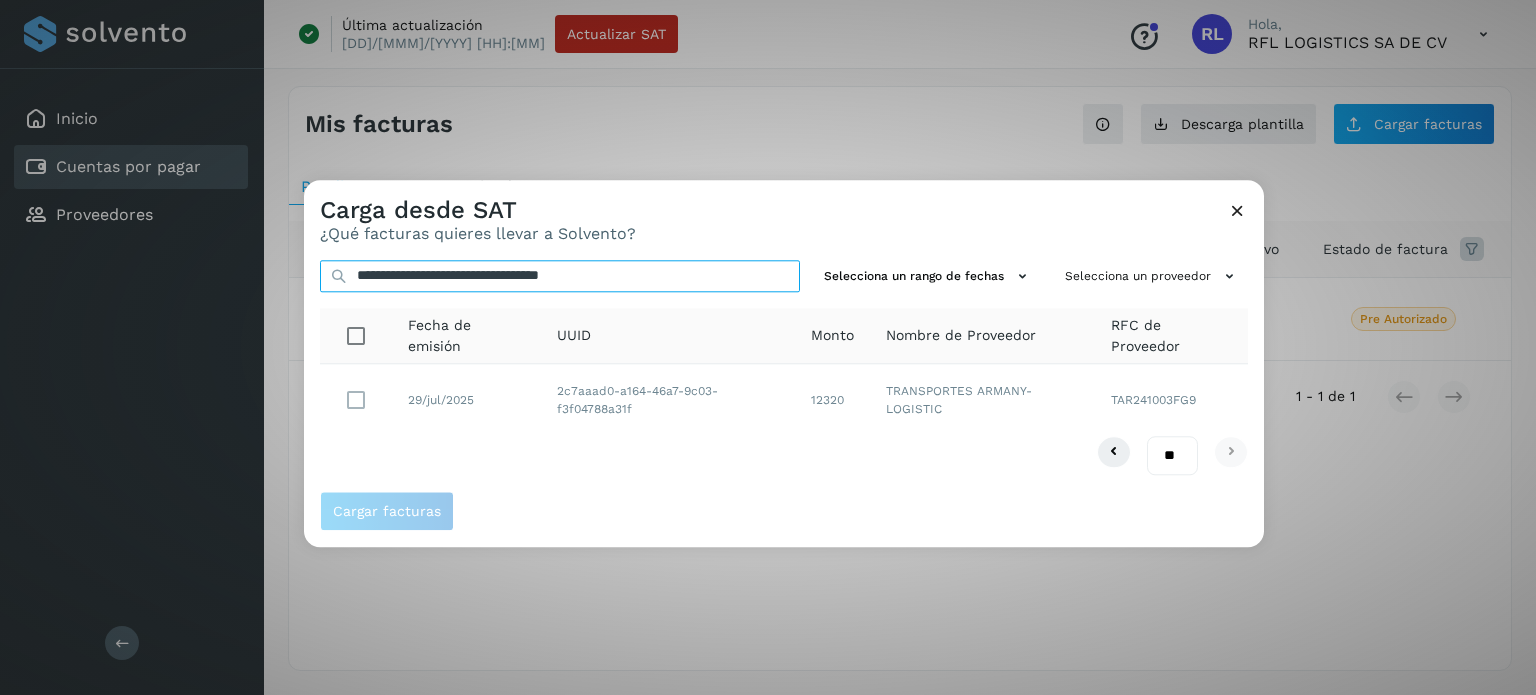type on "**********" 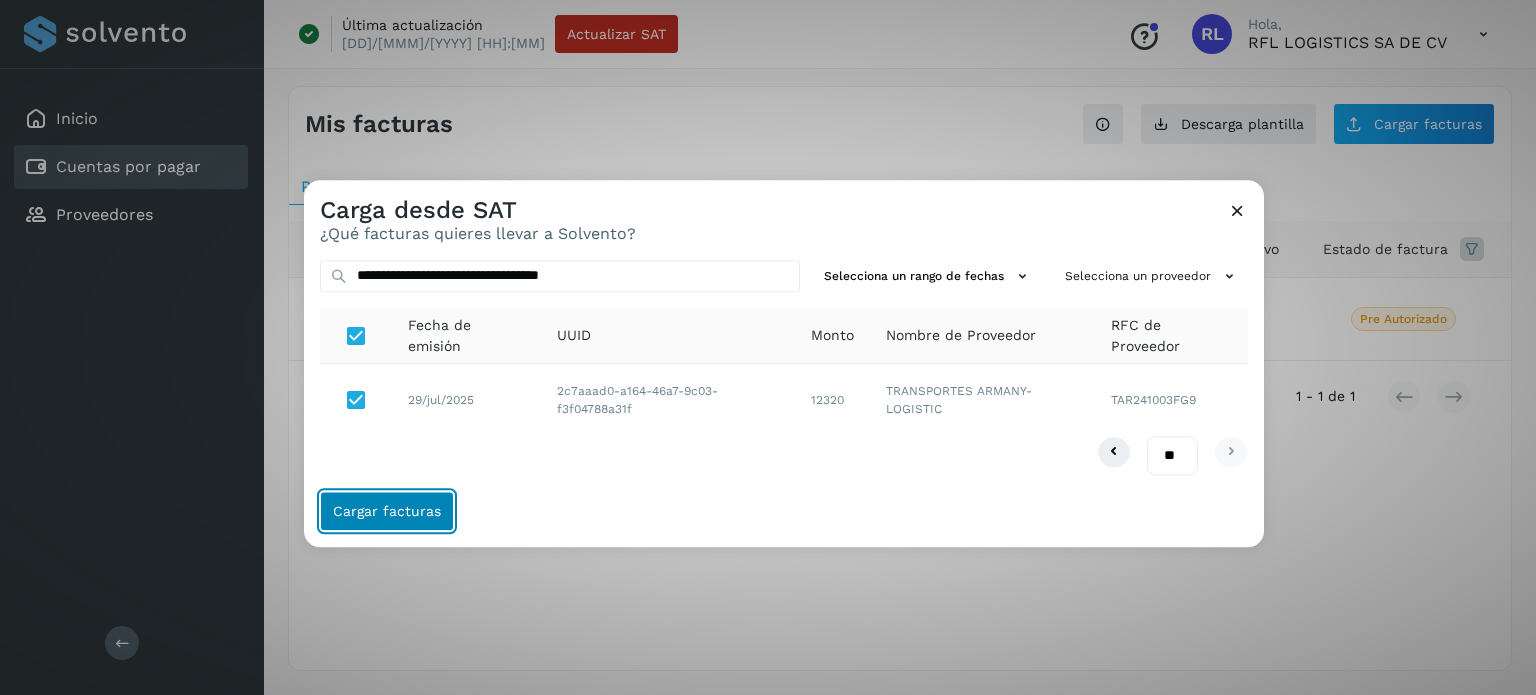 drag, startPoint x: 384, startPoint y: 507, endPoint x: 1175, endPoint y: 470, distance: 791.86487 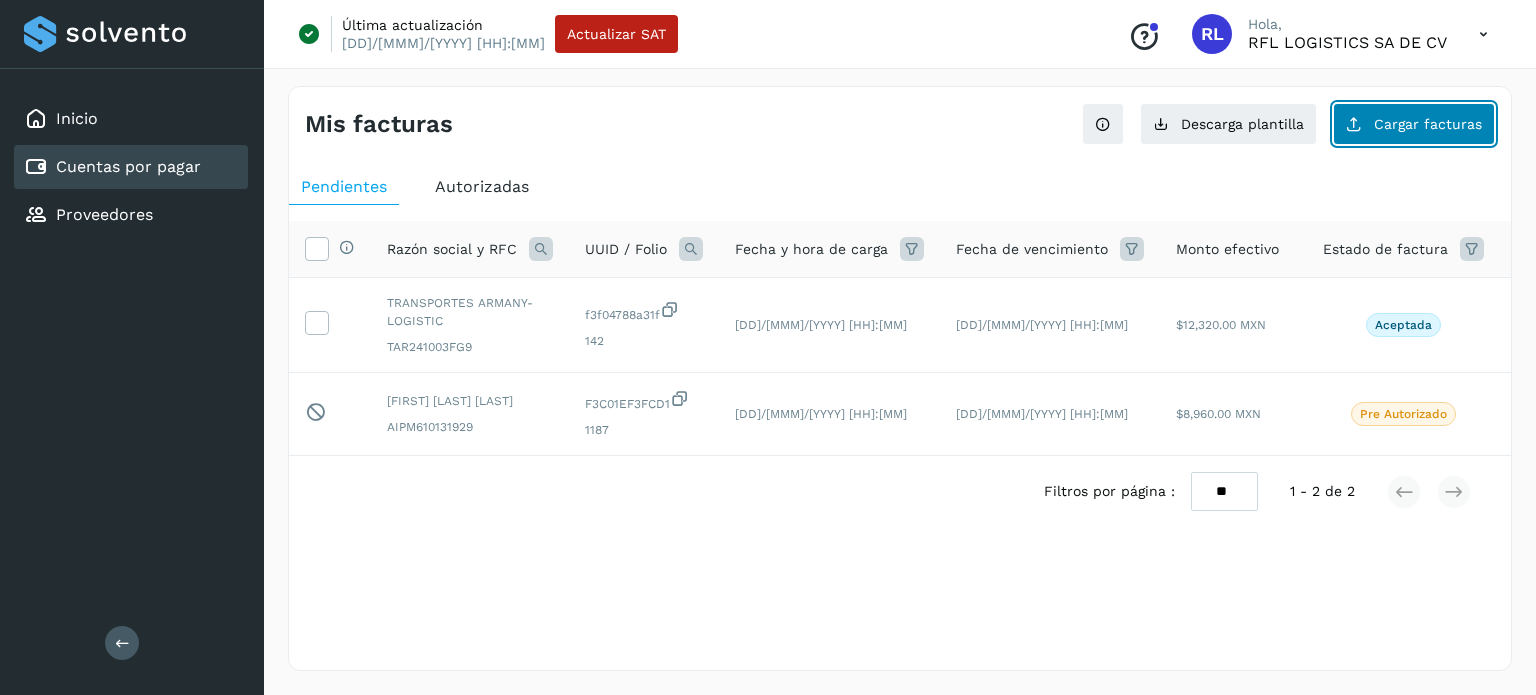 click on "Cargar facturas" 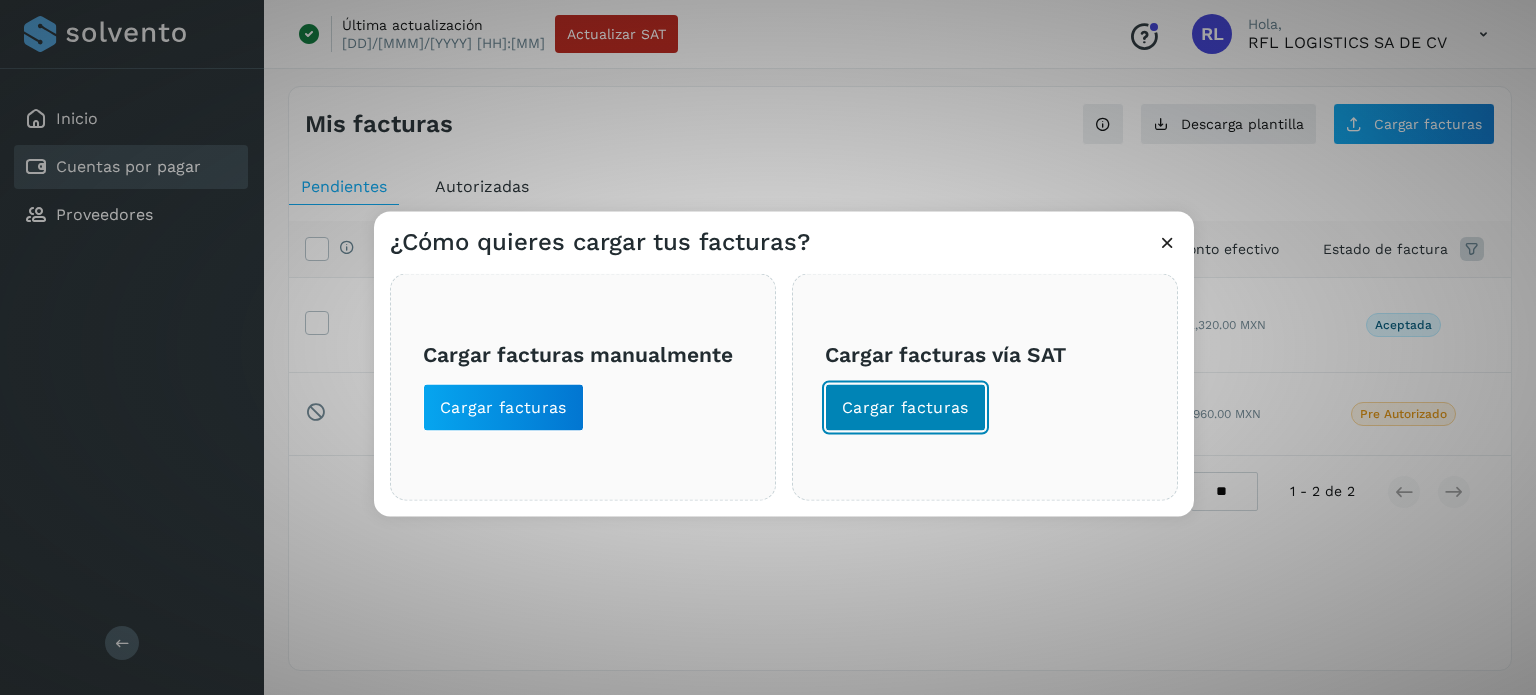 click on "Cargar facturas" 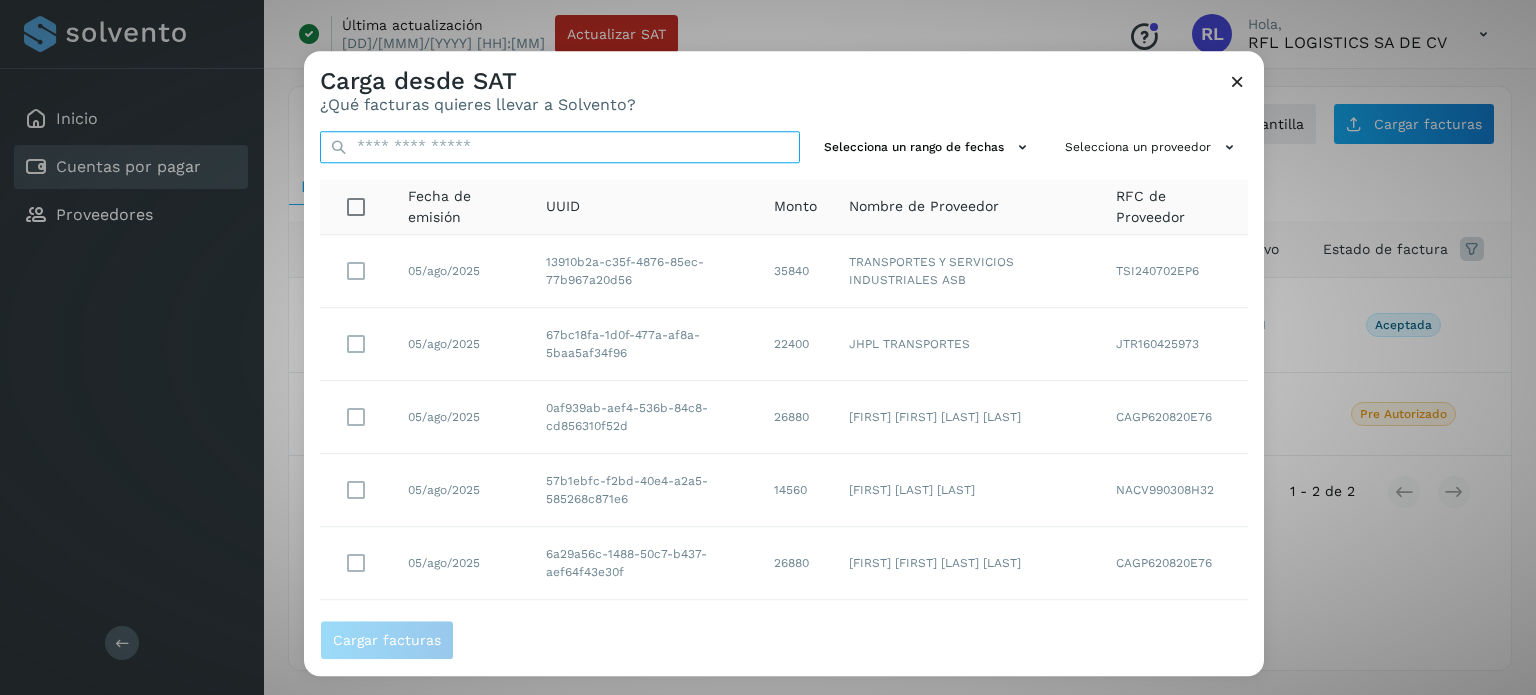 click at bounding box center (560, 147) 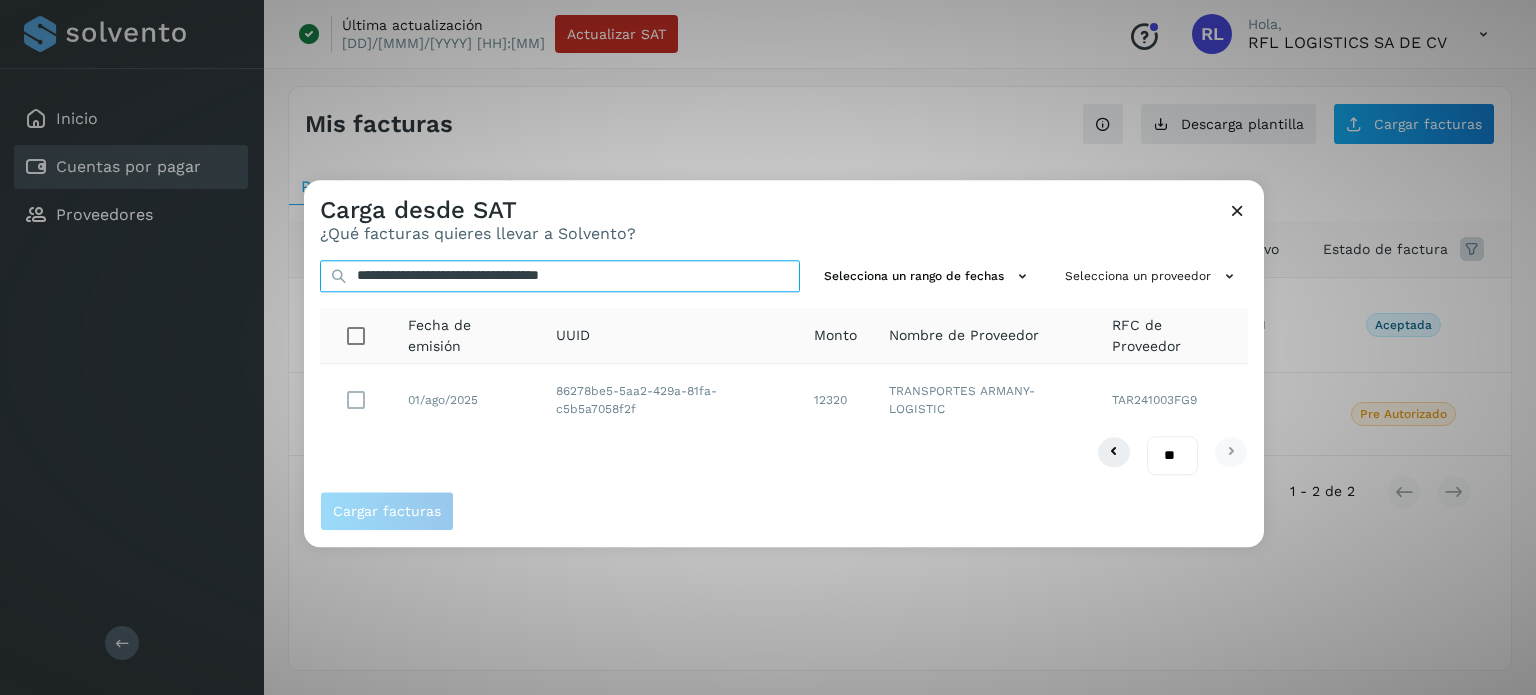 type on "**********" 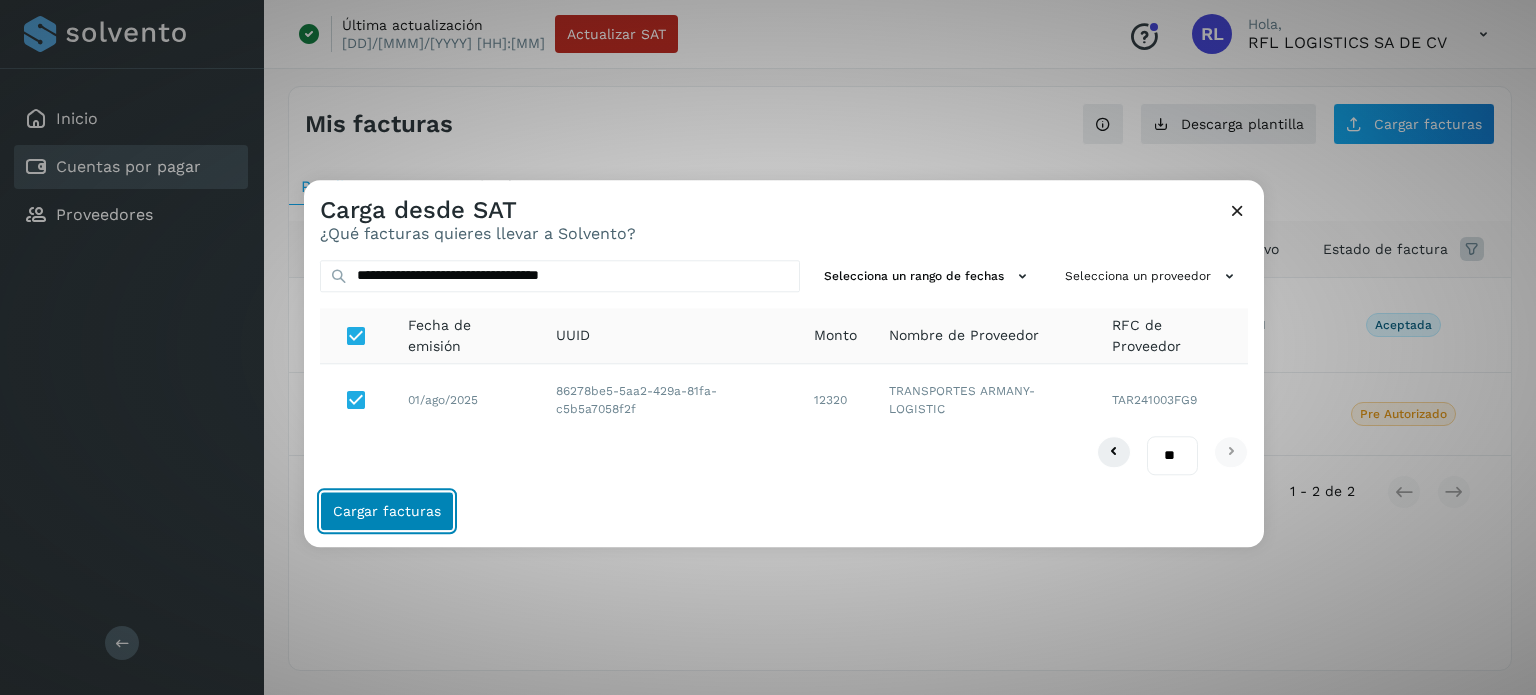 click on "Cargar facturas" 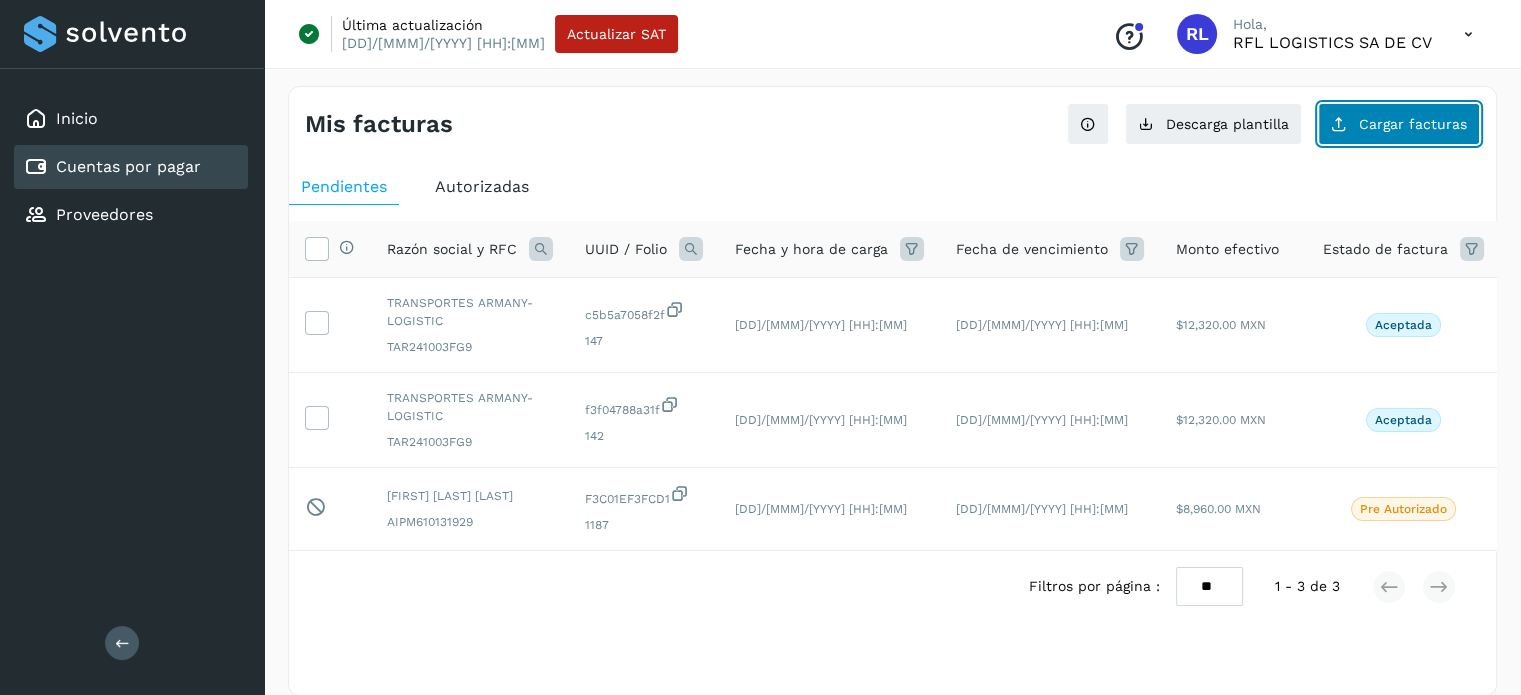 click on "Cargar facturas" 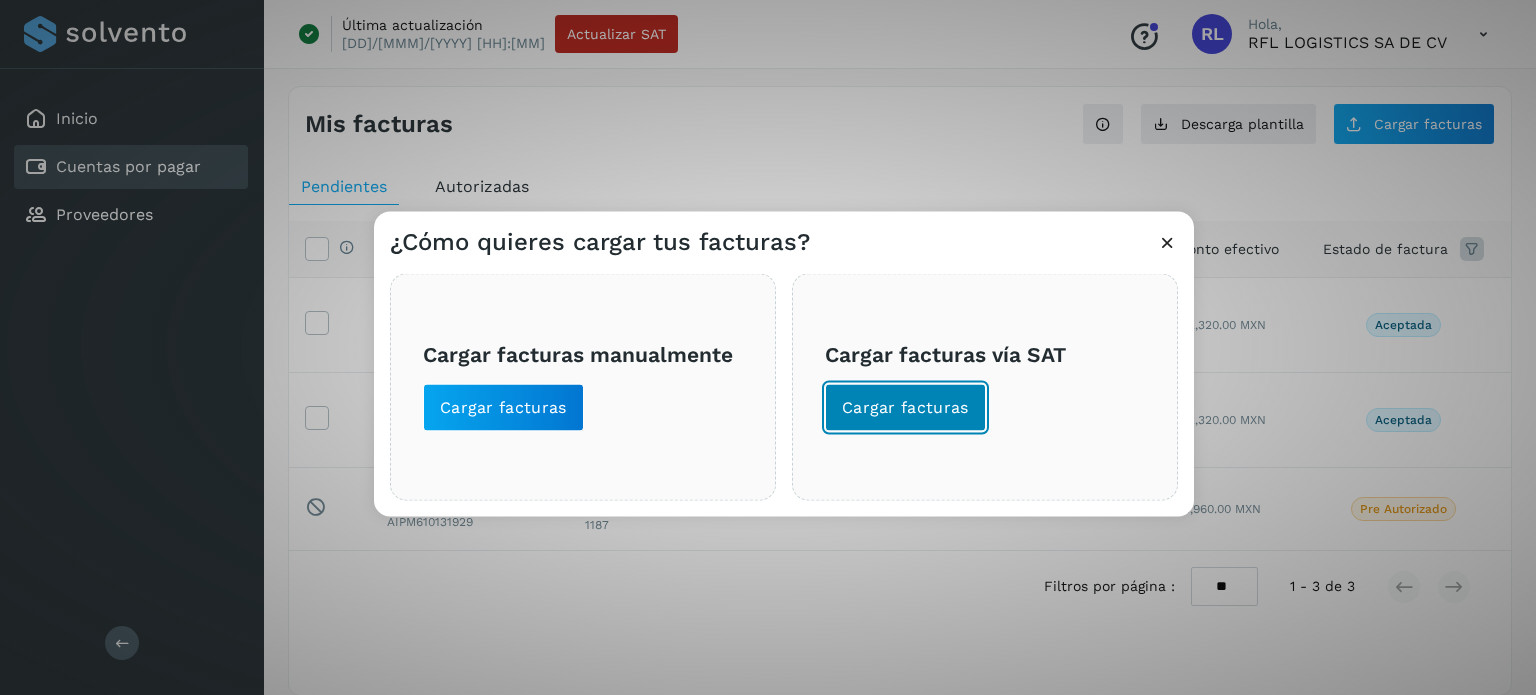 click on "Cargar facturas" at bounding box center (905, 407) 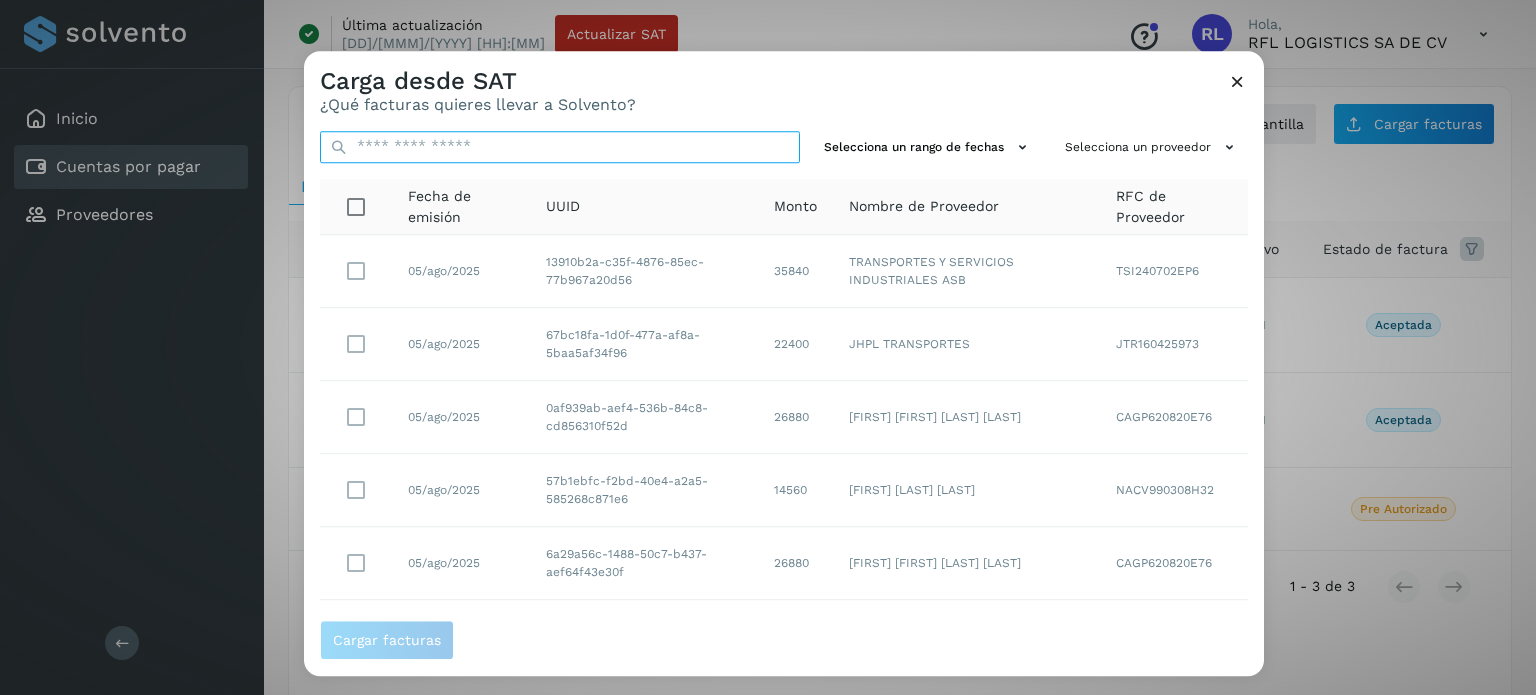 click at bounding box center [560, 147] 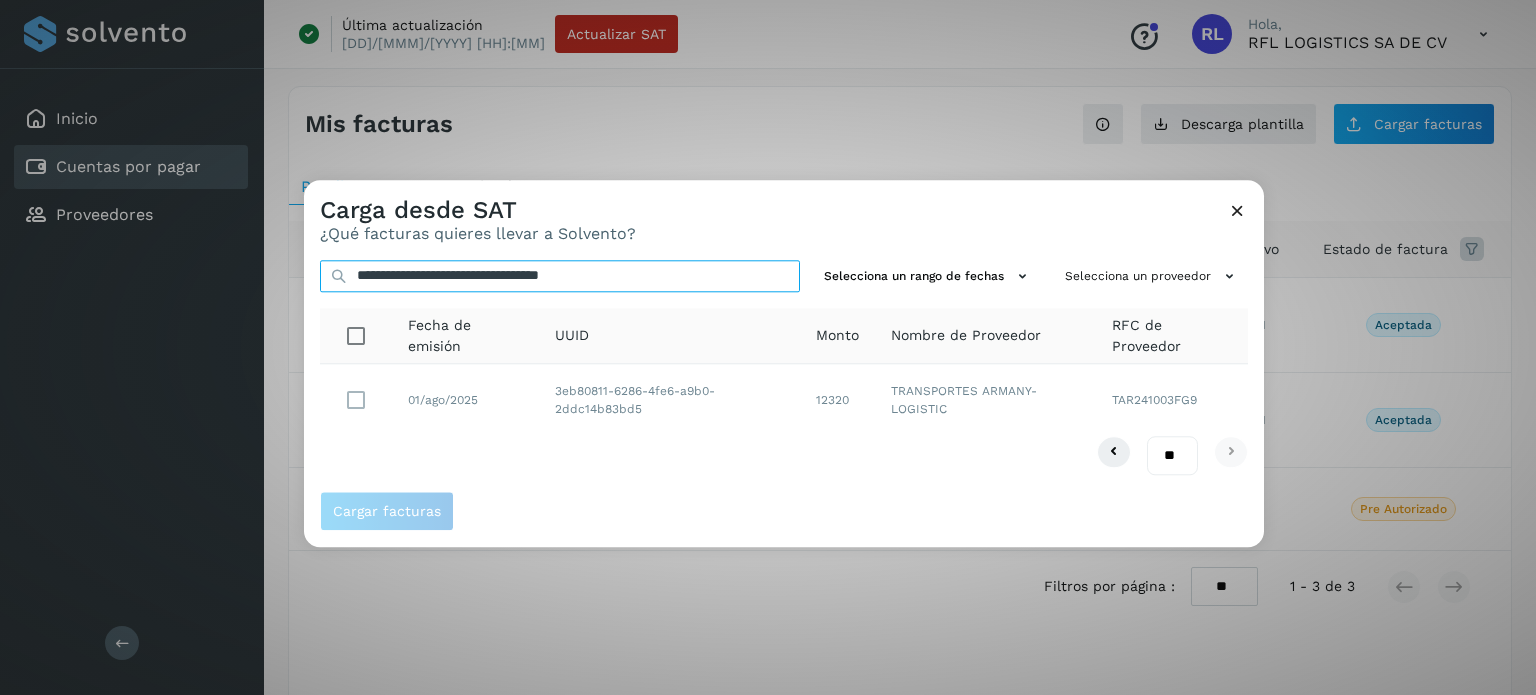 type on "**********" 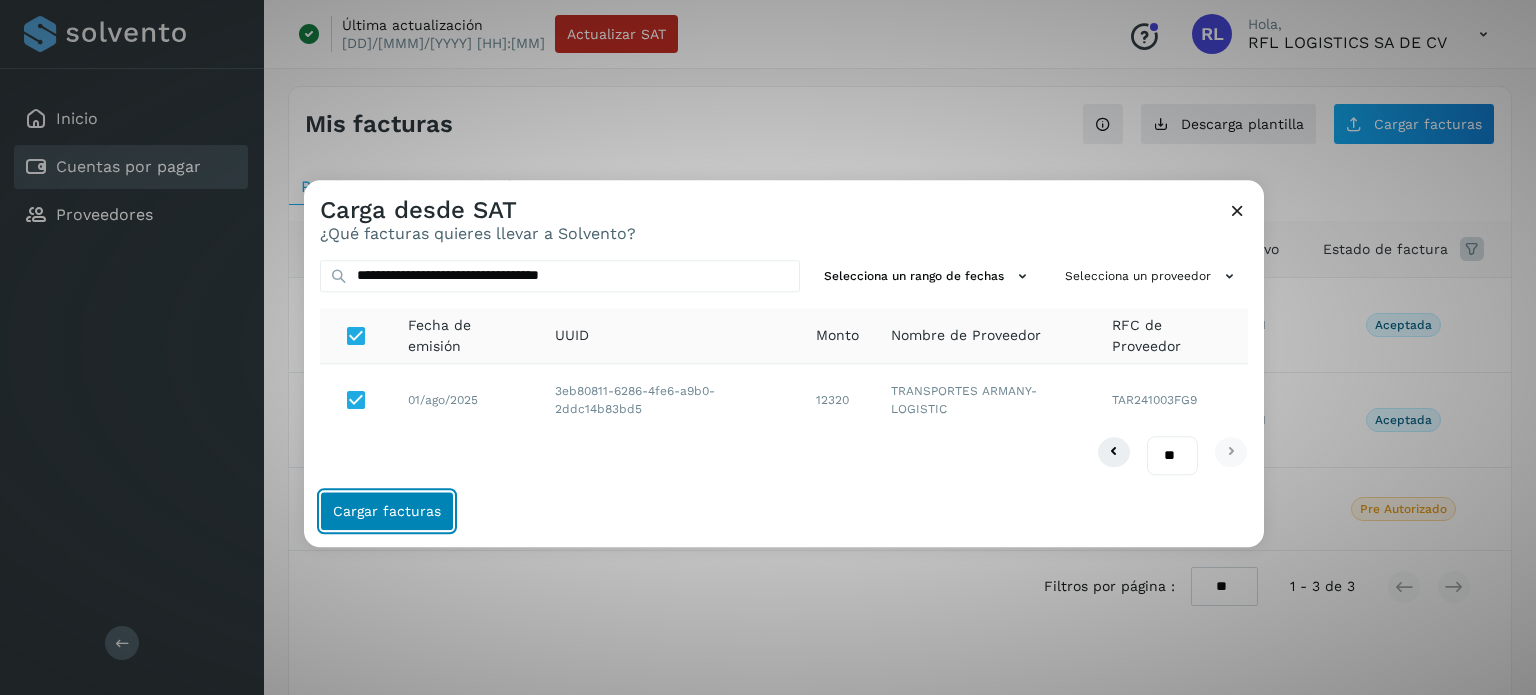 click on "Cargar facturas" 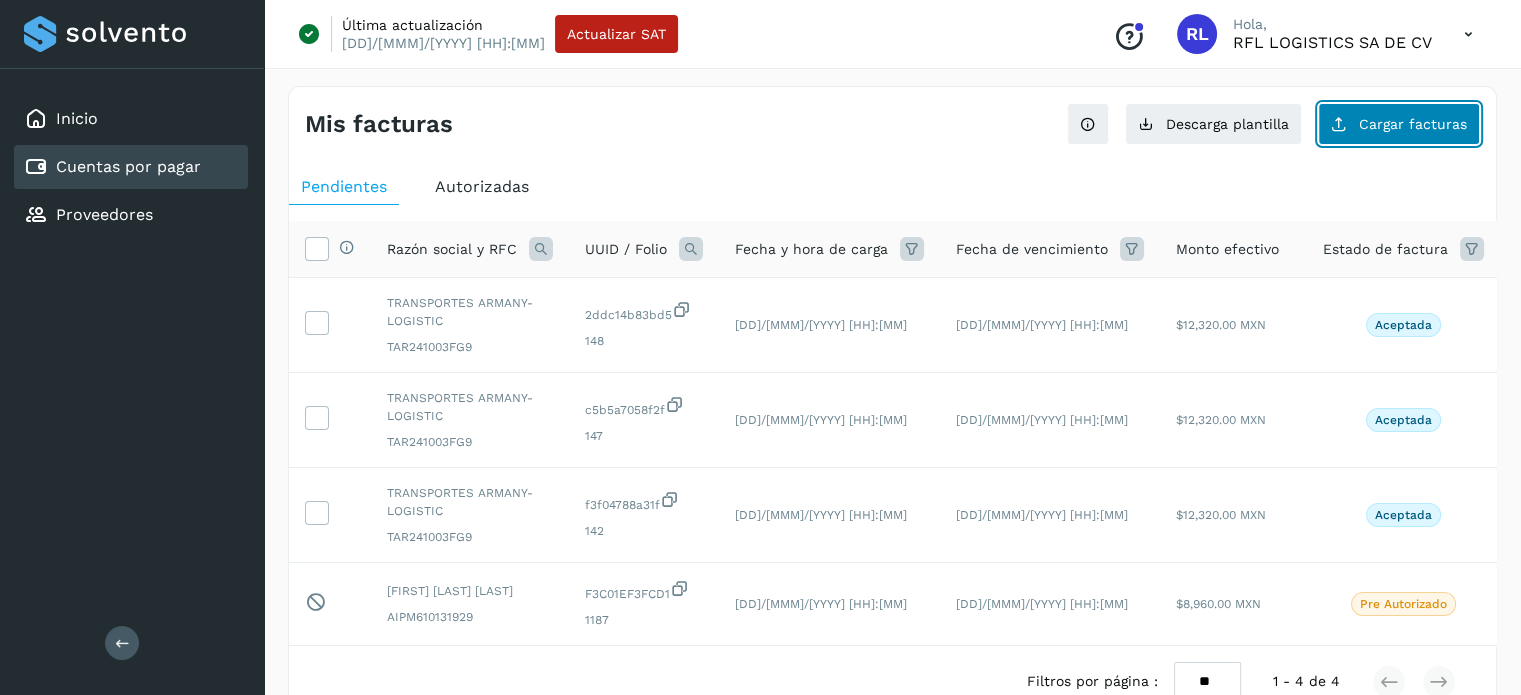 click on "Cargar facturas" 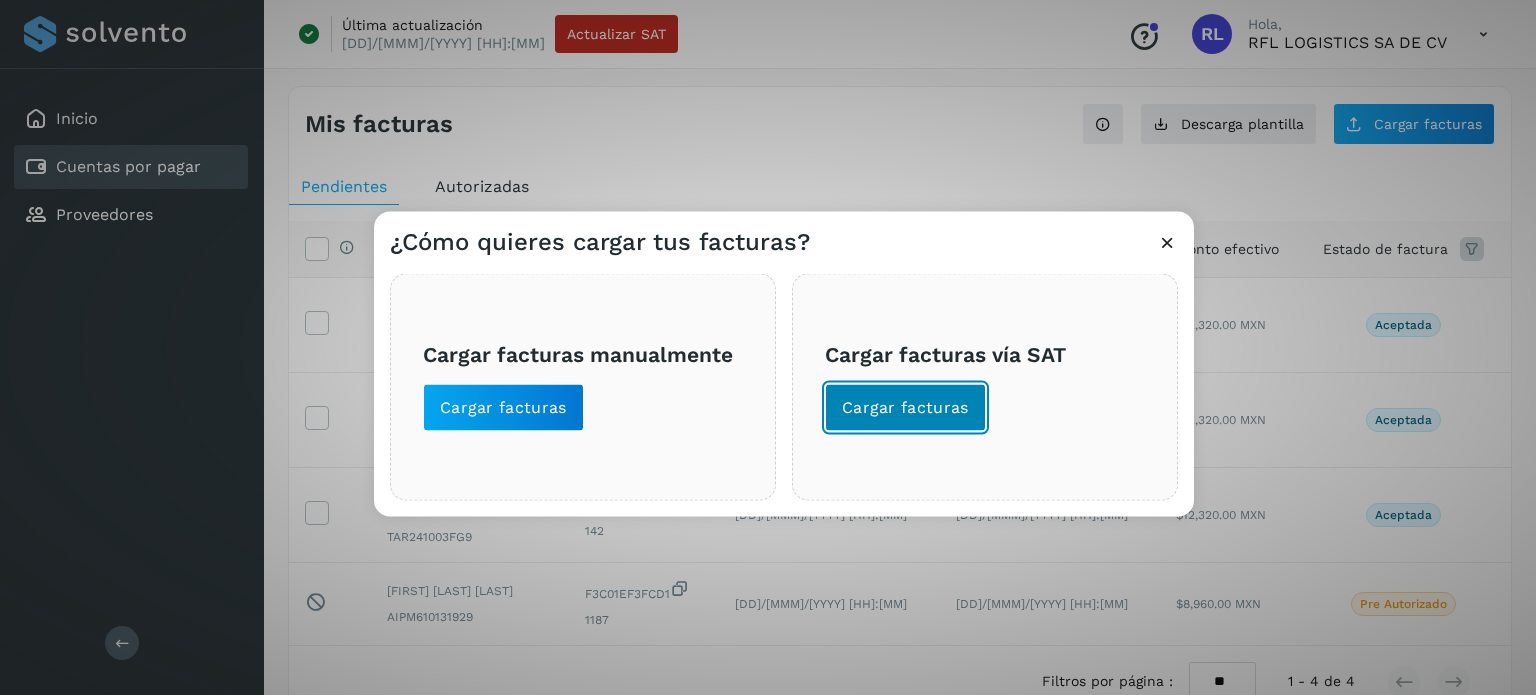 click on "Cargar facturas" at bounding box center (905, 407) 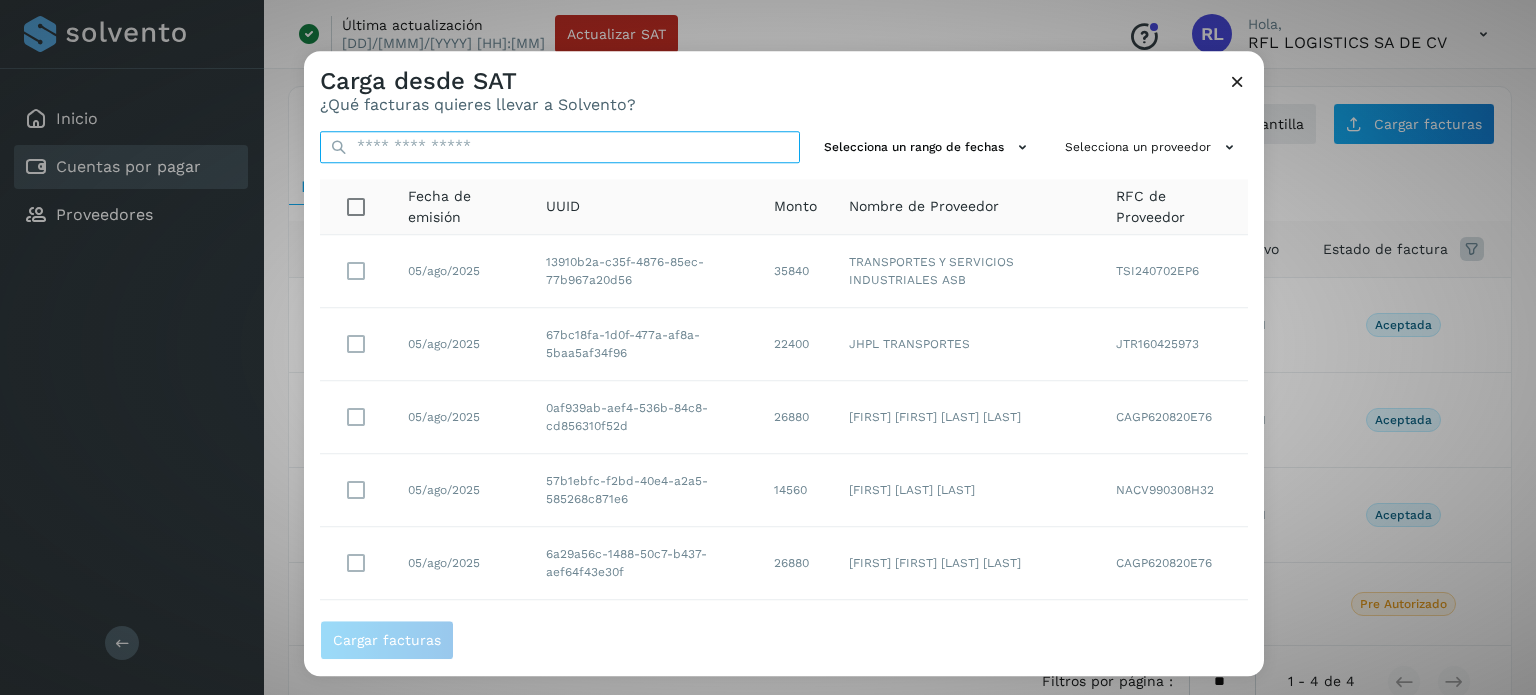 click at bounding box center (560, 147) 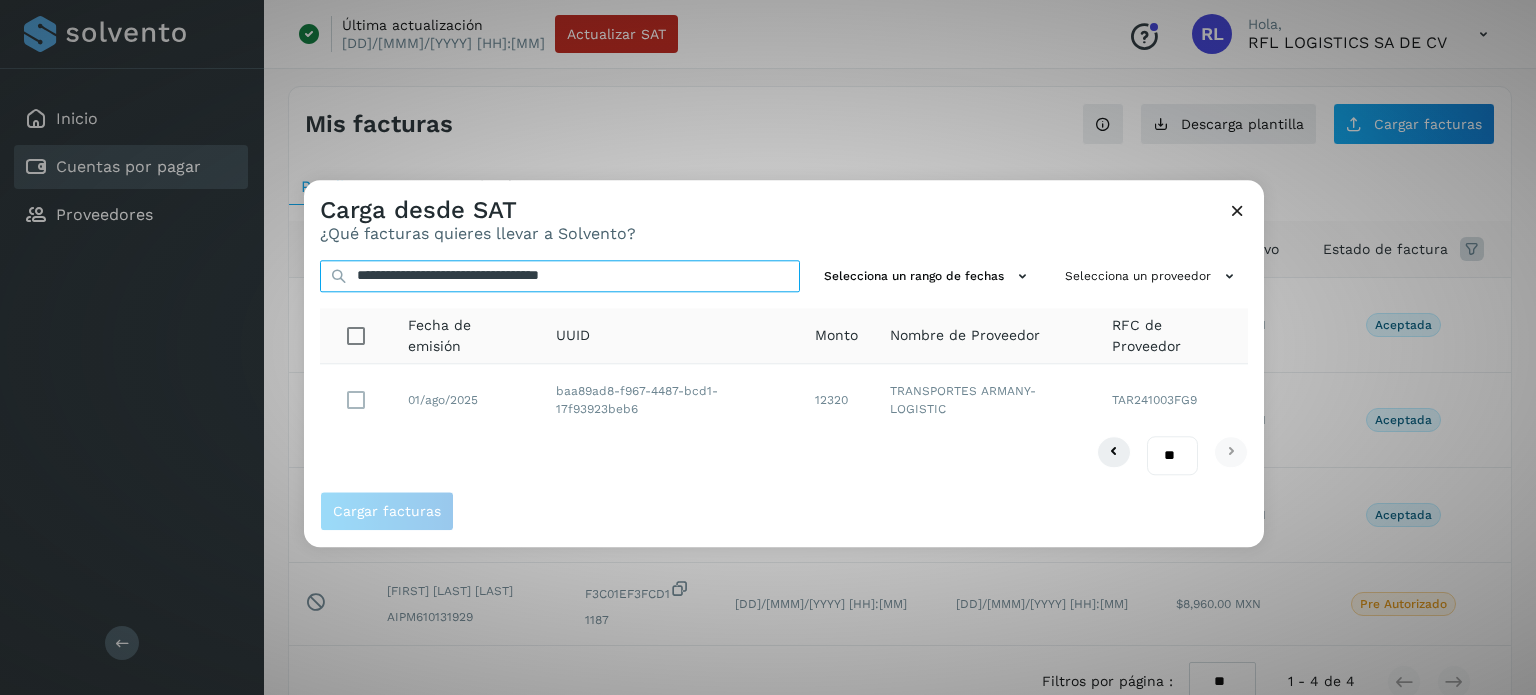 type on "**********" 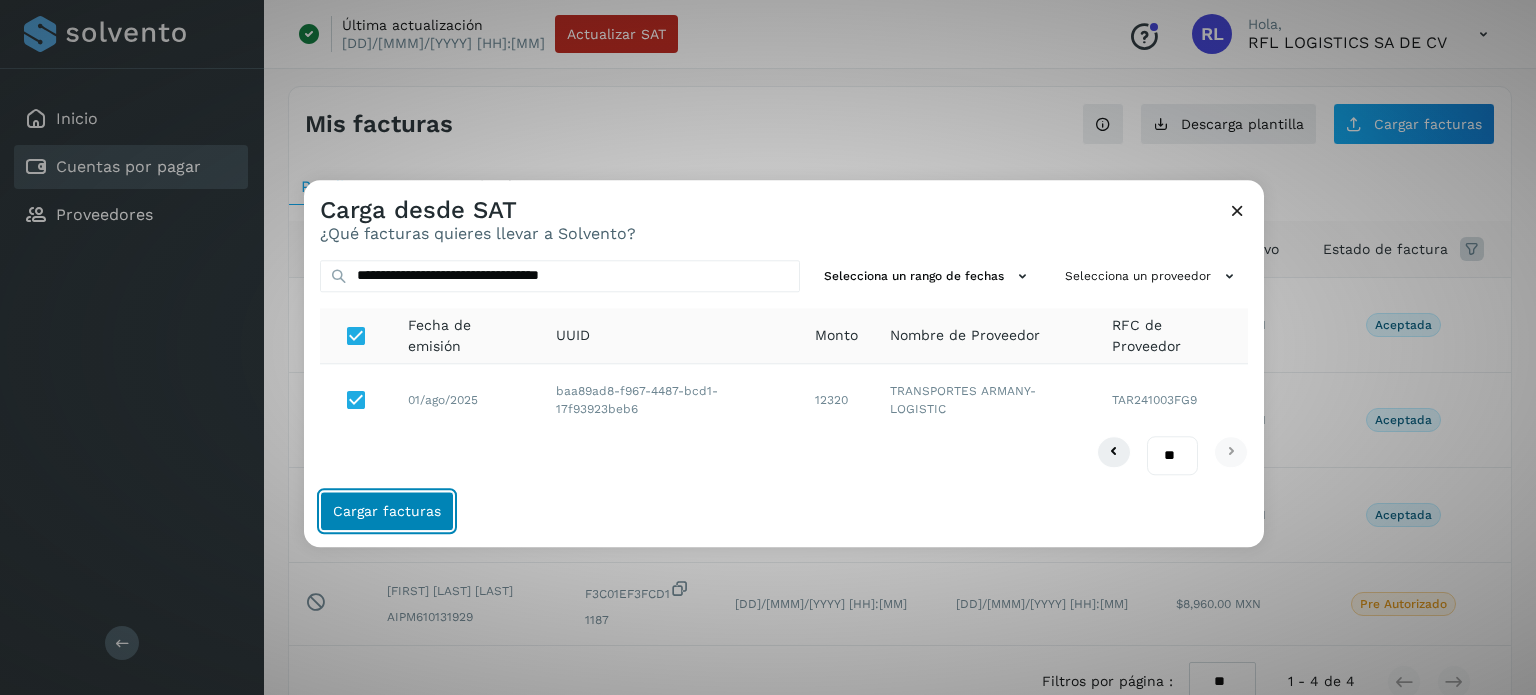 click on "Cargar facturas" 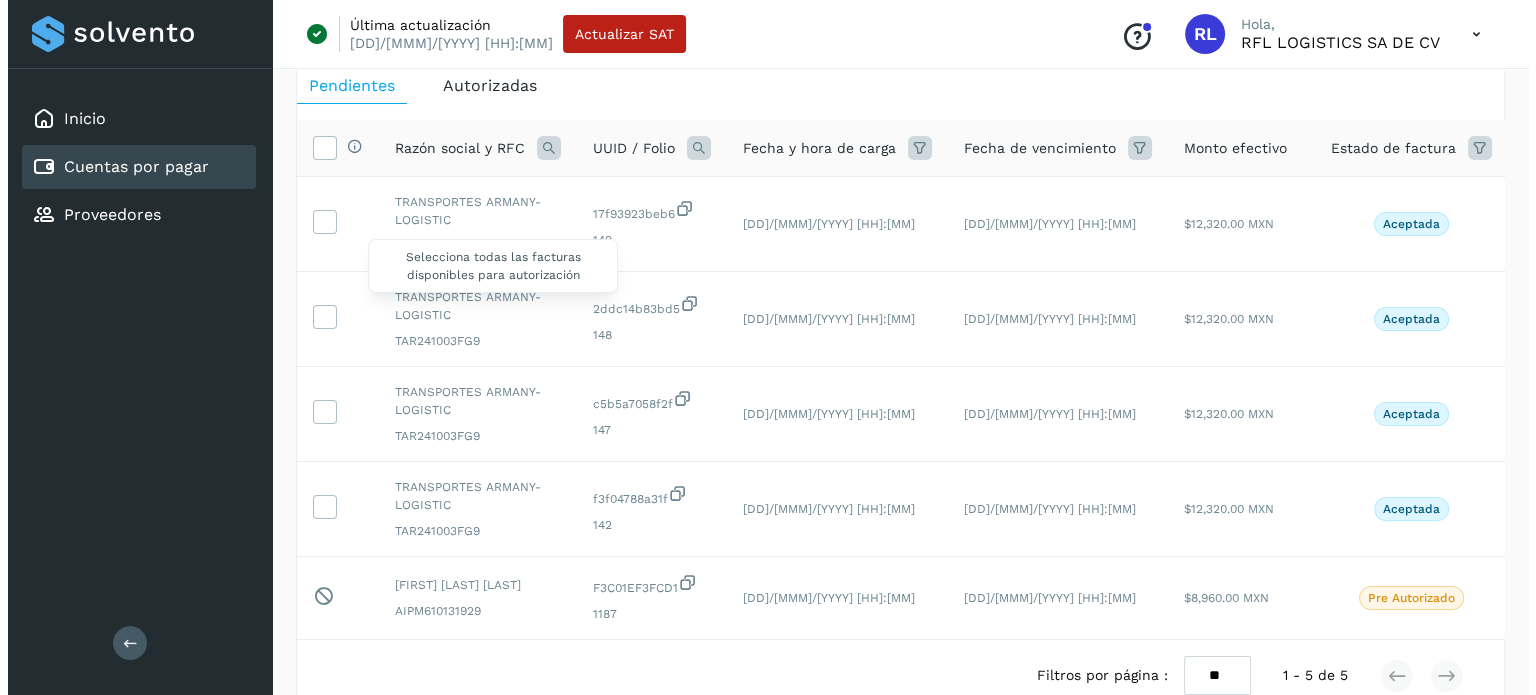scroll, scrollTop: 100, scrollLeft: 0, axis: vertical 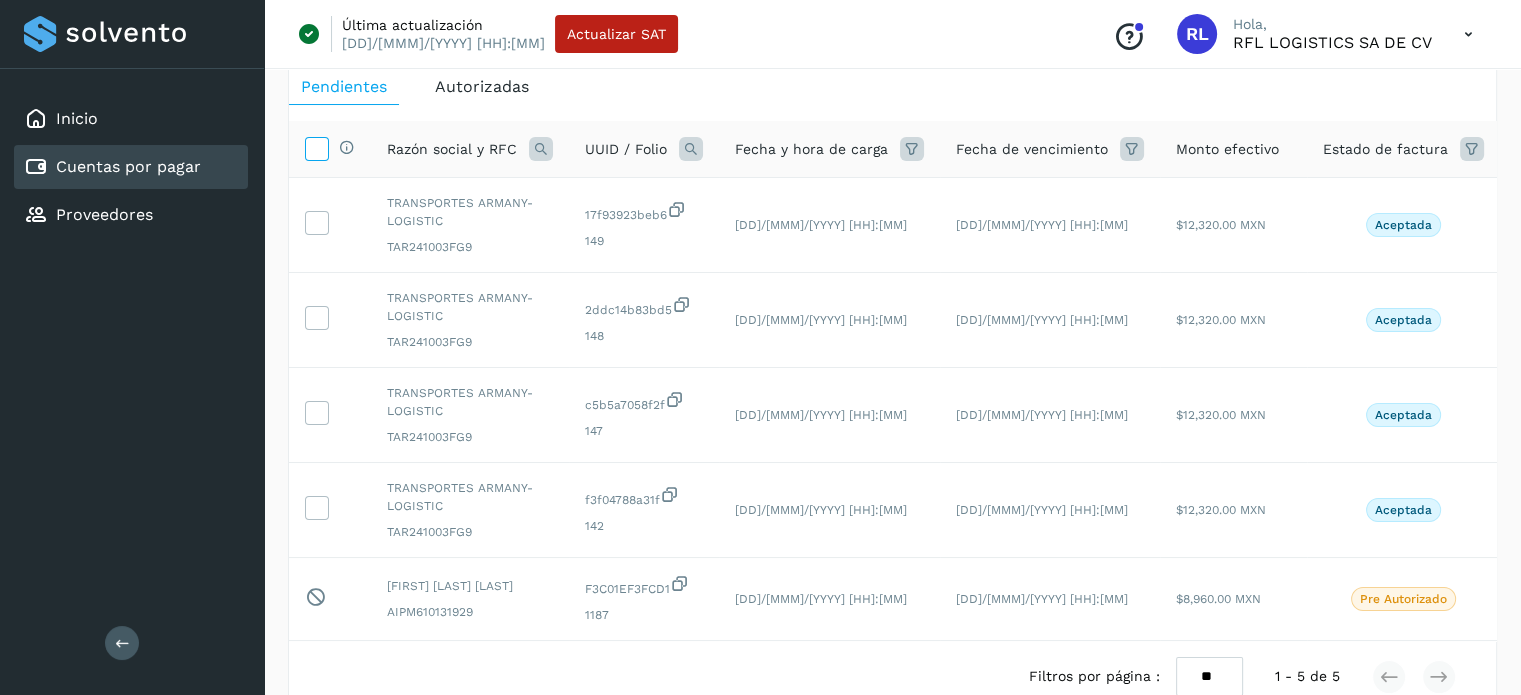 click at bounding box center (316, 147) 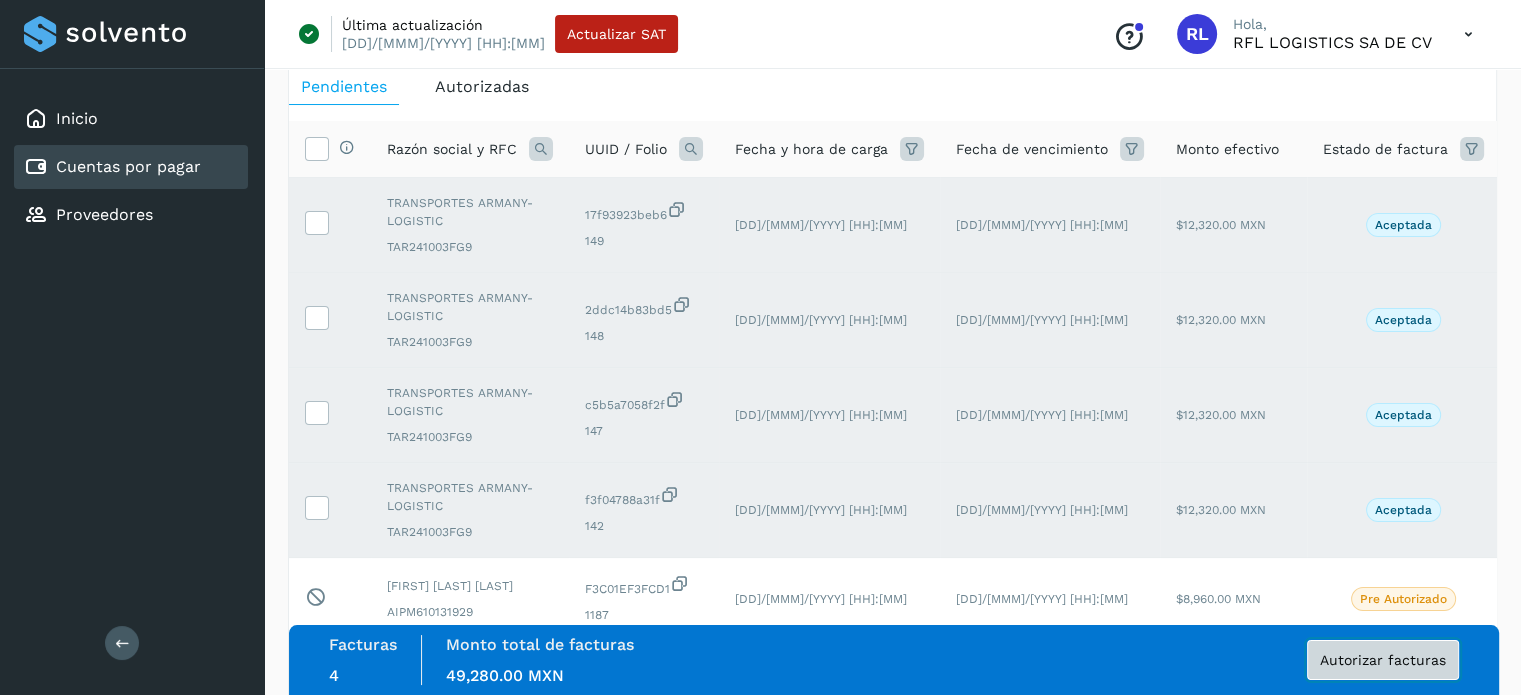 click on "Autorizar facturas" 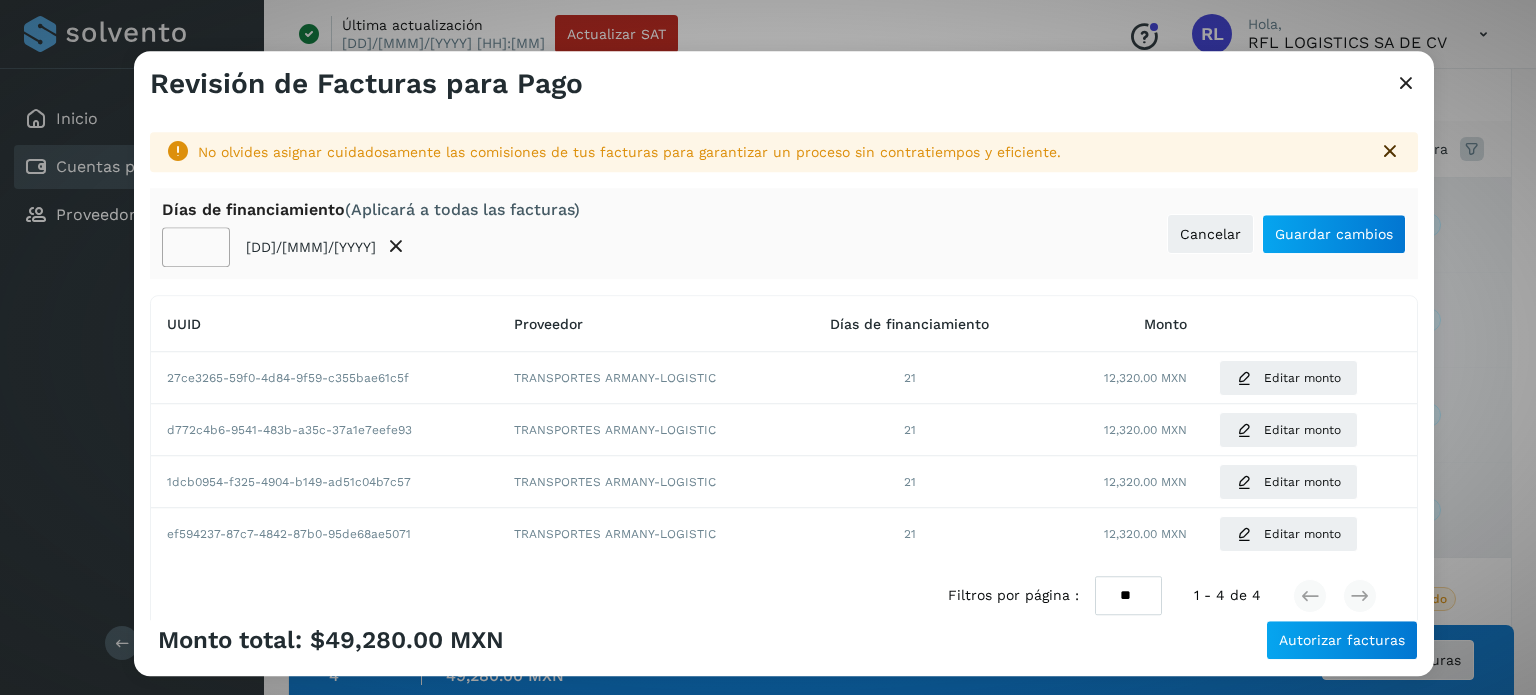 click on "**" 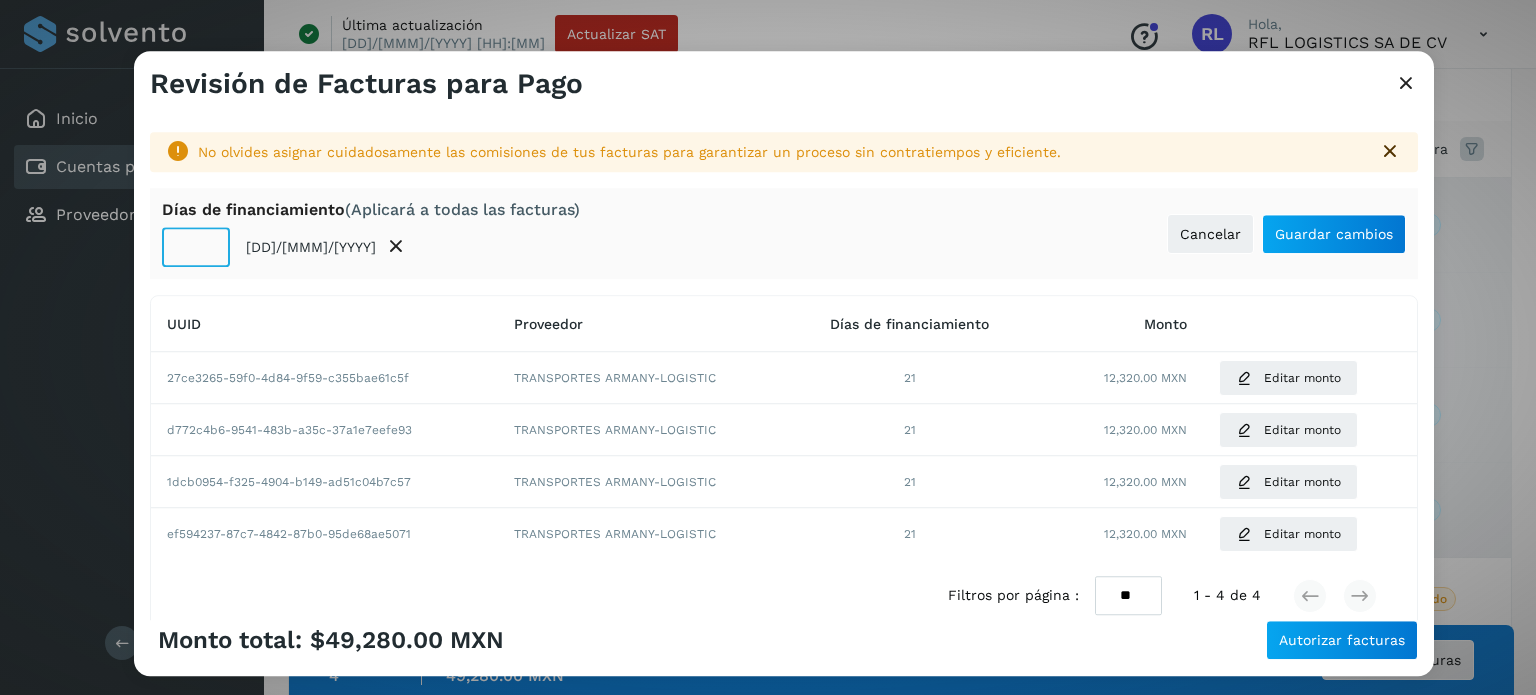 click on "**" 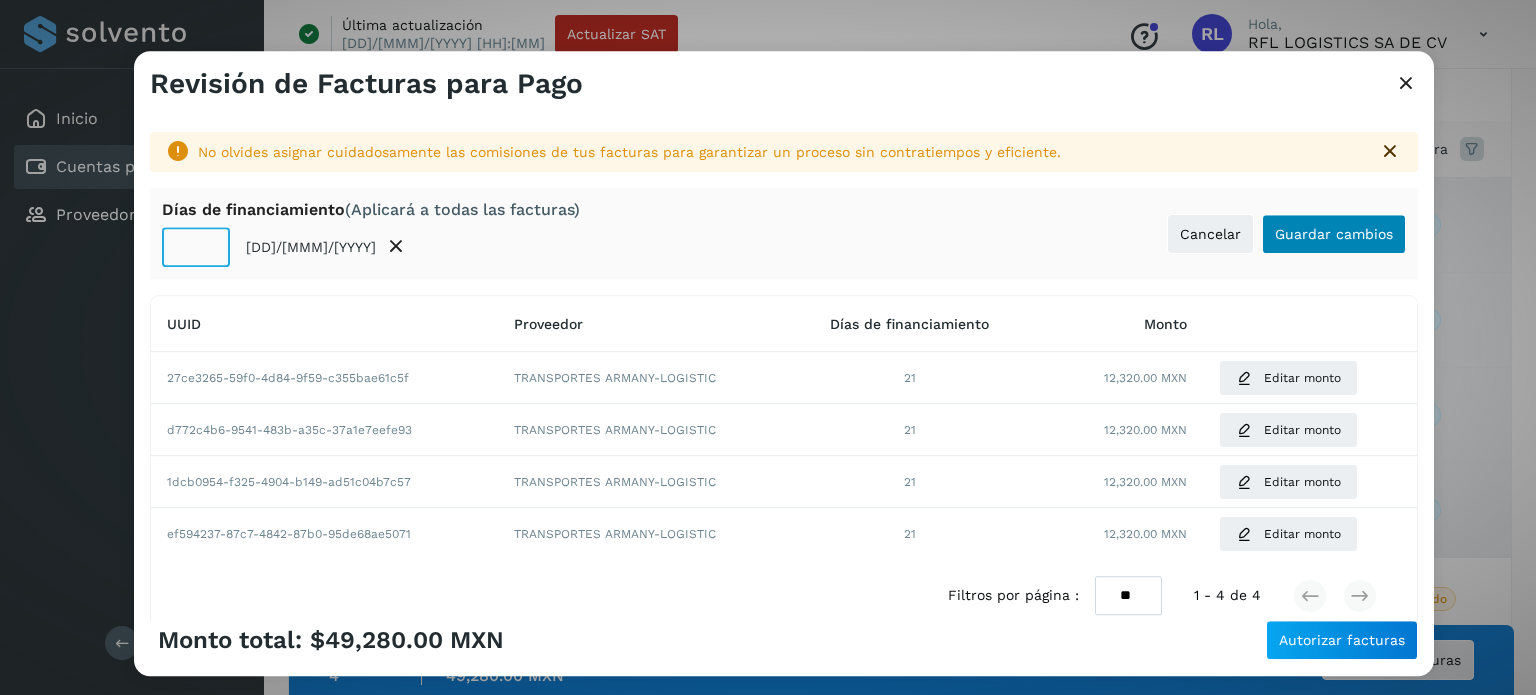 type on "**" 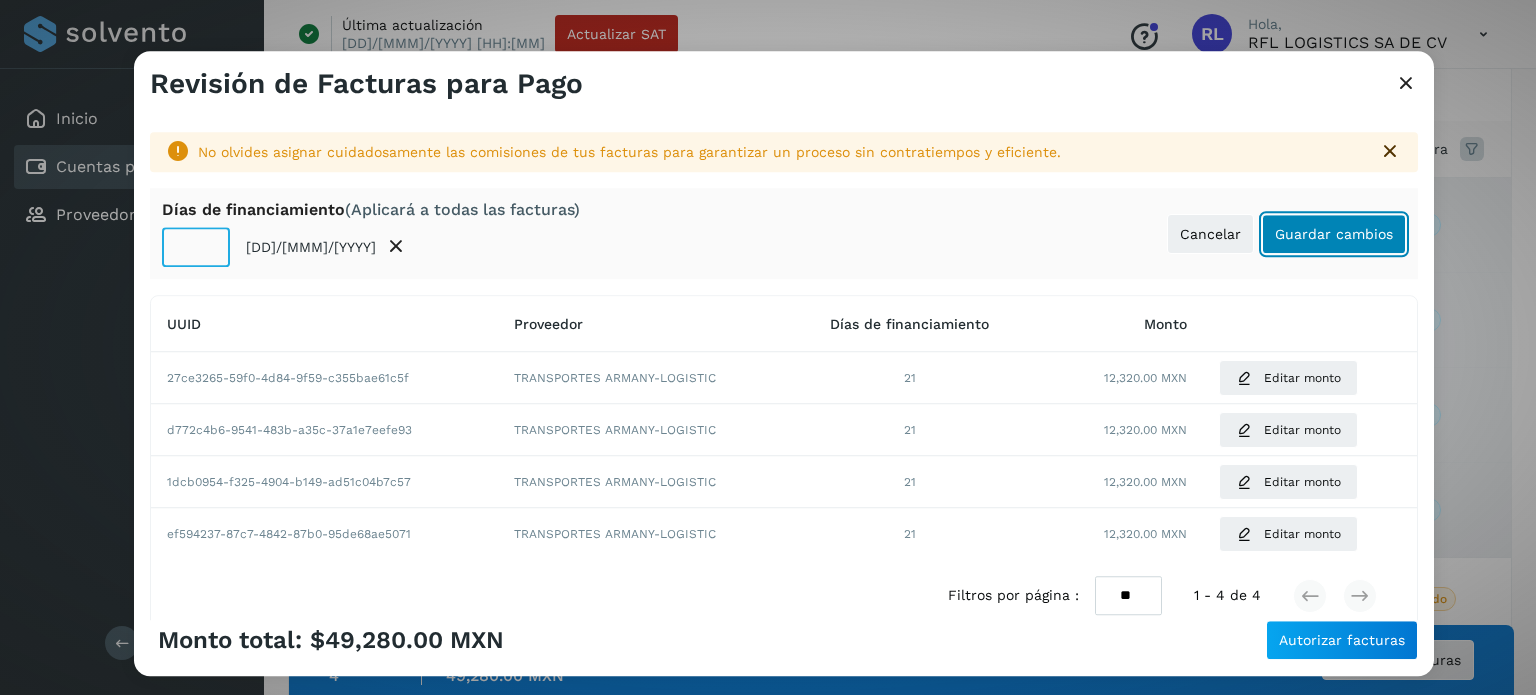 click on "Guardar cambios" 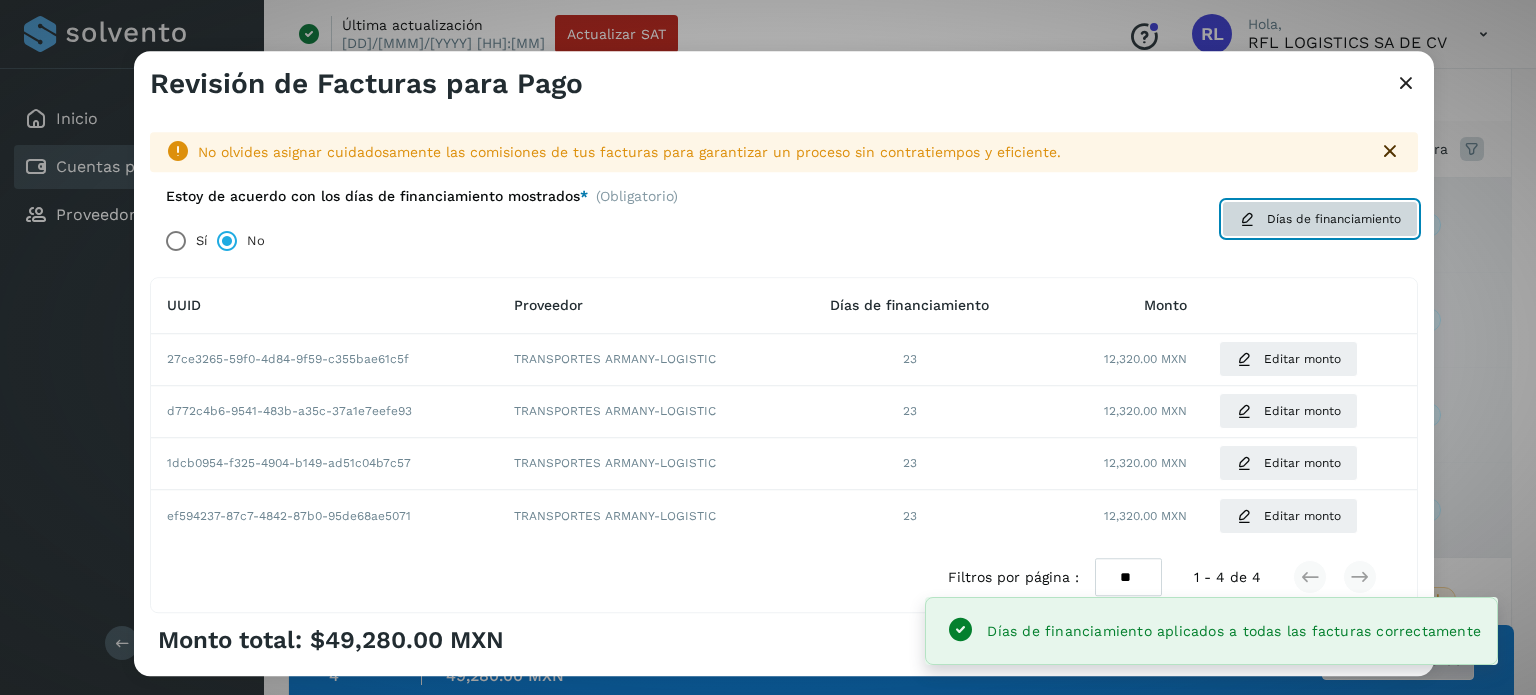 click on "Días de financiamiento" 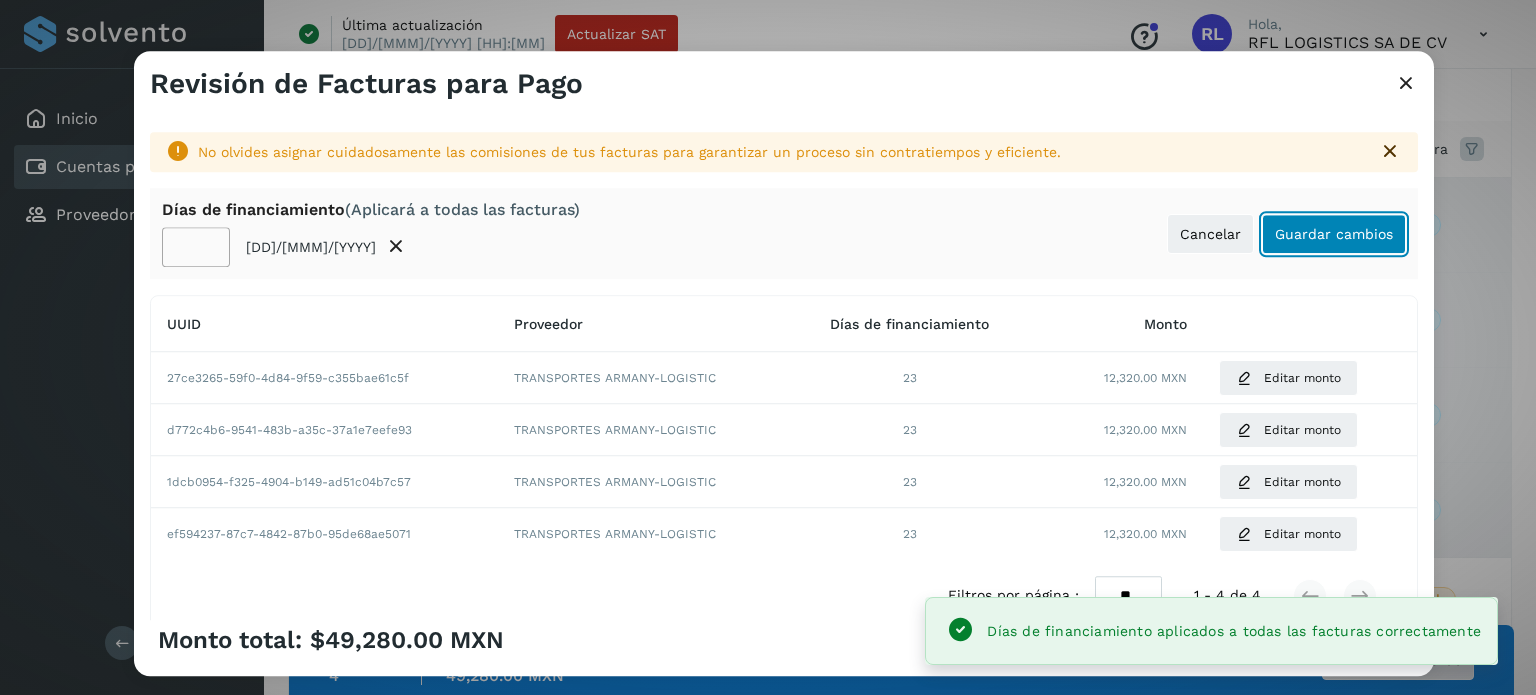 click on "Guardar cambios" at bounding box center [1334, 234] 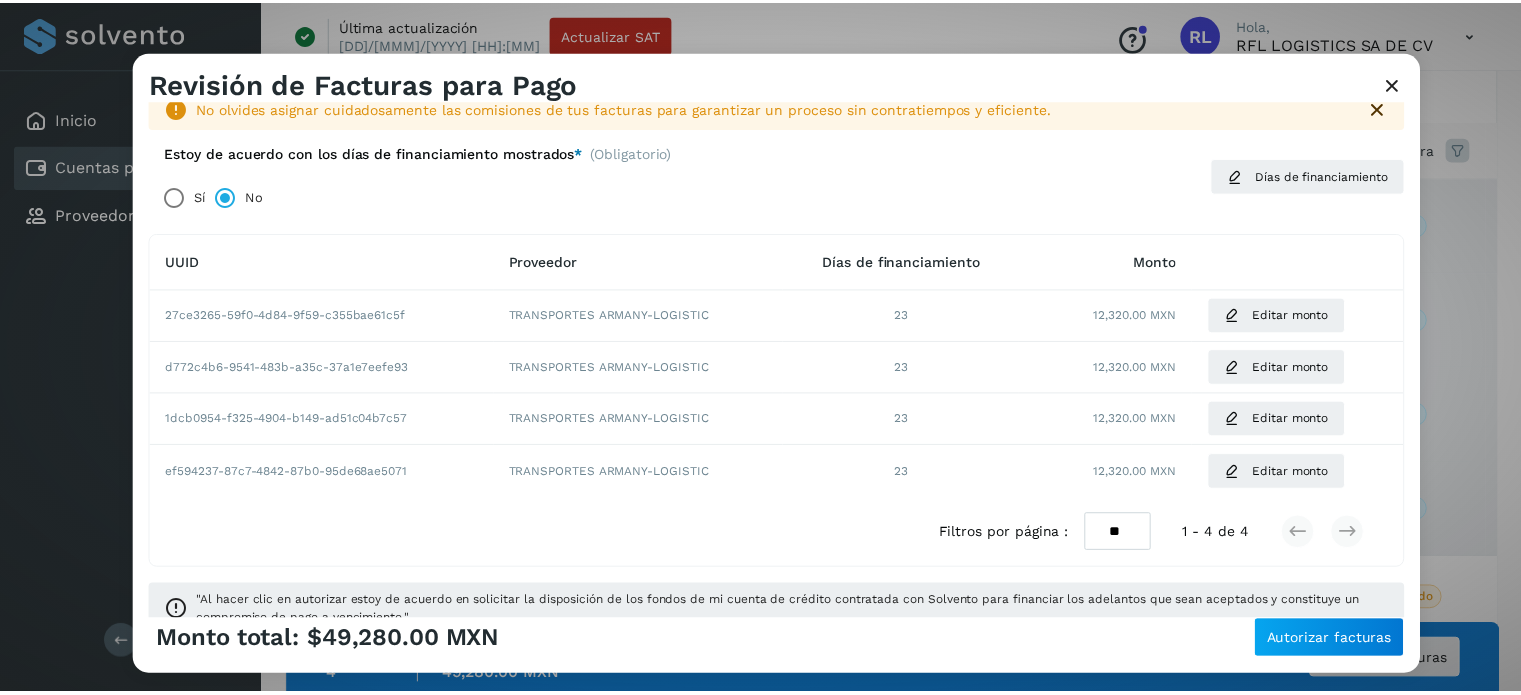scroll, scrollTop: 0, scrollLeft: 0, axis: both 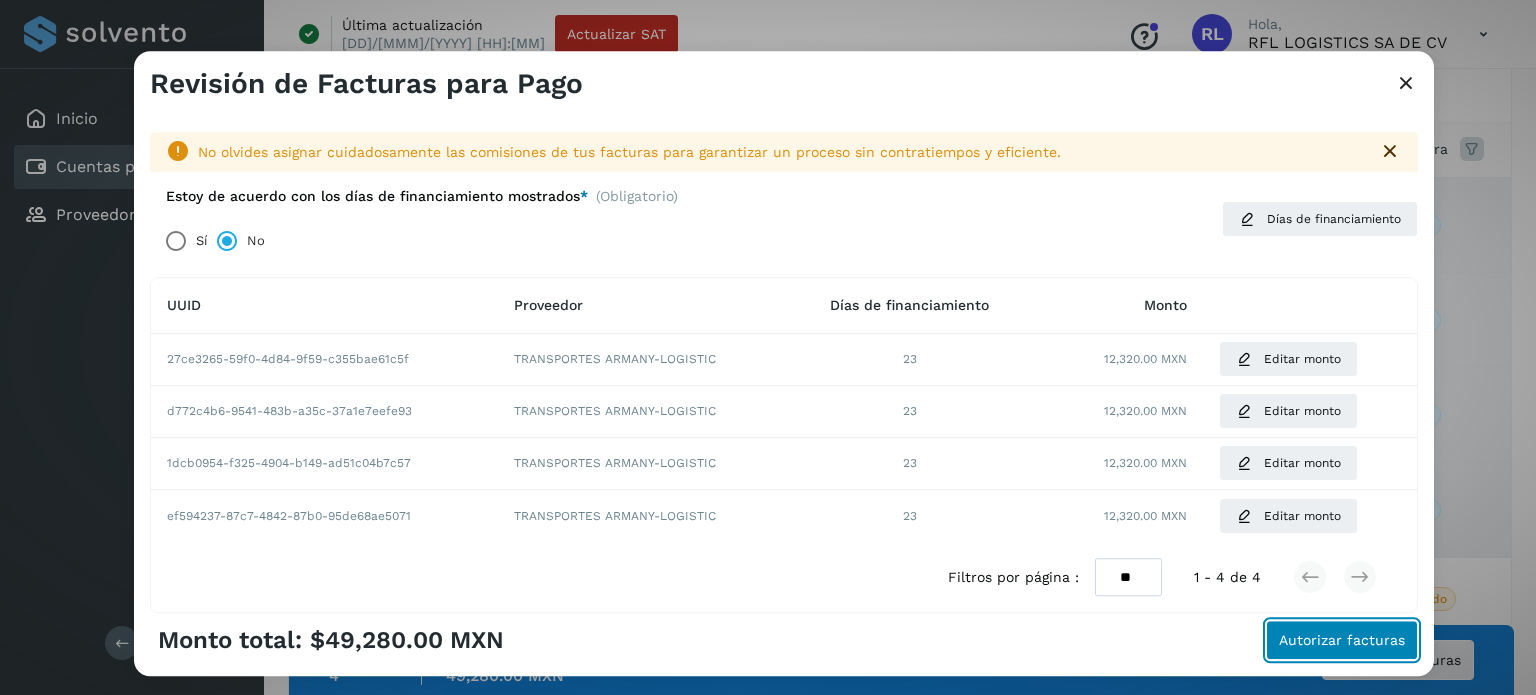 click on "Autorizar facturas" 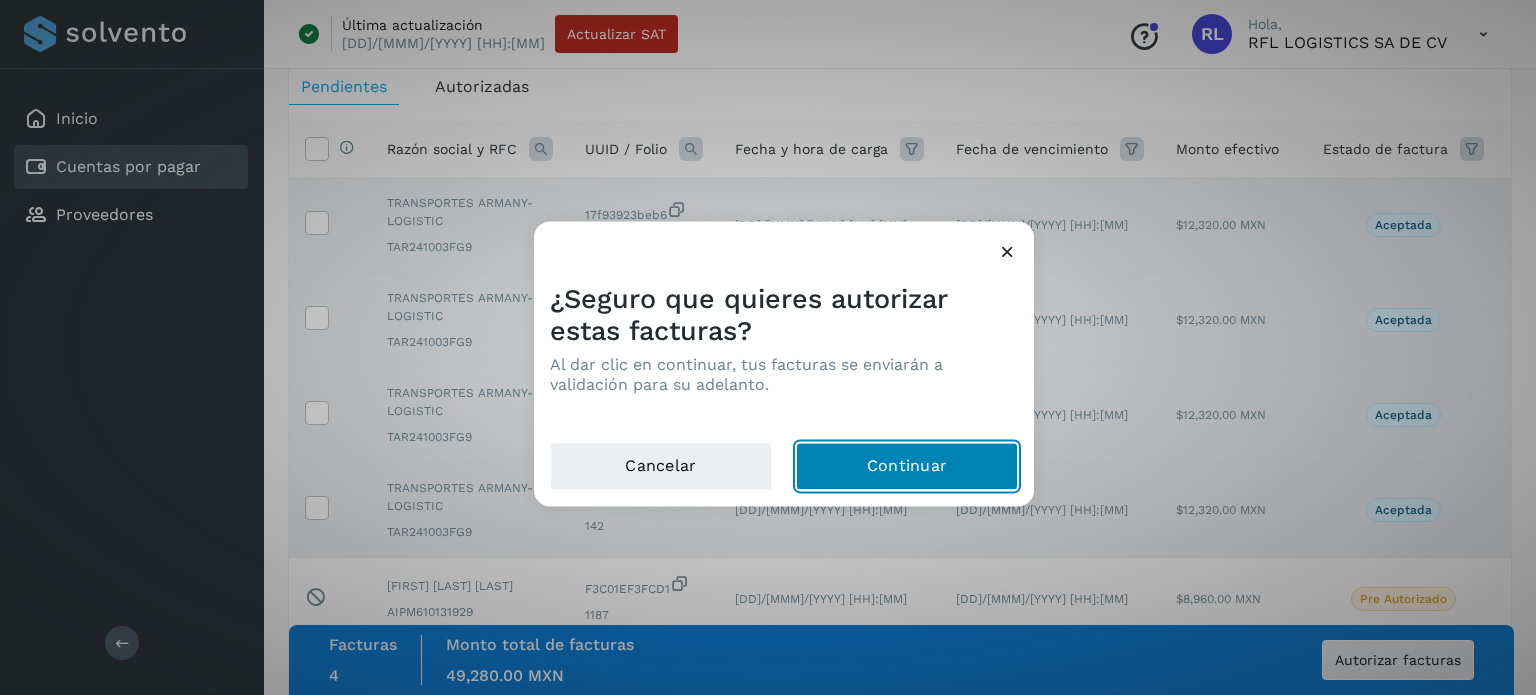 click on "Continuar" 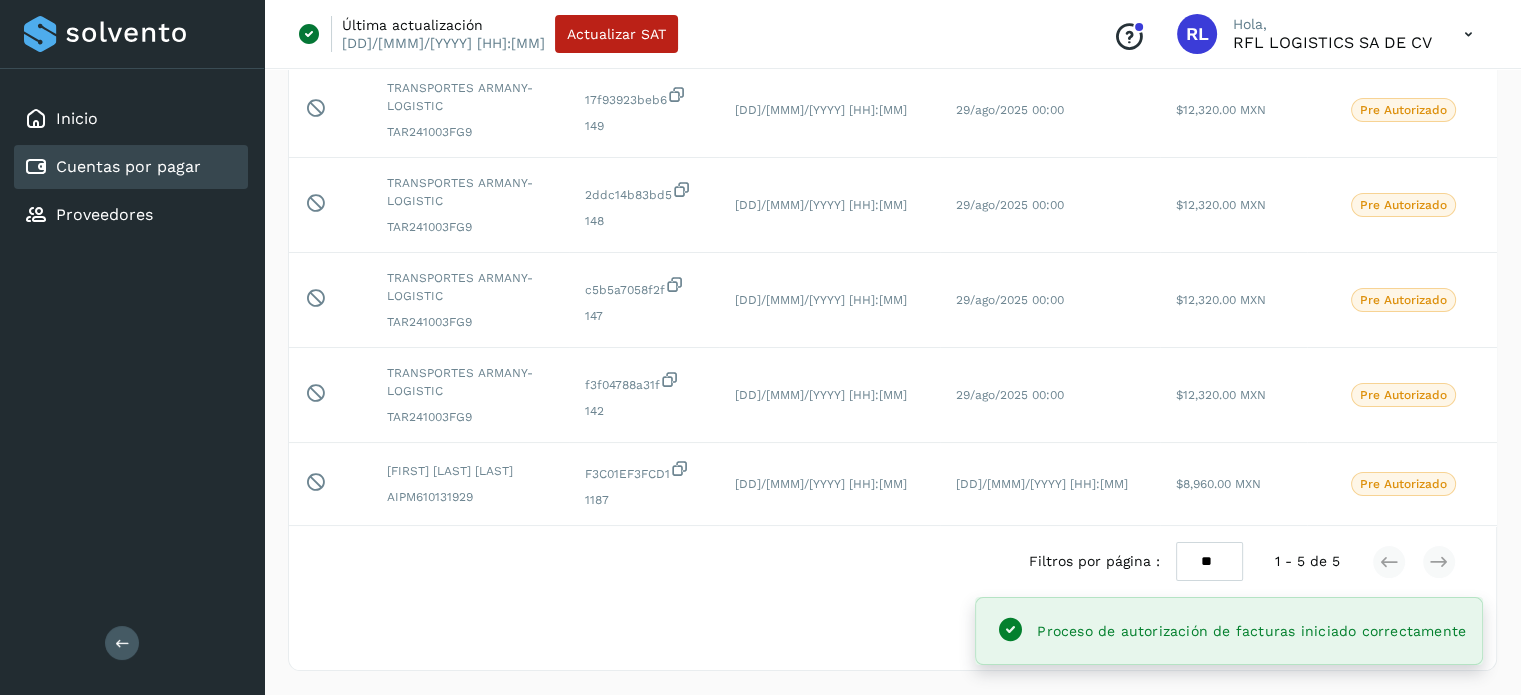 scroll, scrollTop: 228, scrollLeft: 0, axis: vertical 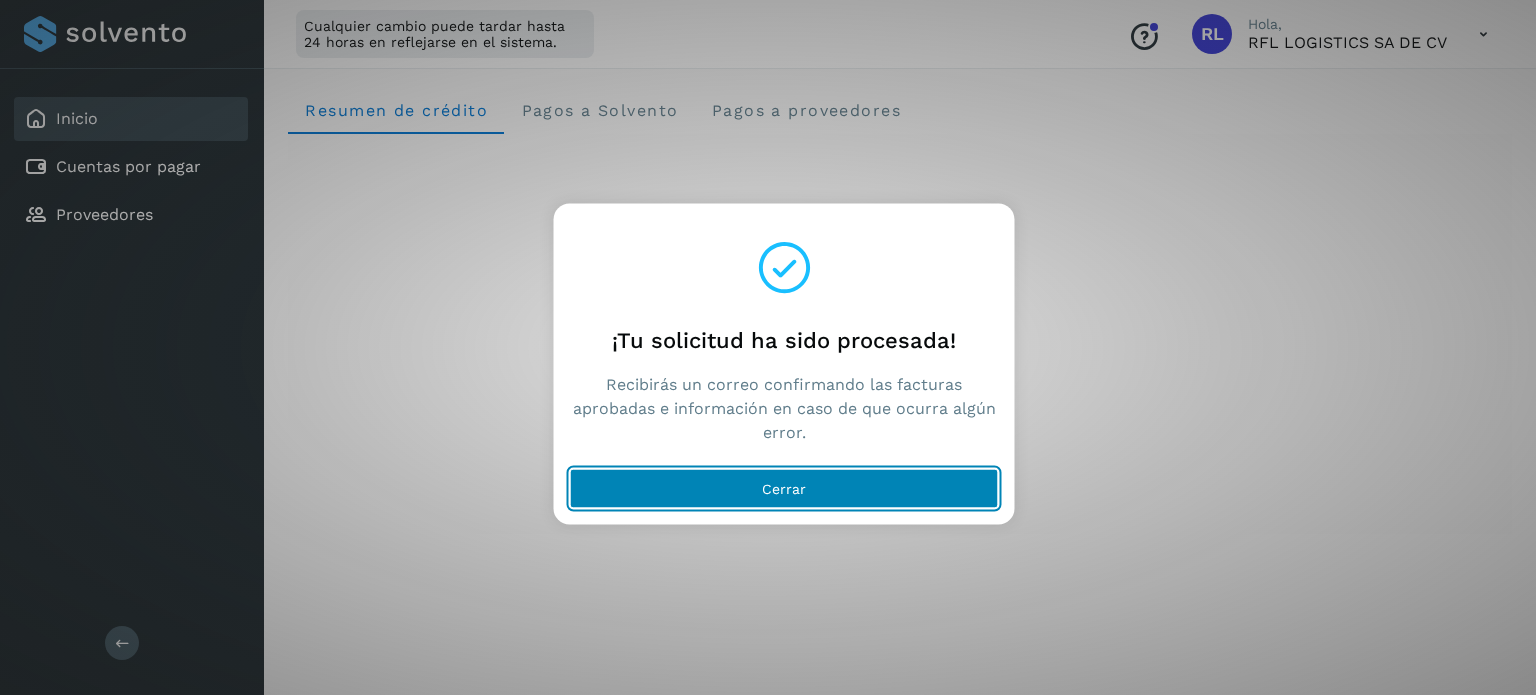 click on "Cerrar" 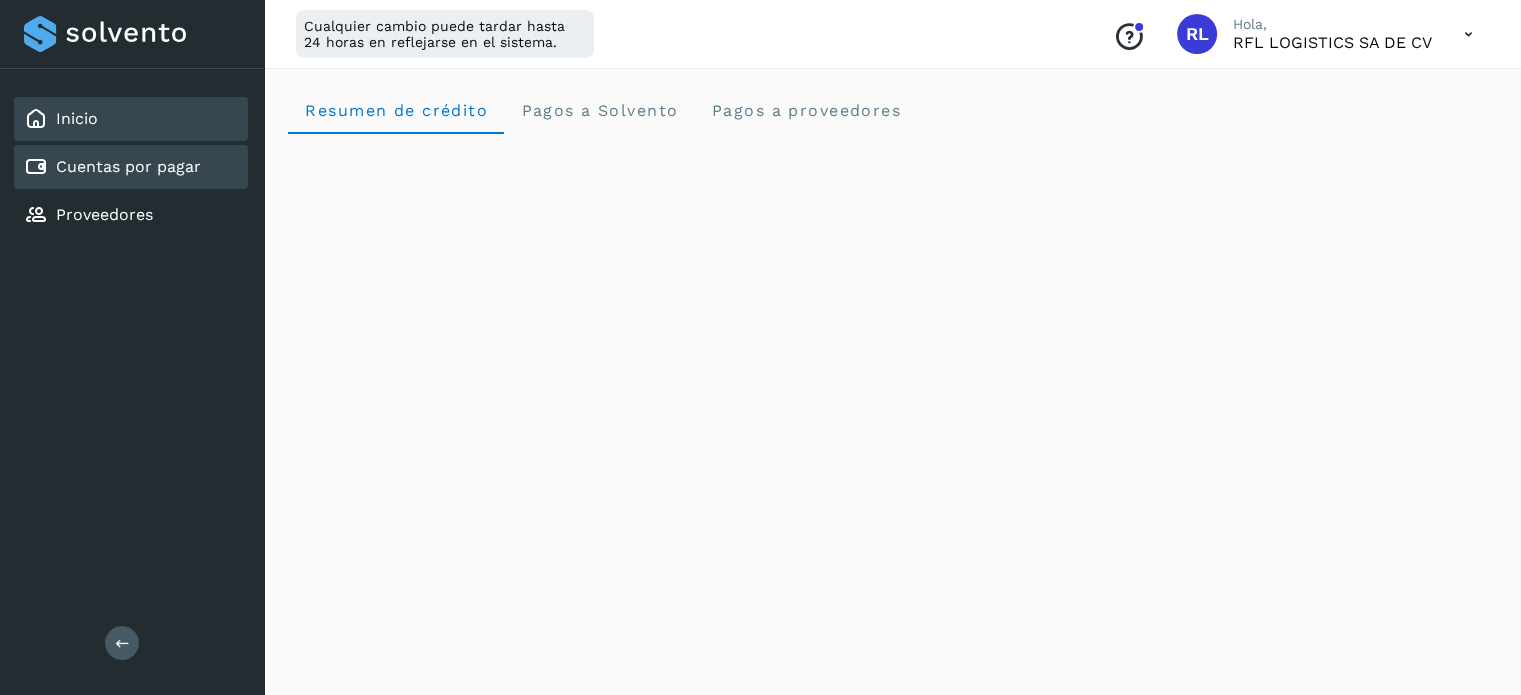click on "Cuentas por pagar" at bounding box center (128, 166) 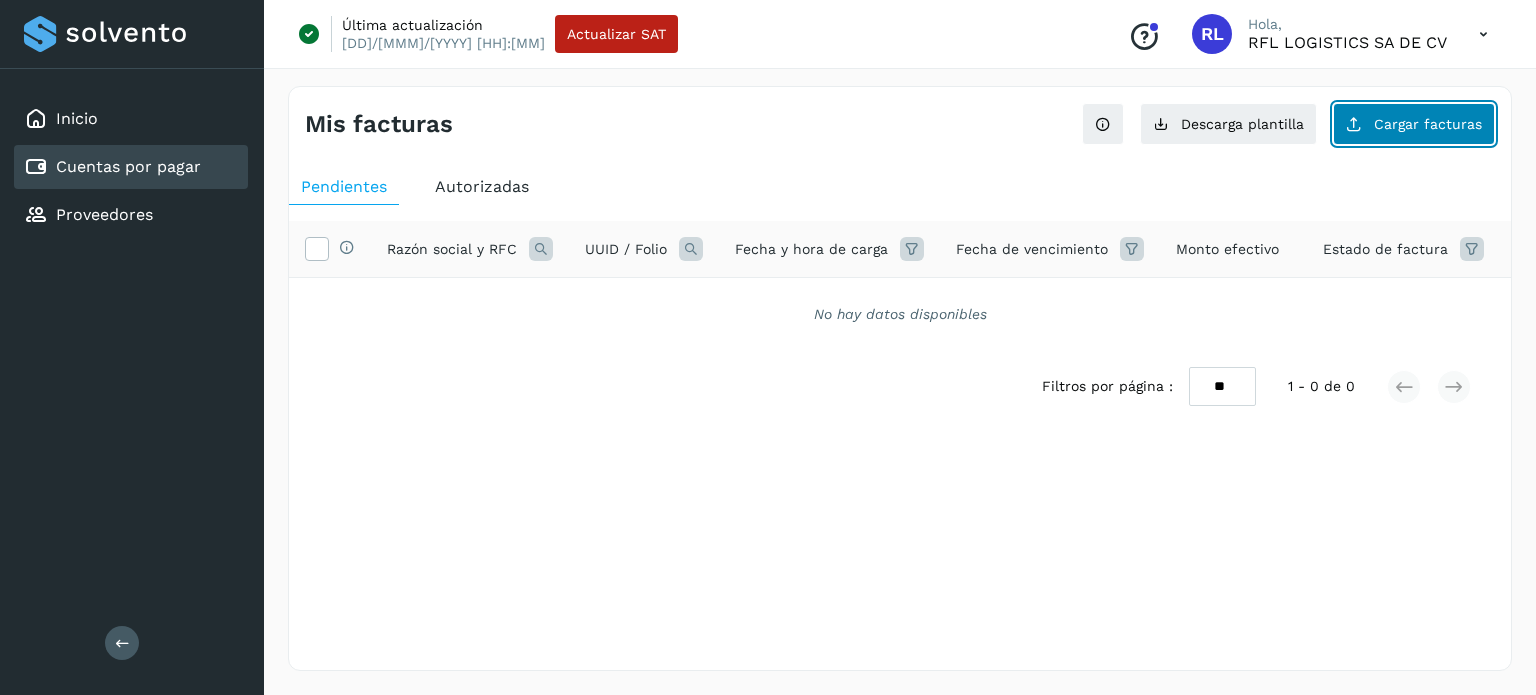 click on "Cargar facturas" 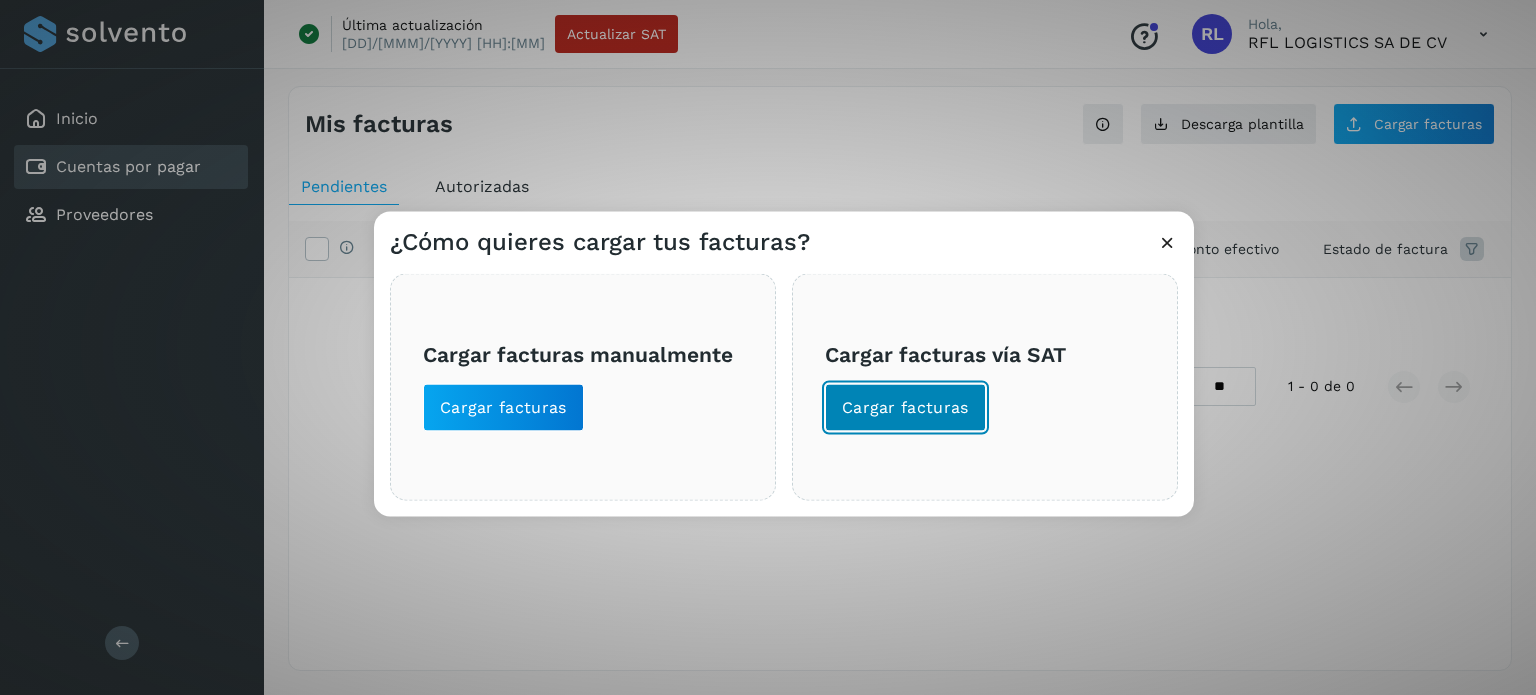 click on "Cargar facturas" 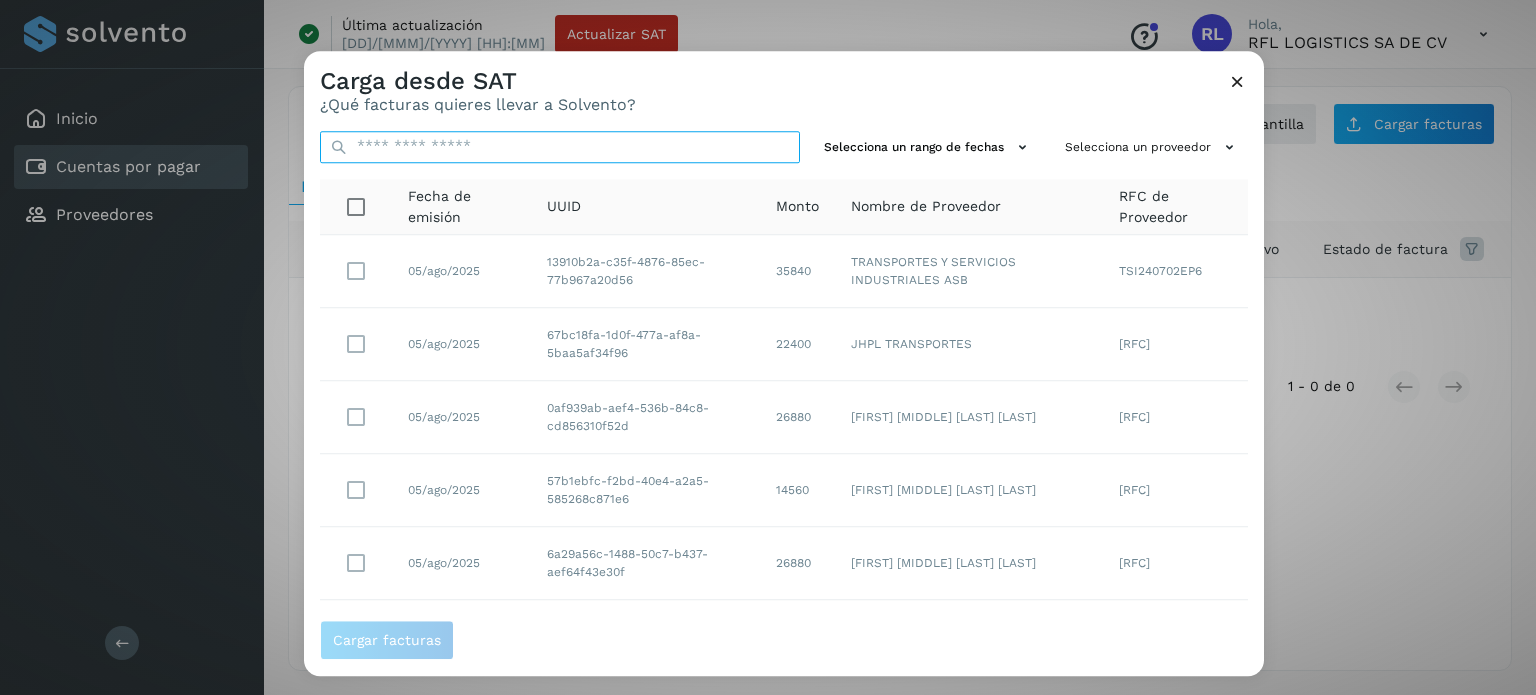 click at bounding box center [560, 147] 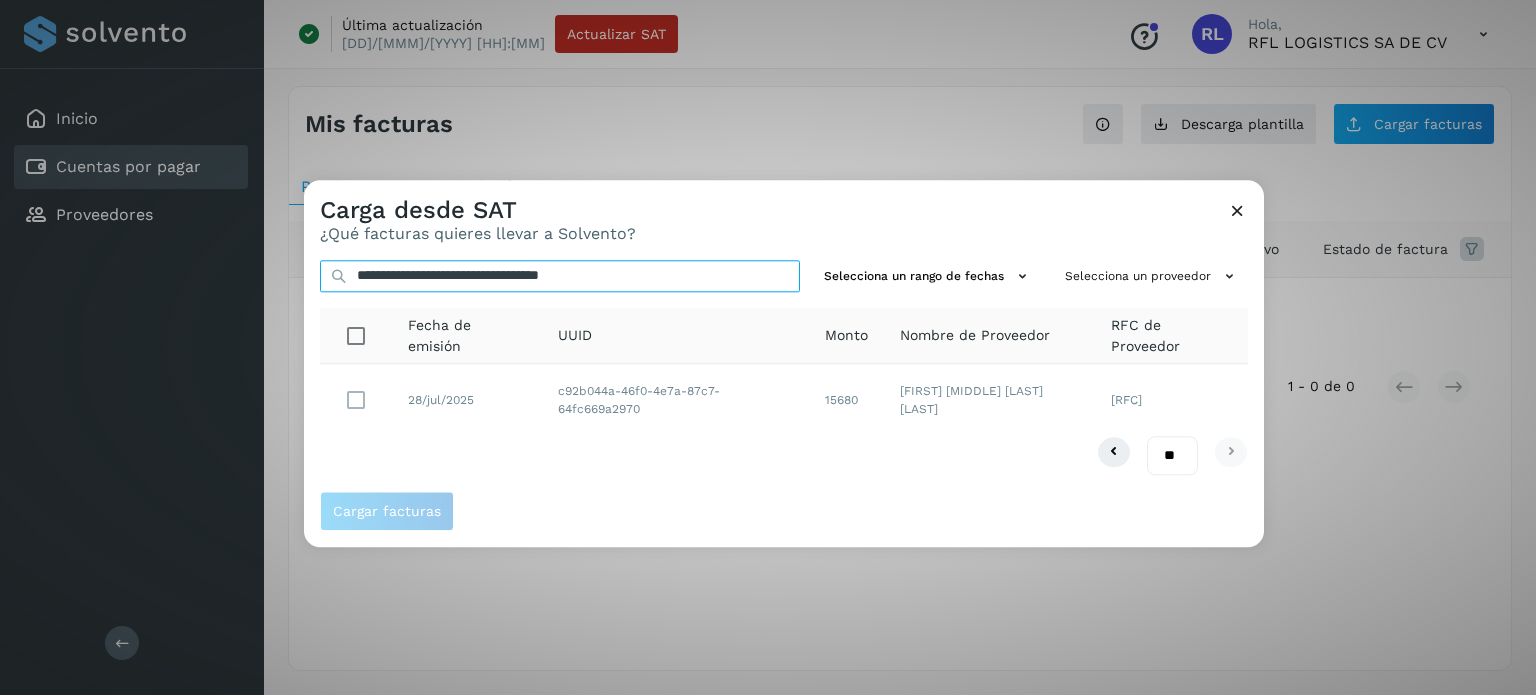 type on "**********" 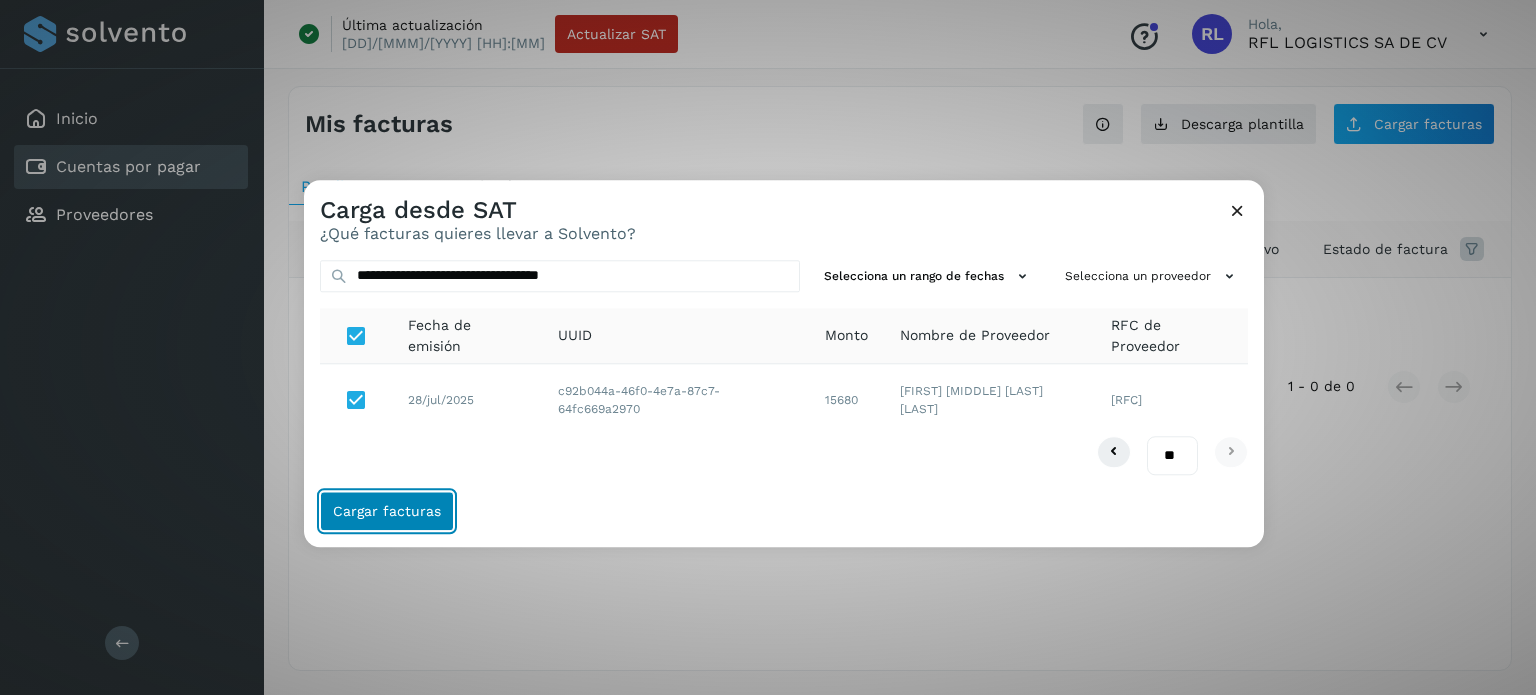 click on "Cargar facturas" at bounding box center [387, 511] 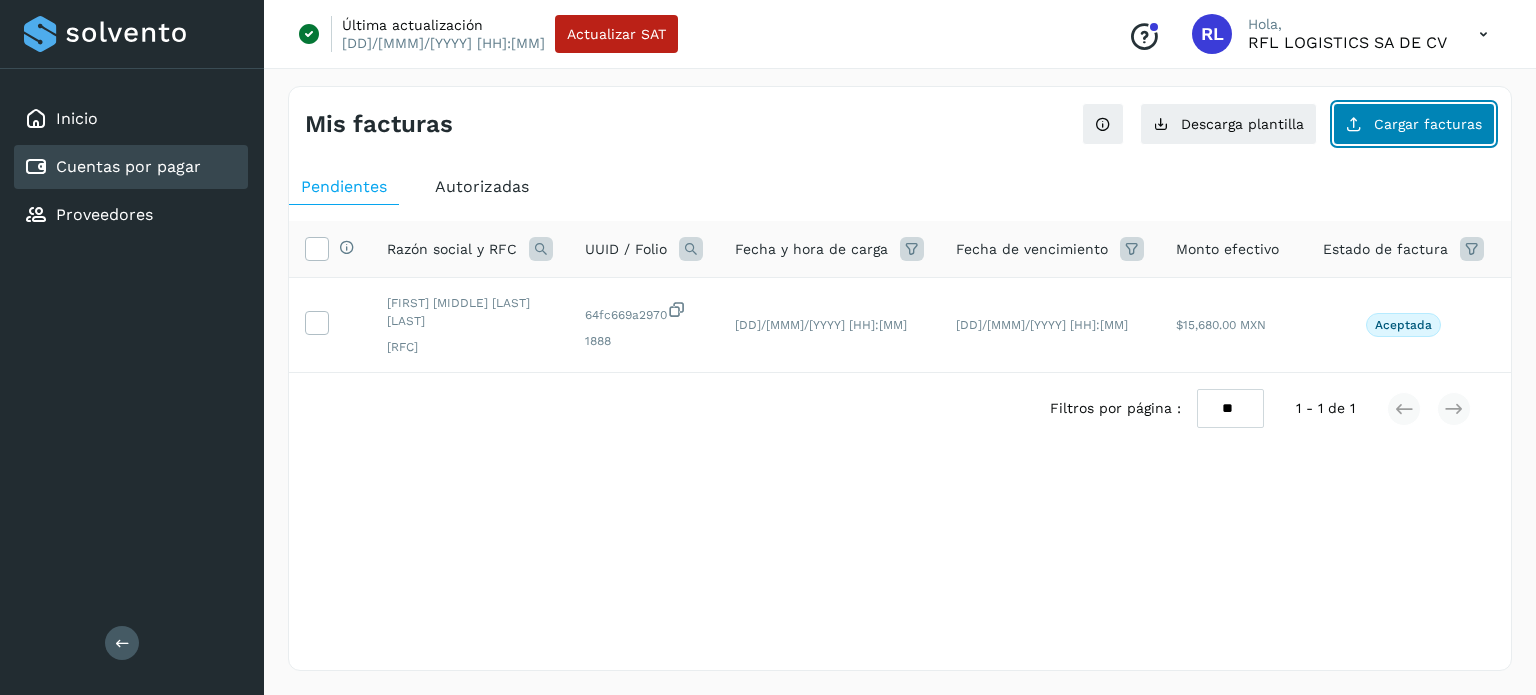 click on "Cargar facturas" 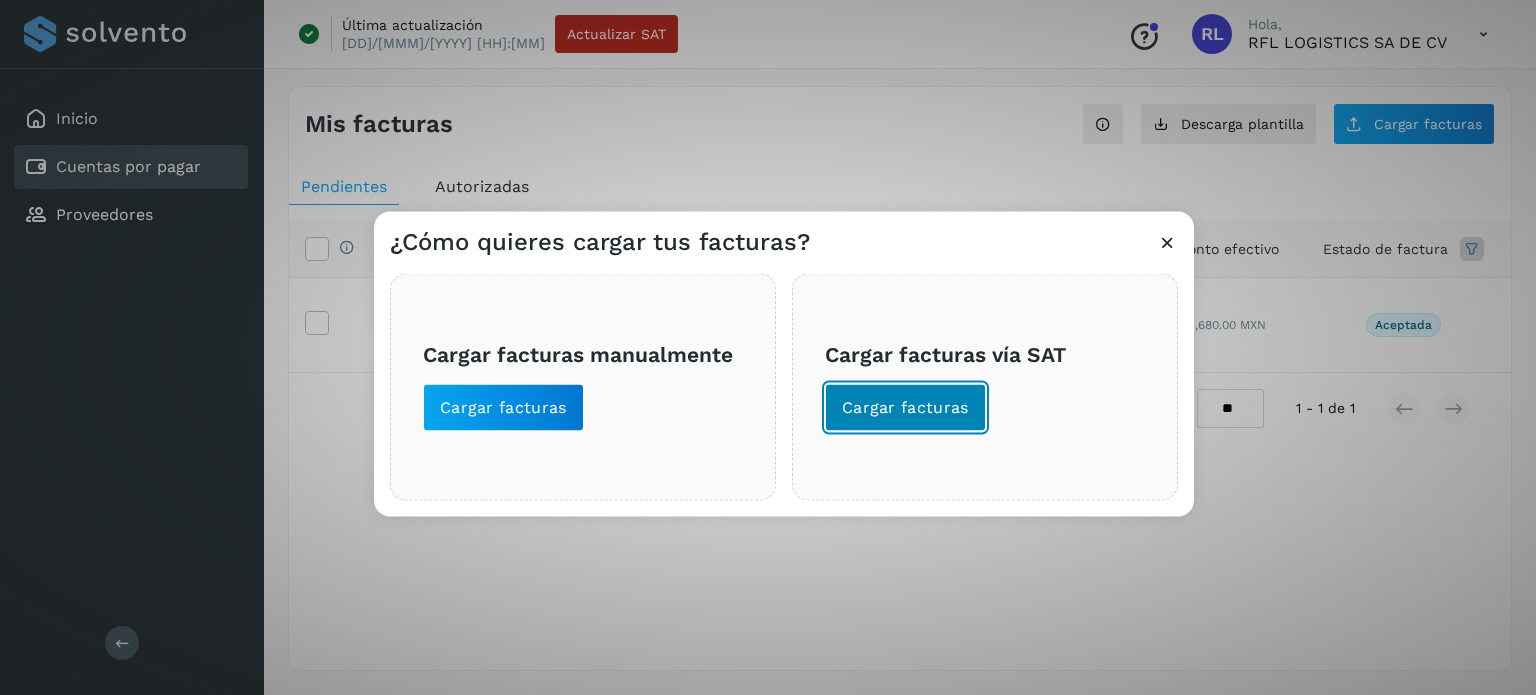 click on "Cargar facturas" 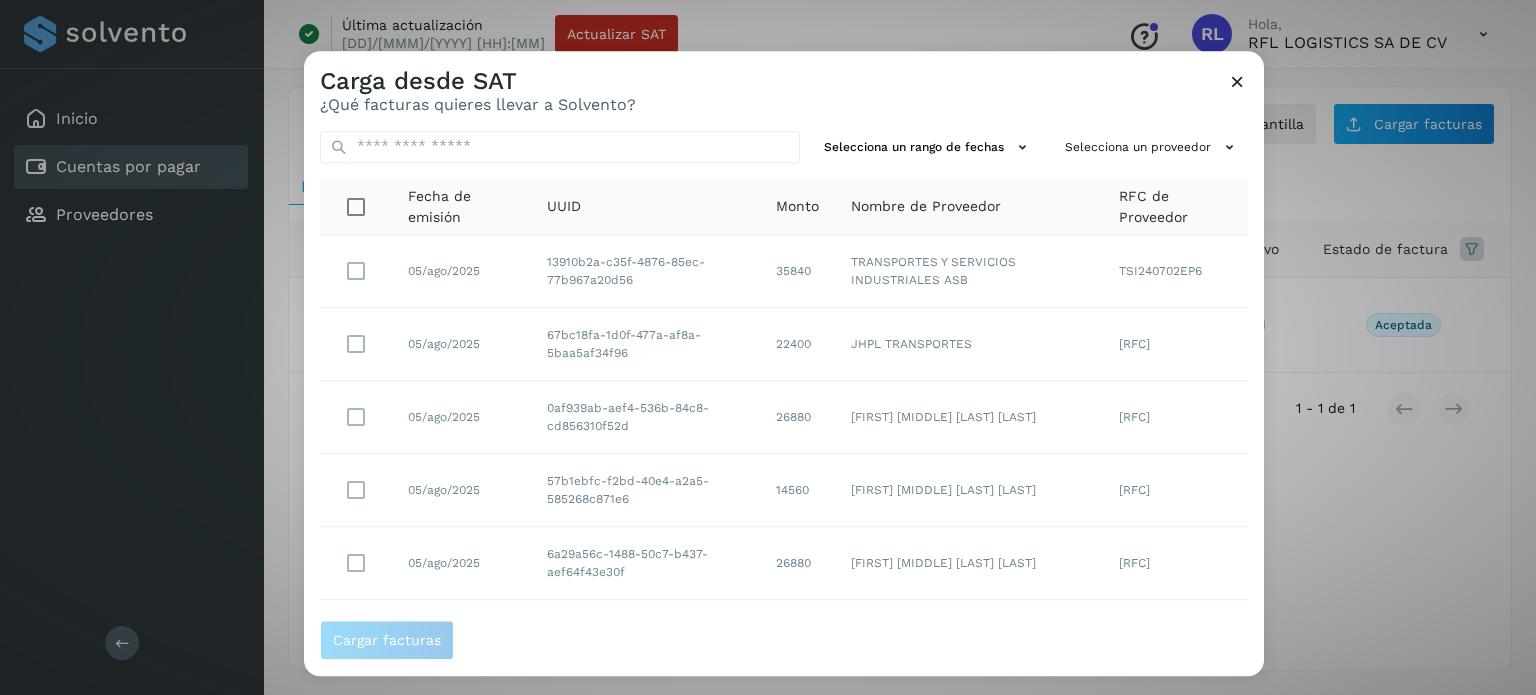 click on "05/ago/2025" 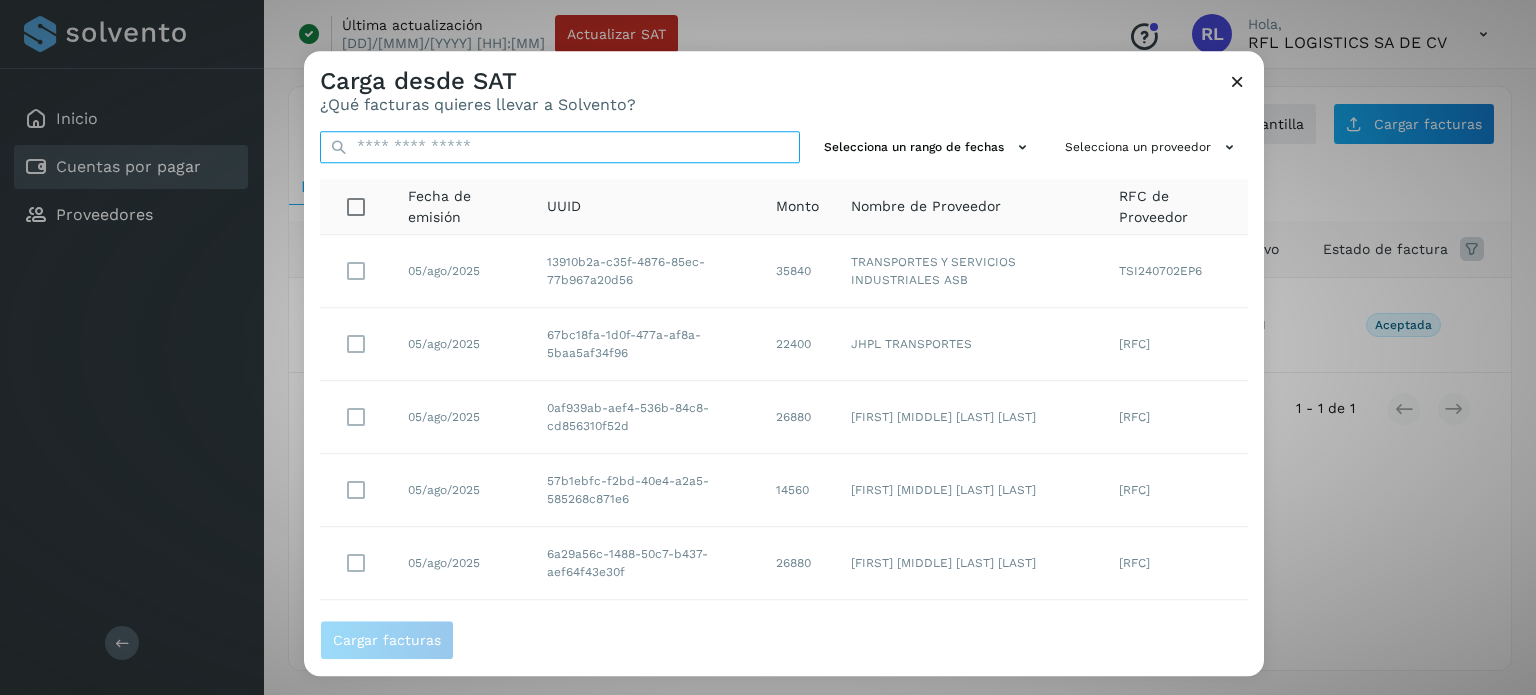 click at bounding box center [560, 147] 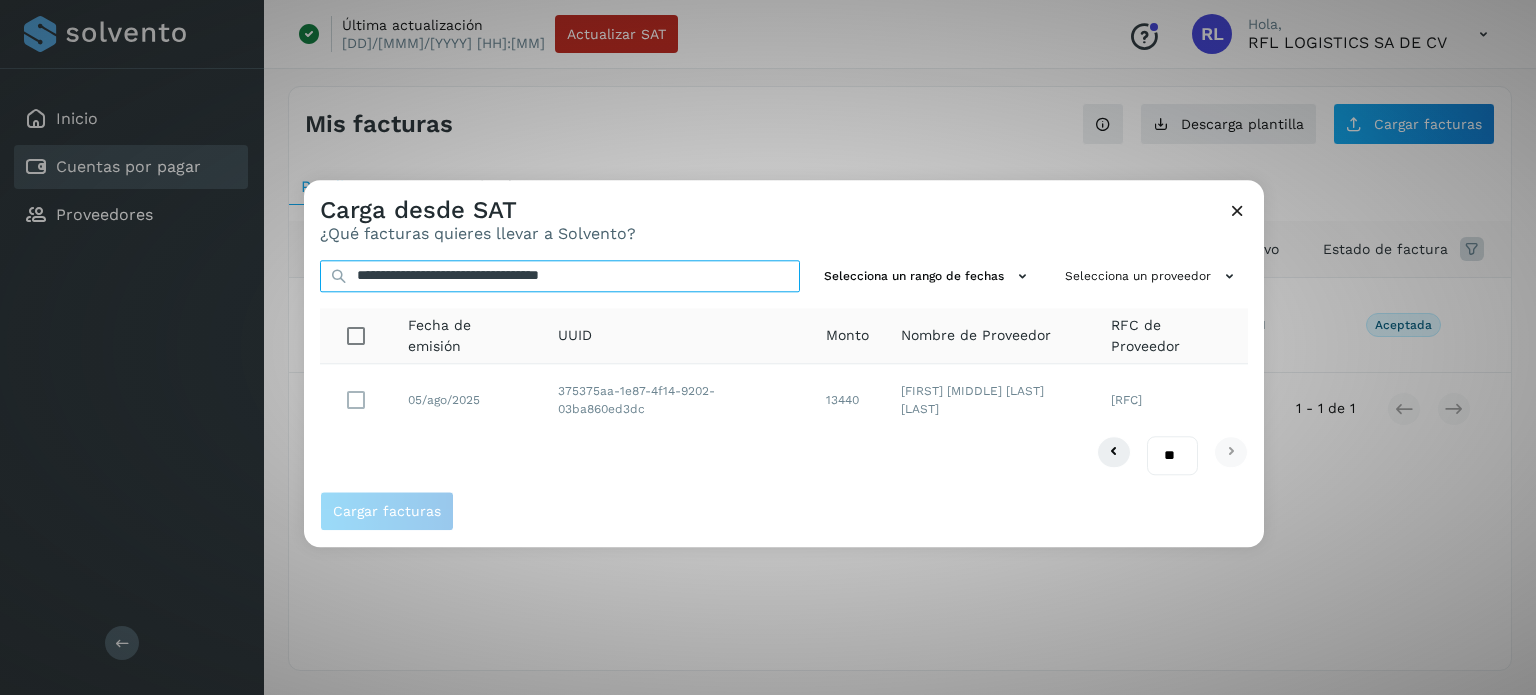 type on "**********" 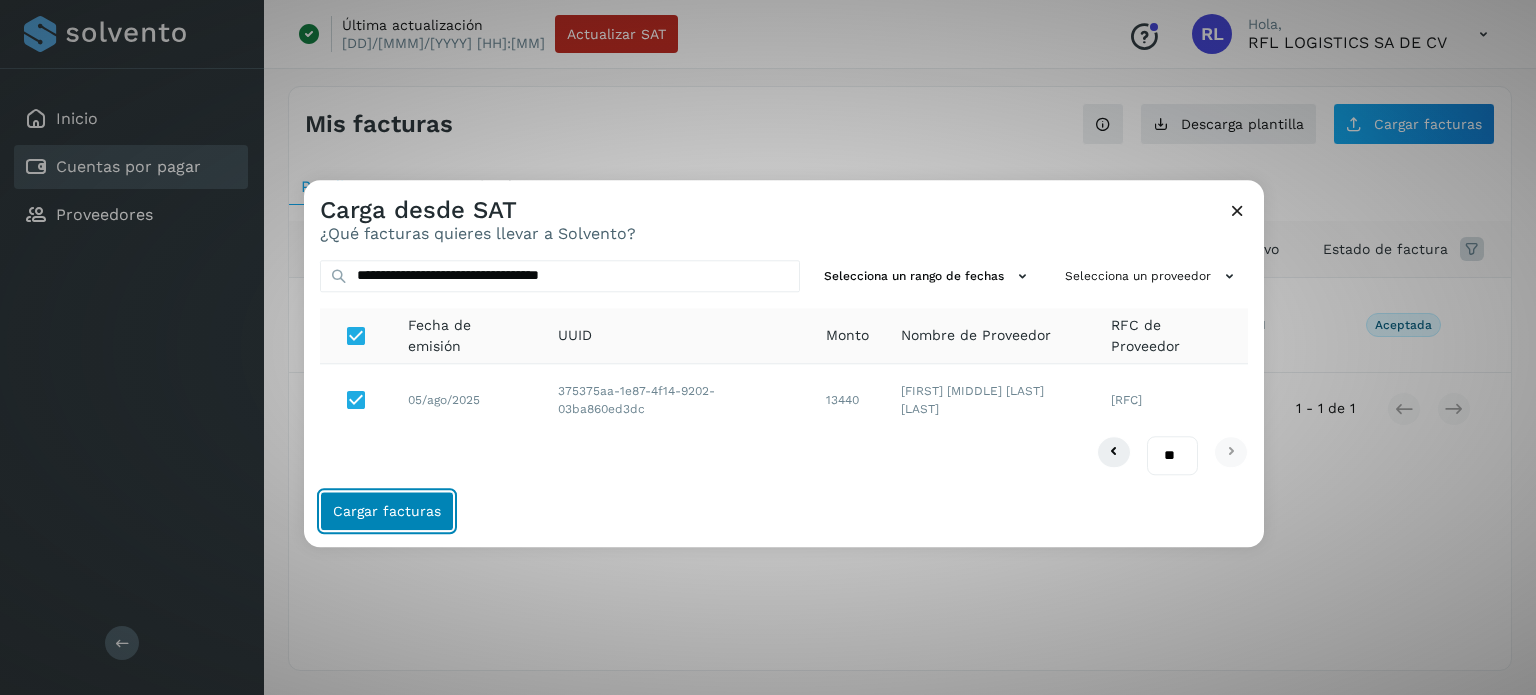 click on "Cargar facturas" at bounding box center [387, 511] 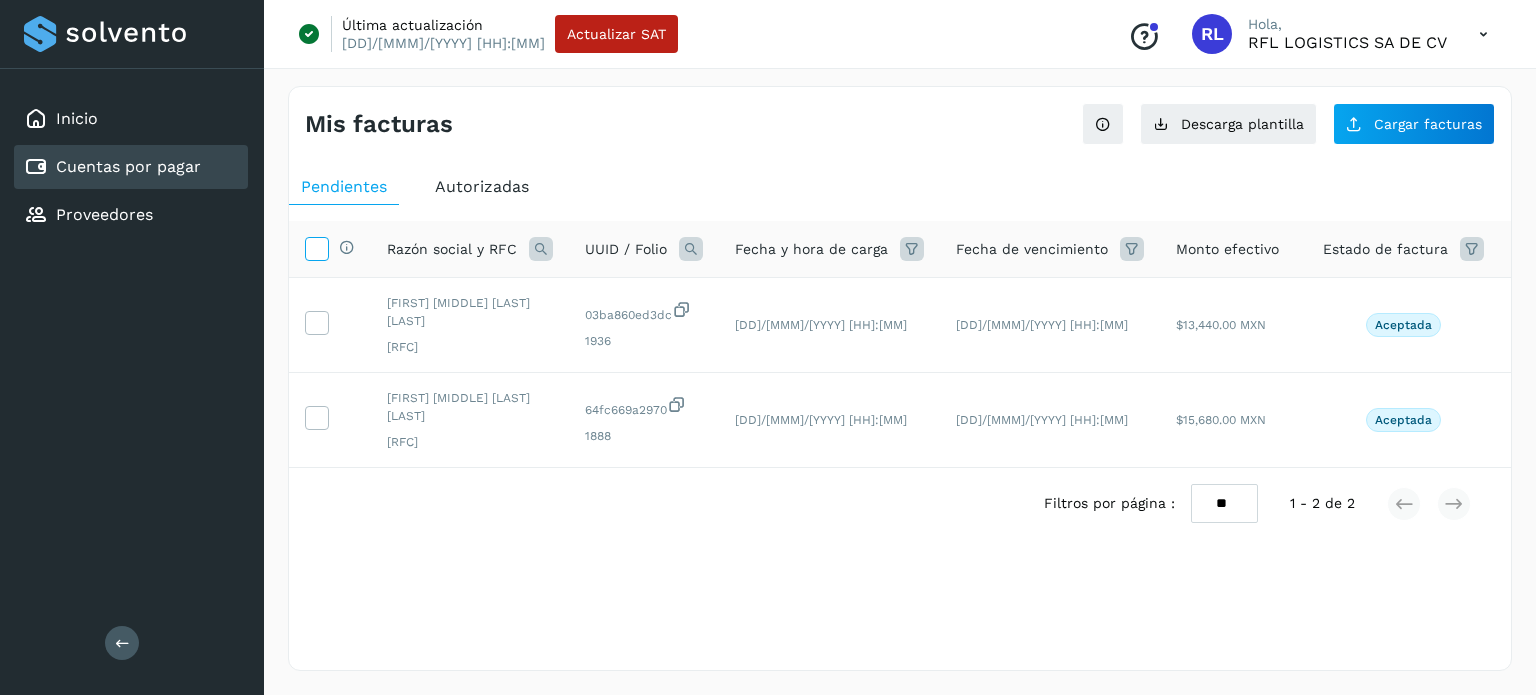 click at bounding box center (316, 247) 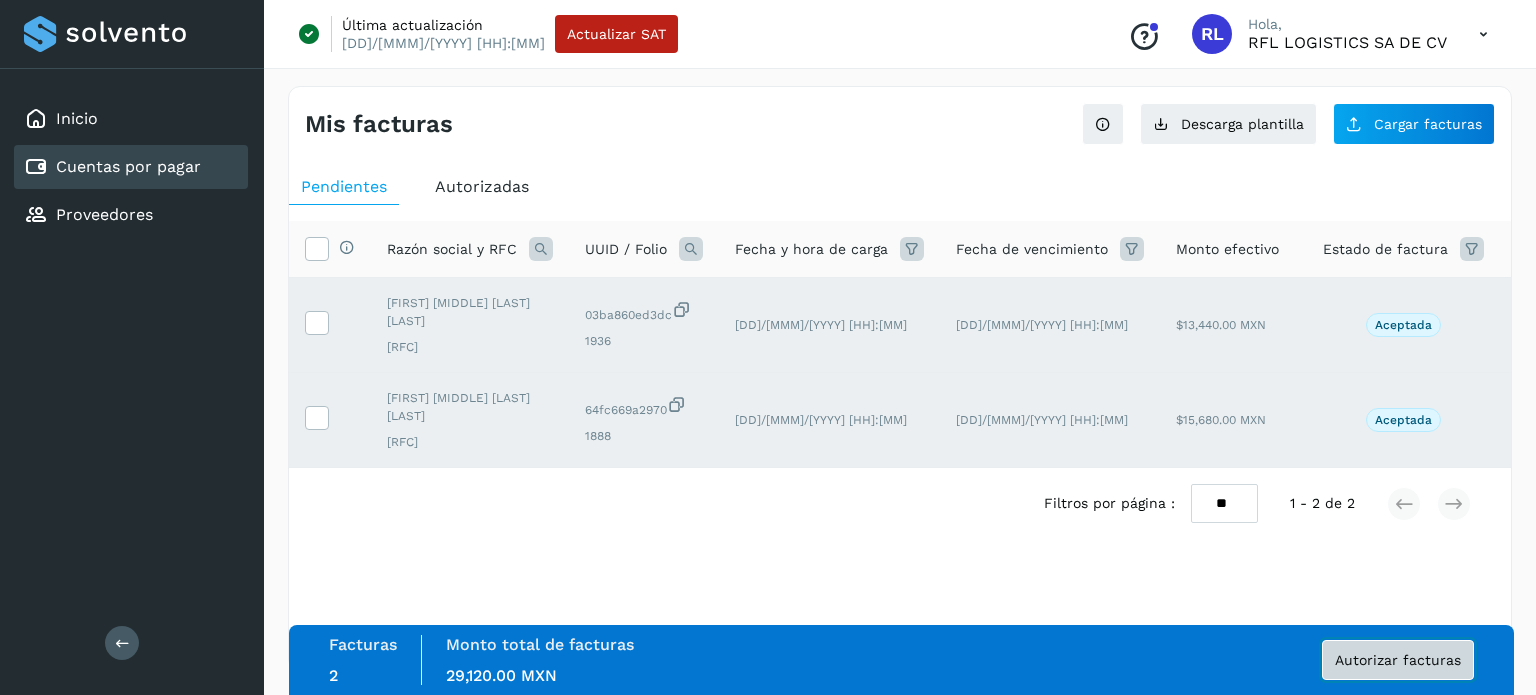 click on "Autorizar facturas" 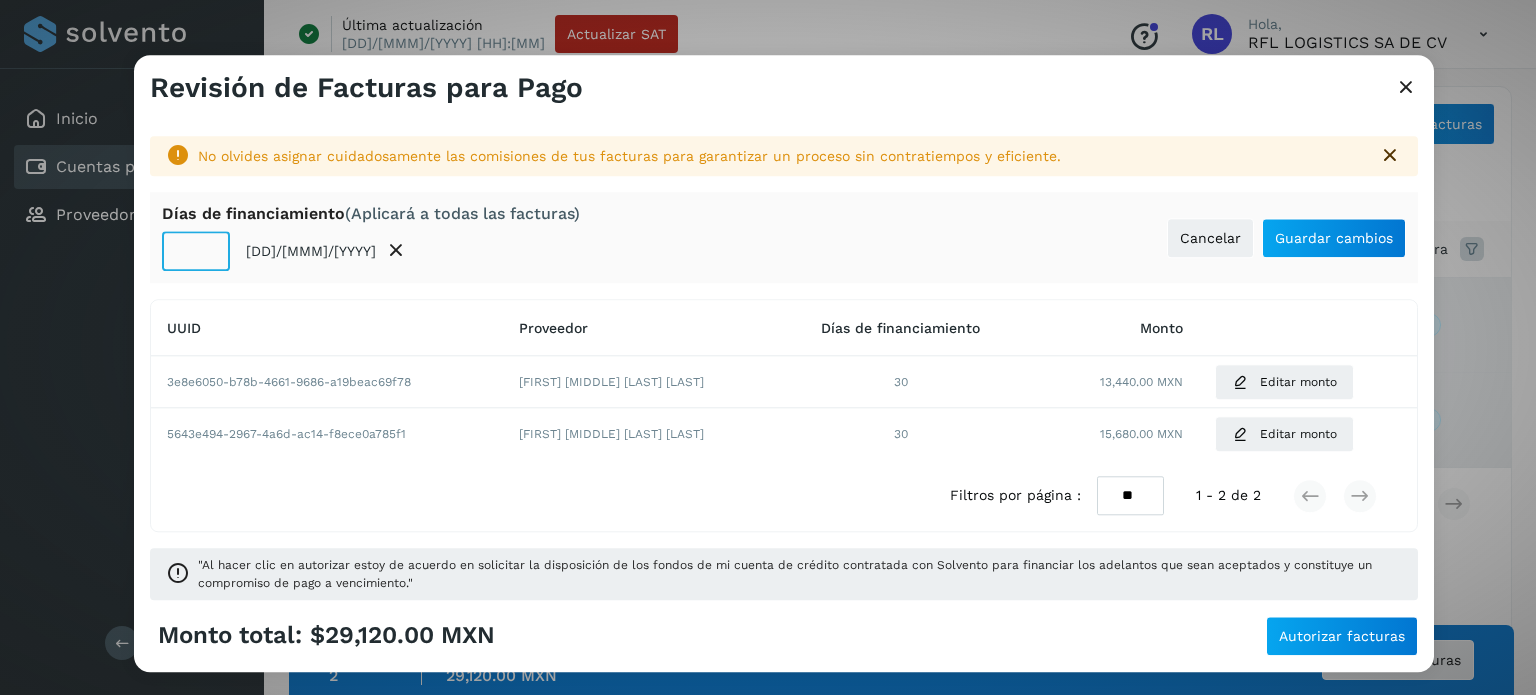 click on "**" 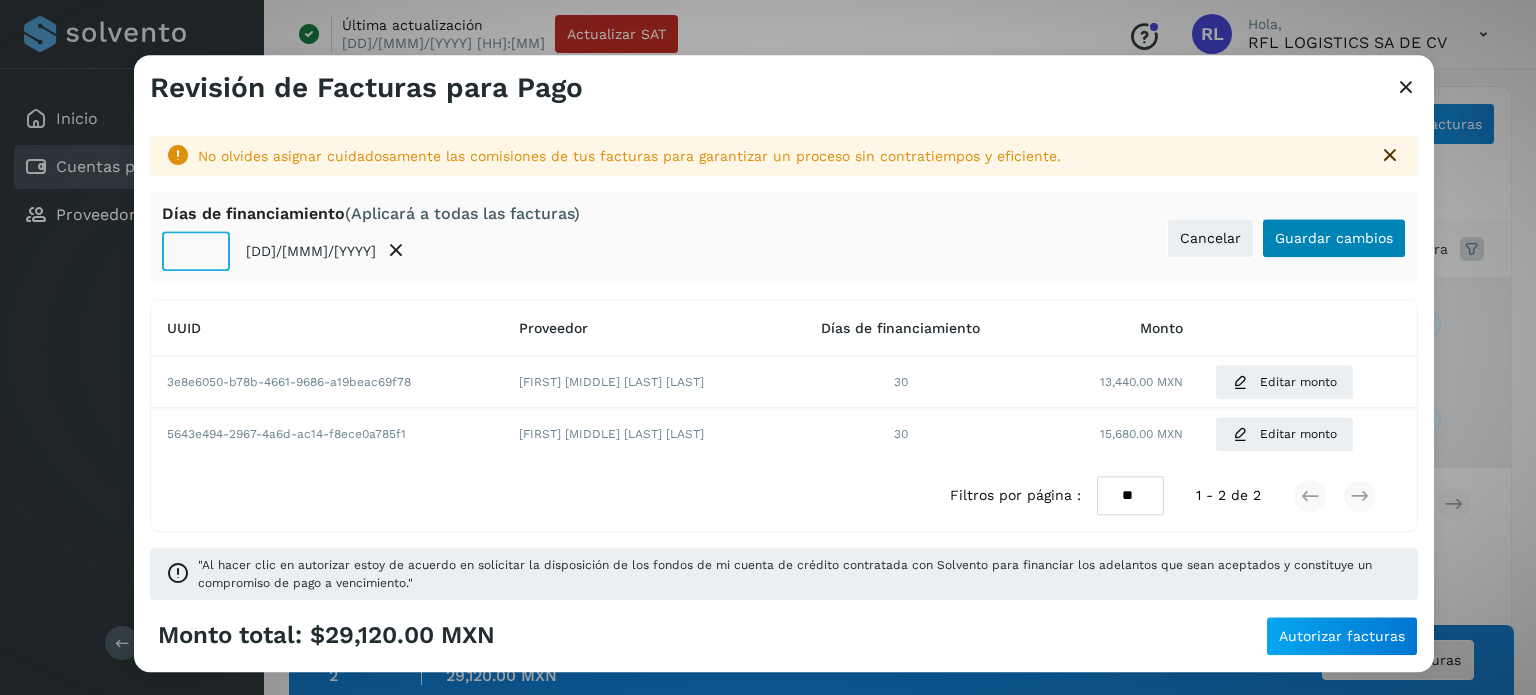 type on "**" 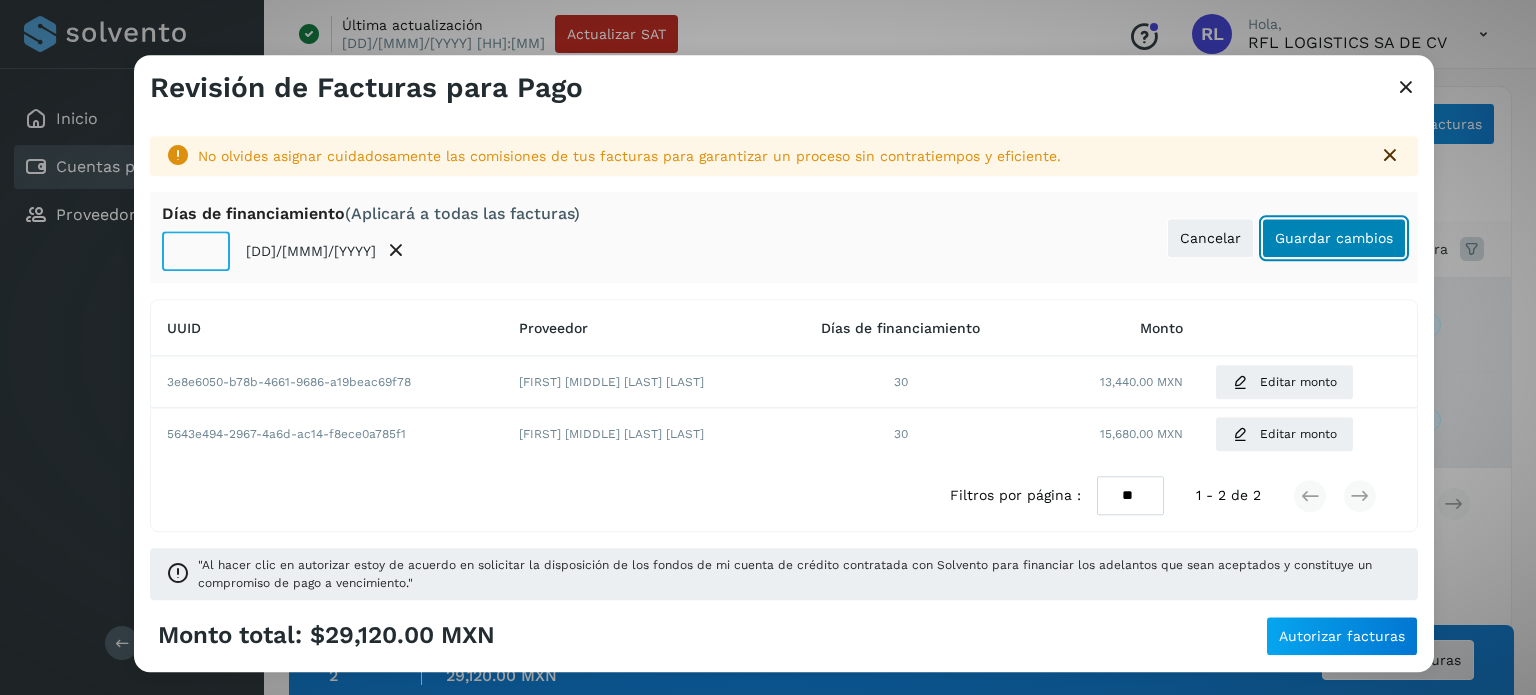 click on "Guardar cambios" 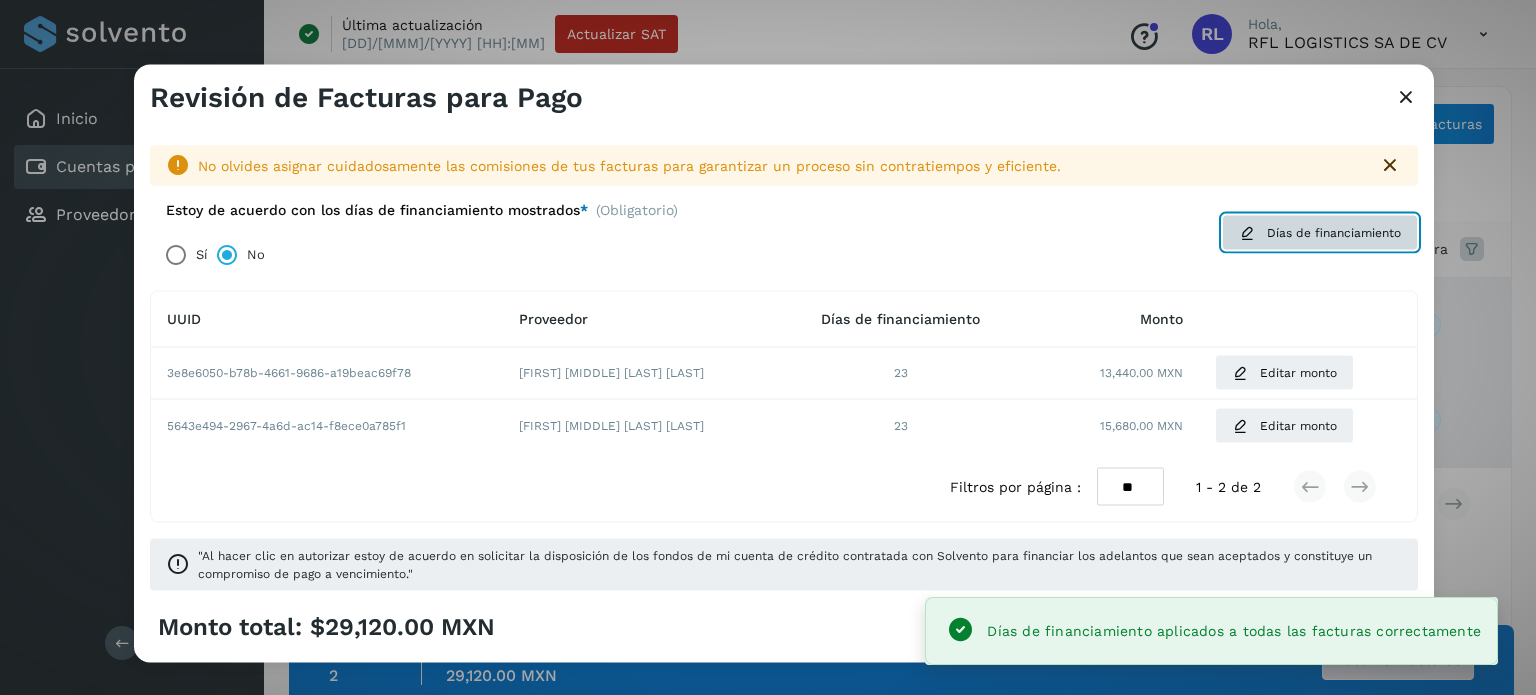 click on "Días de financiamiento" 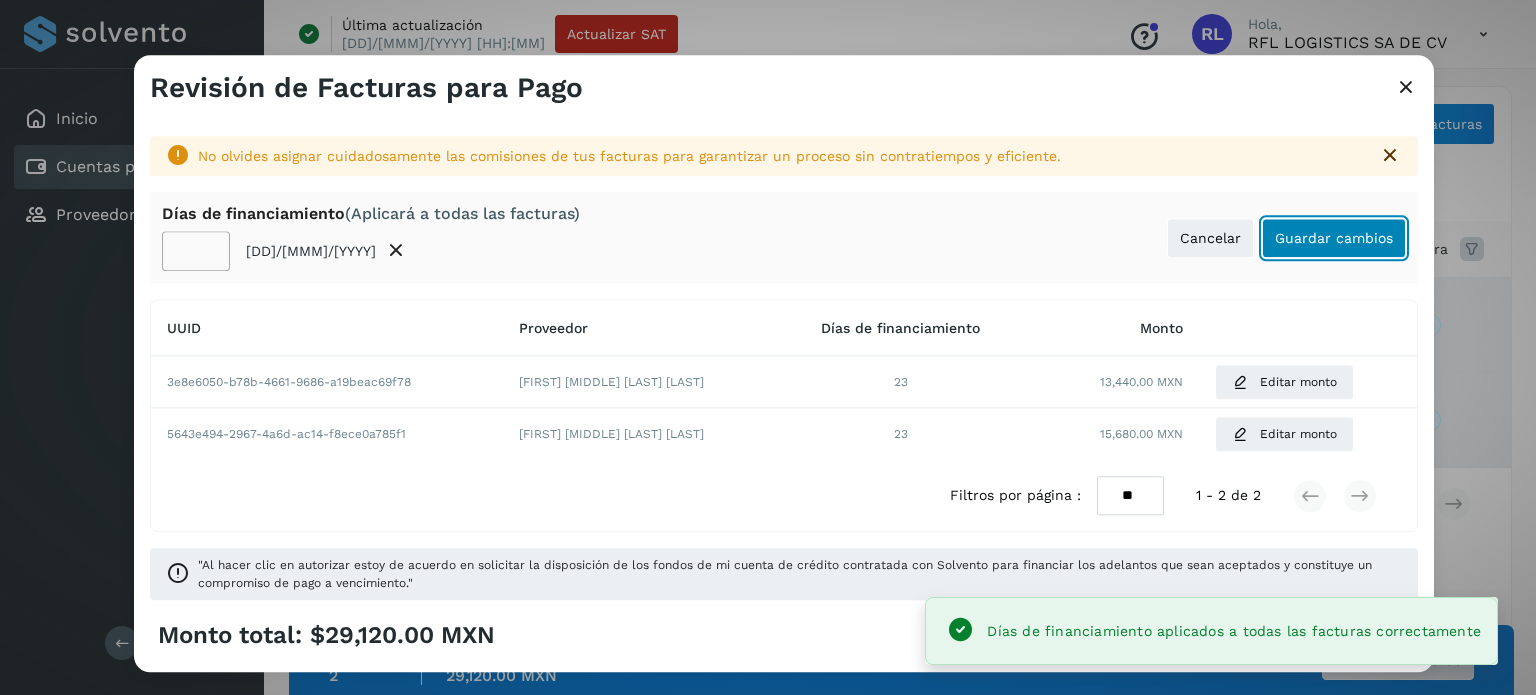 click on "Guardar cambios" 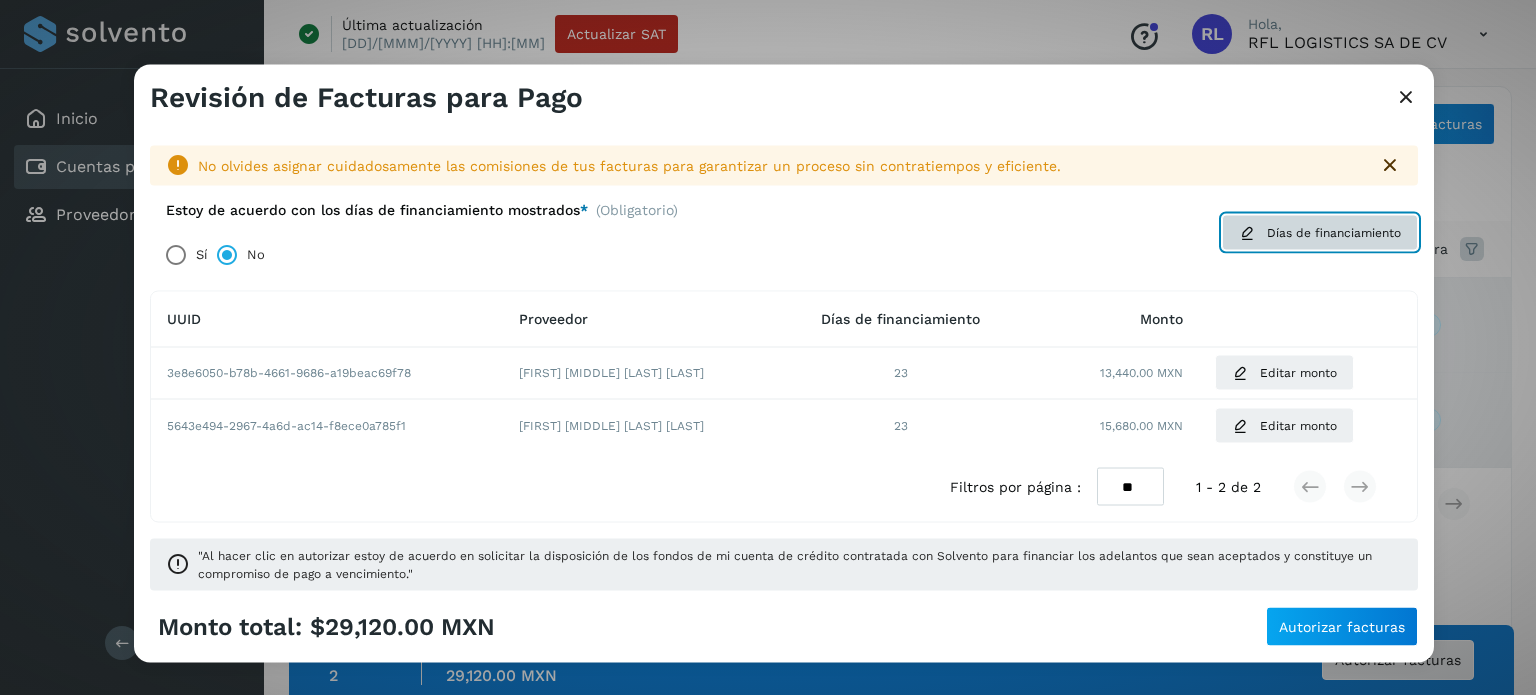 click on "Días de financiamiento" 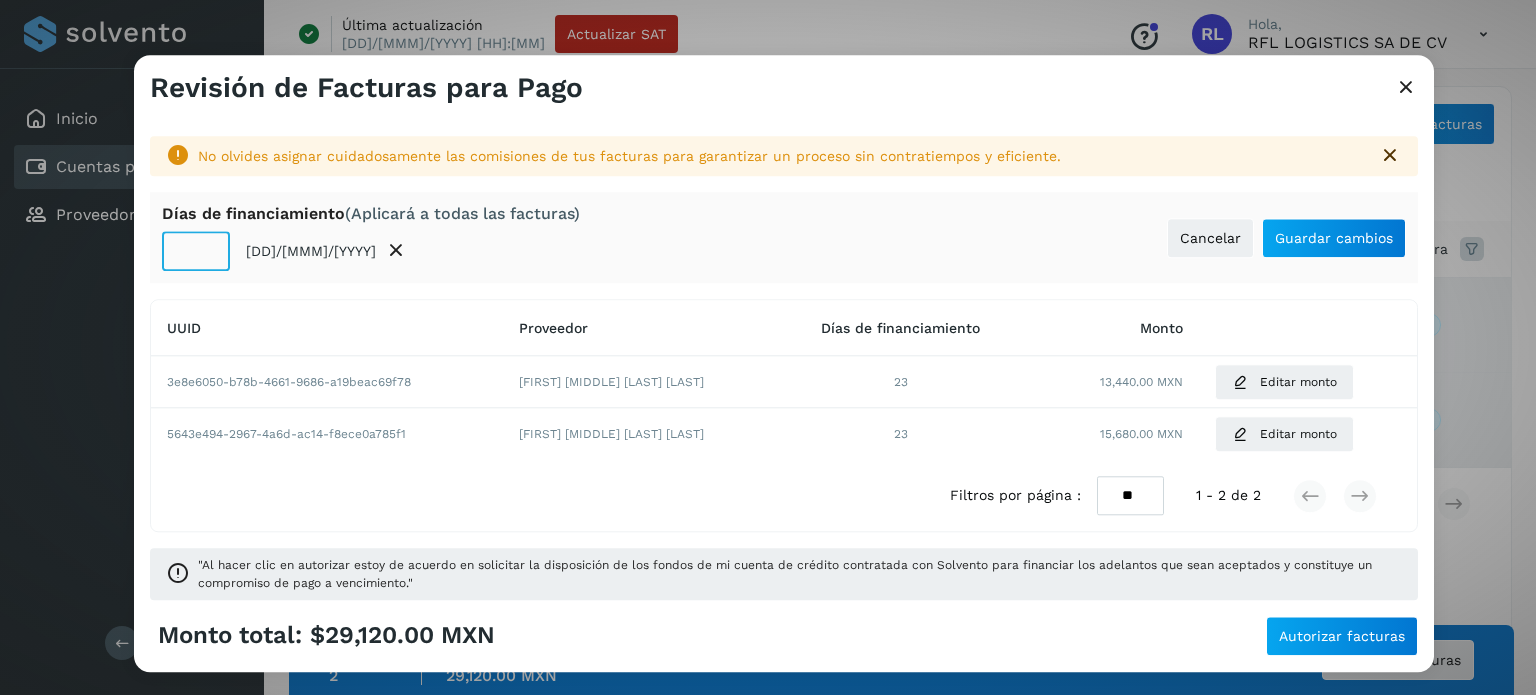 click on "**" 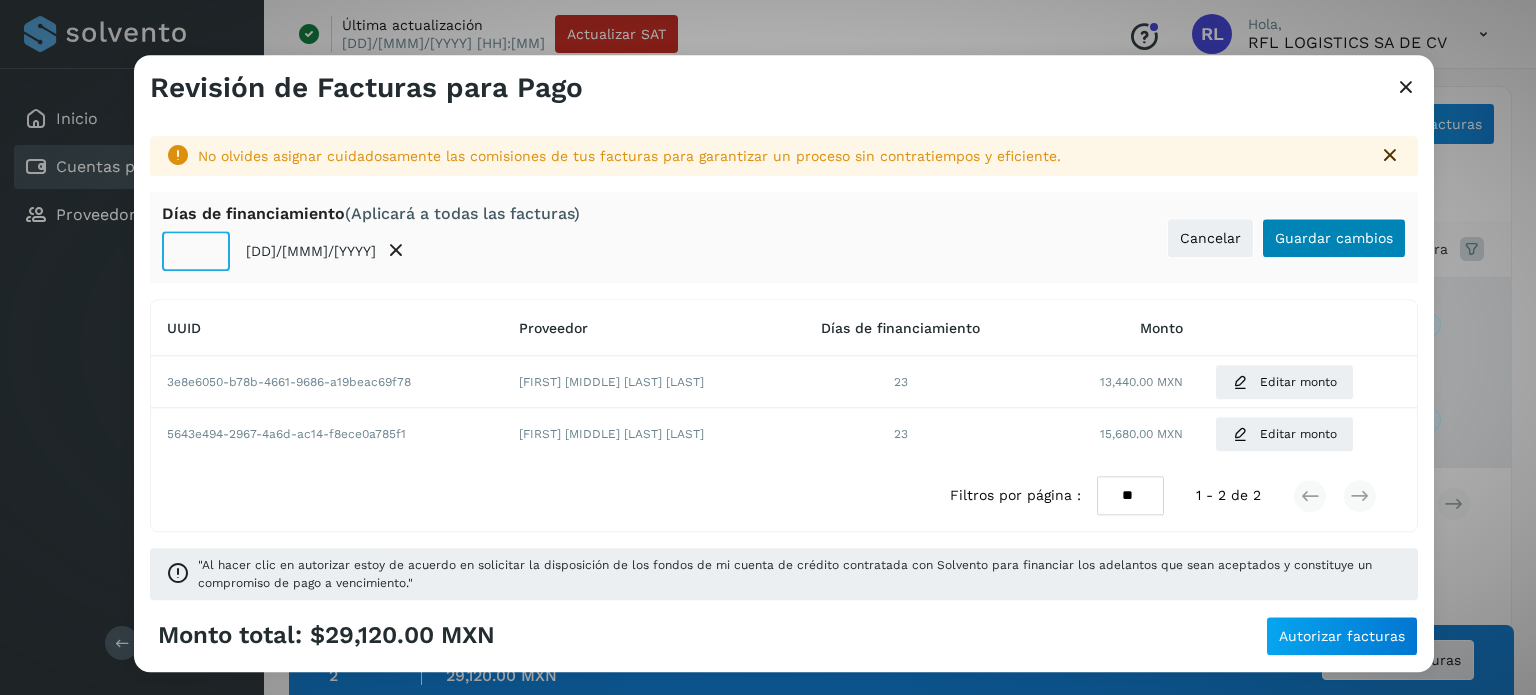 type on "**" 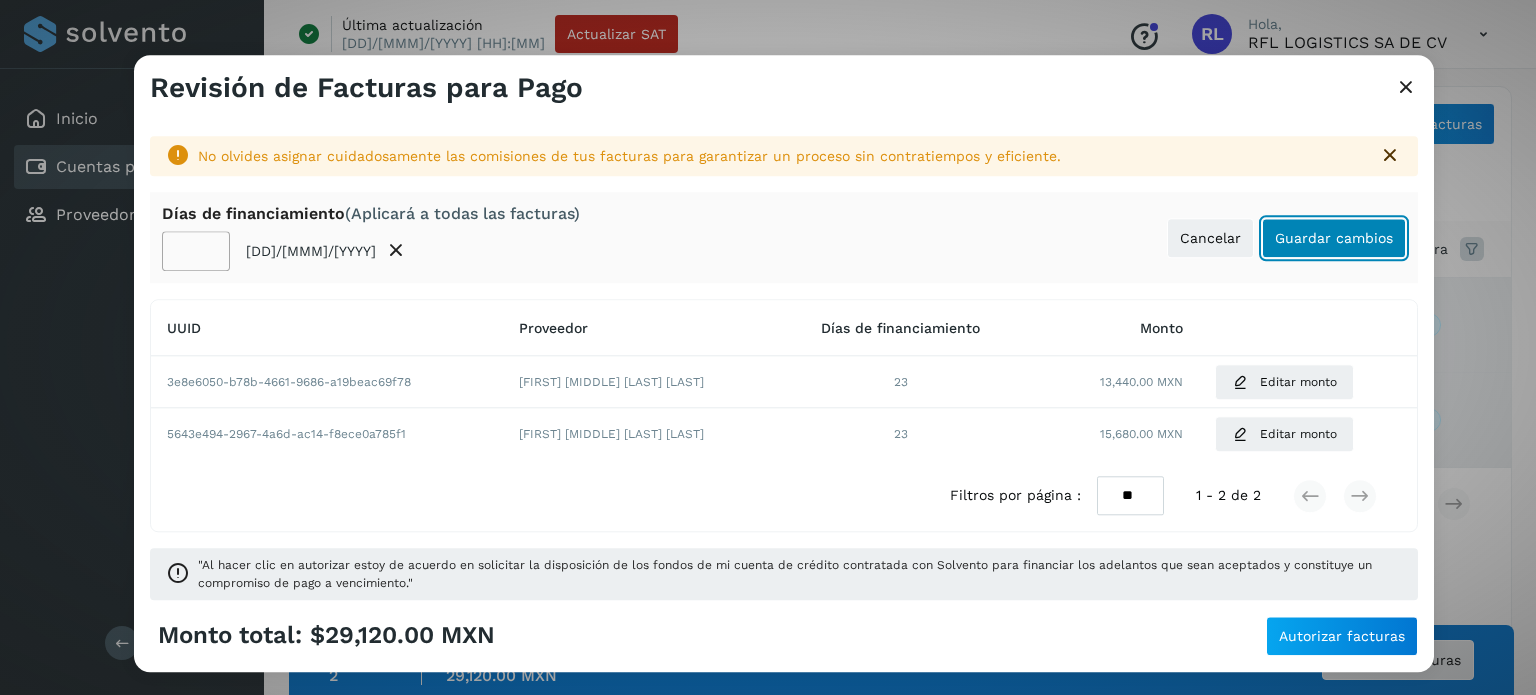 click on "Guardar cambios" 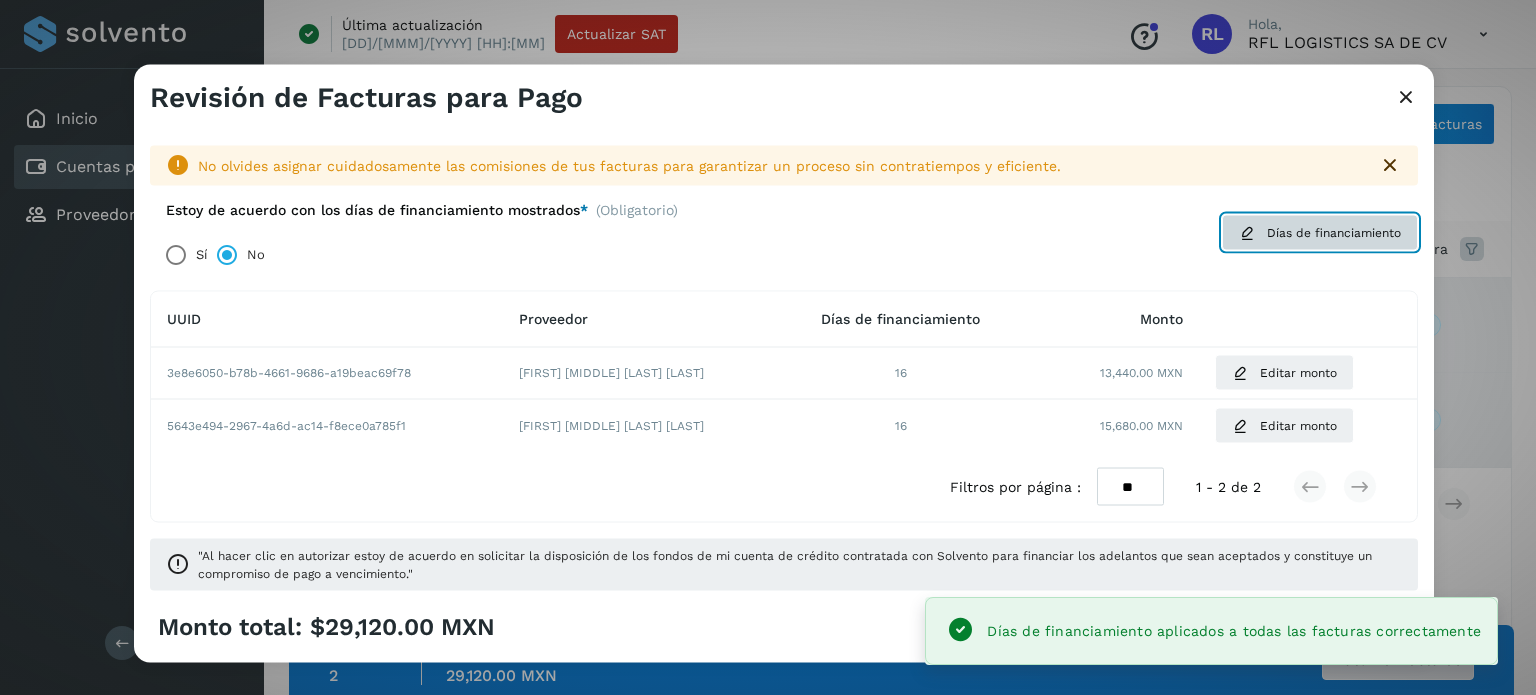 click on "Días de financiamiento" 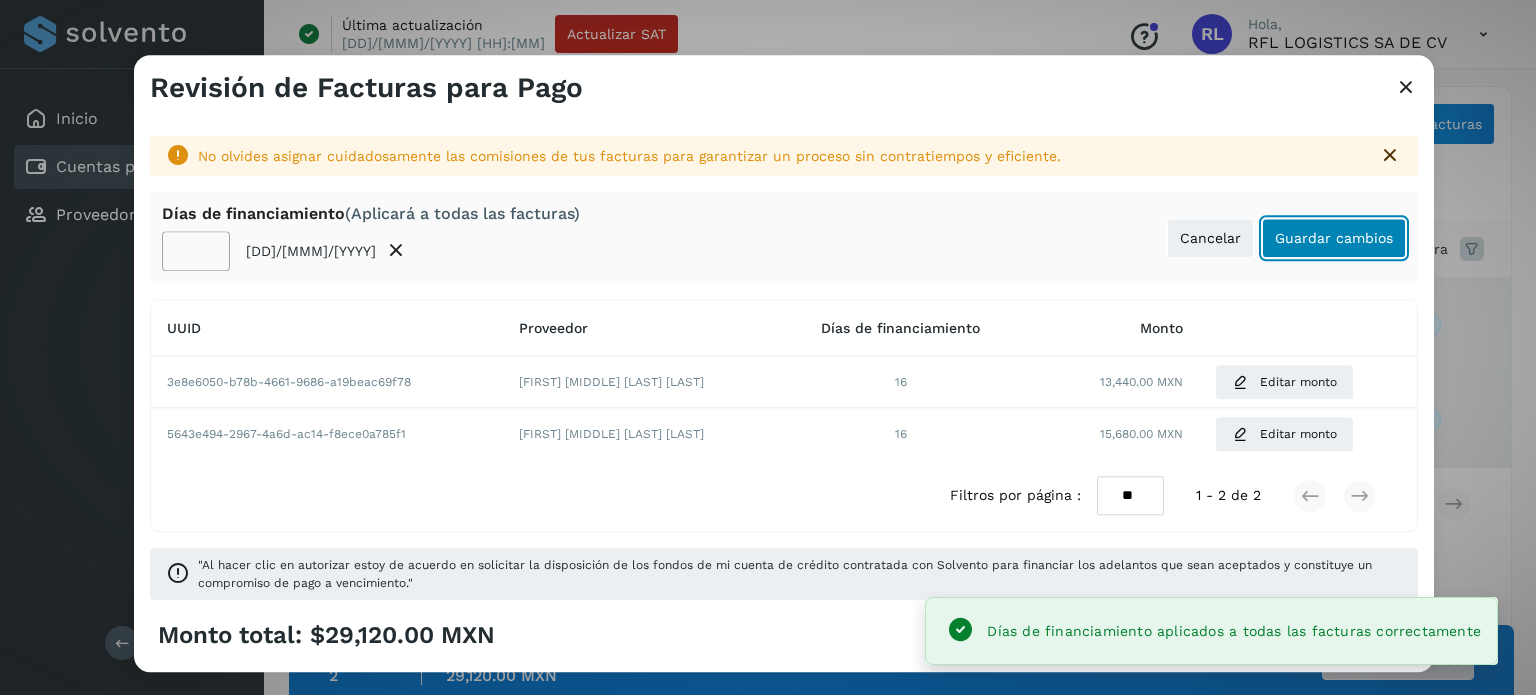 click on "Guardar cambios" 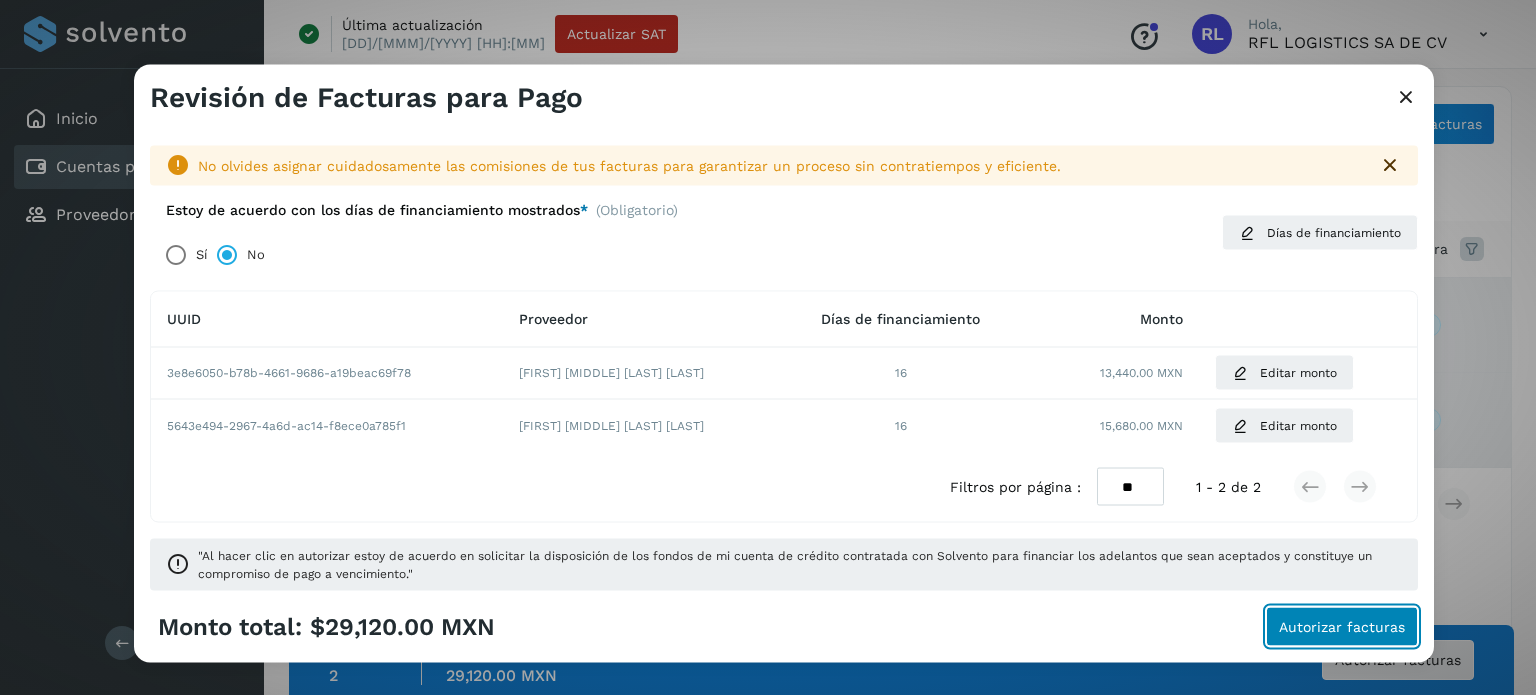 click on "Autorizar facturas" at bounding box center [1342, 627] 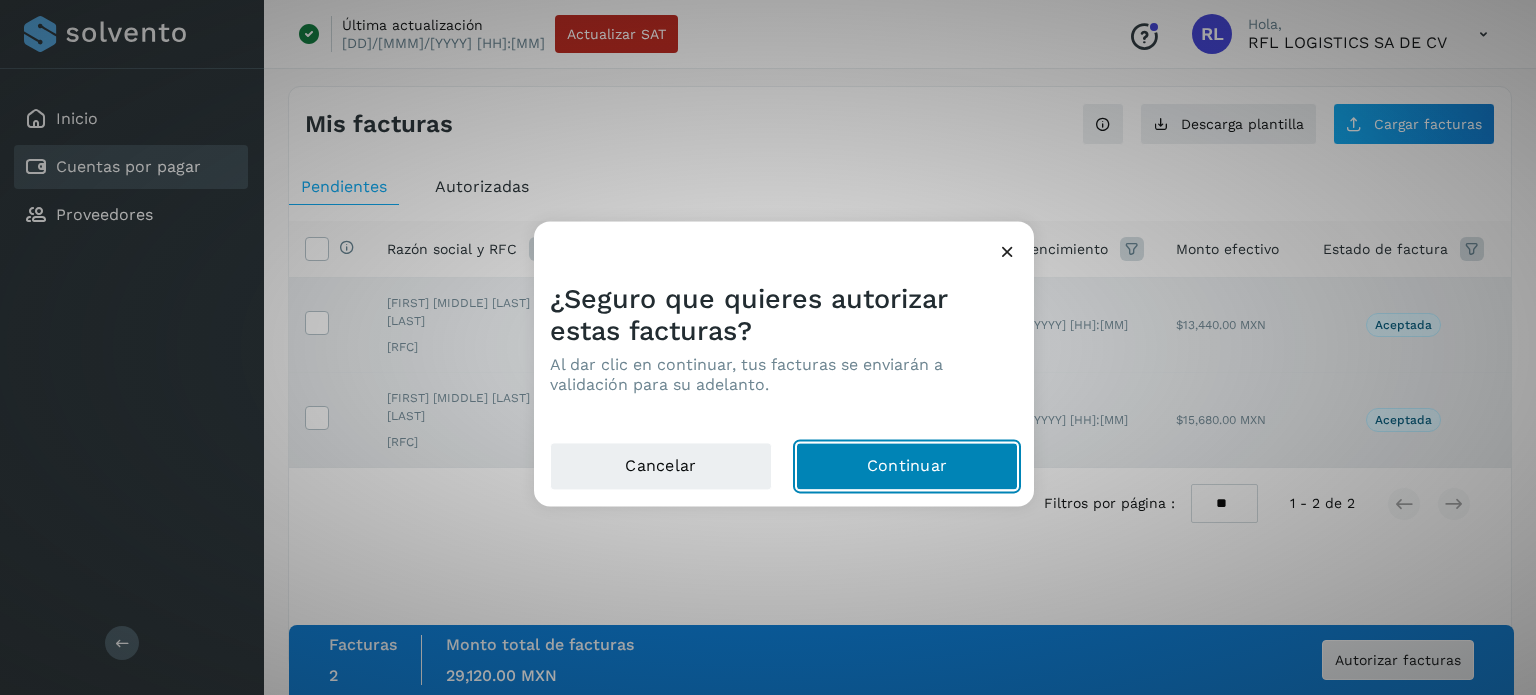 click on "Continuar" 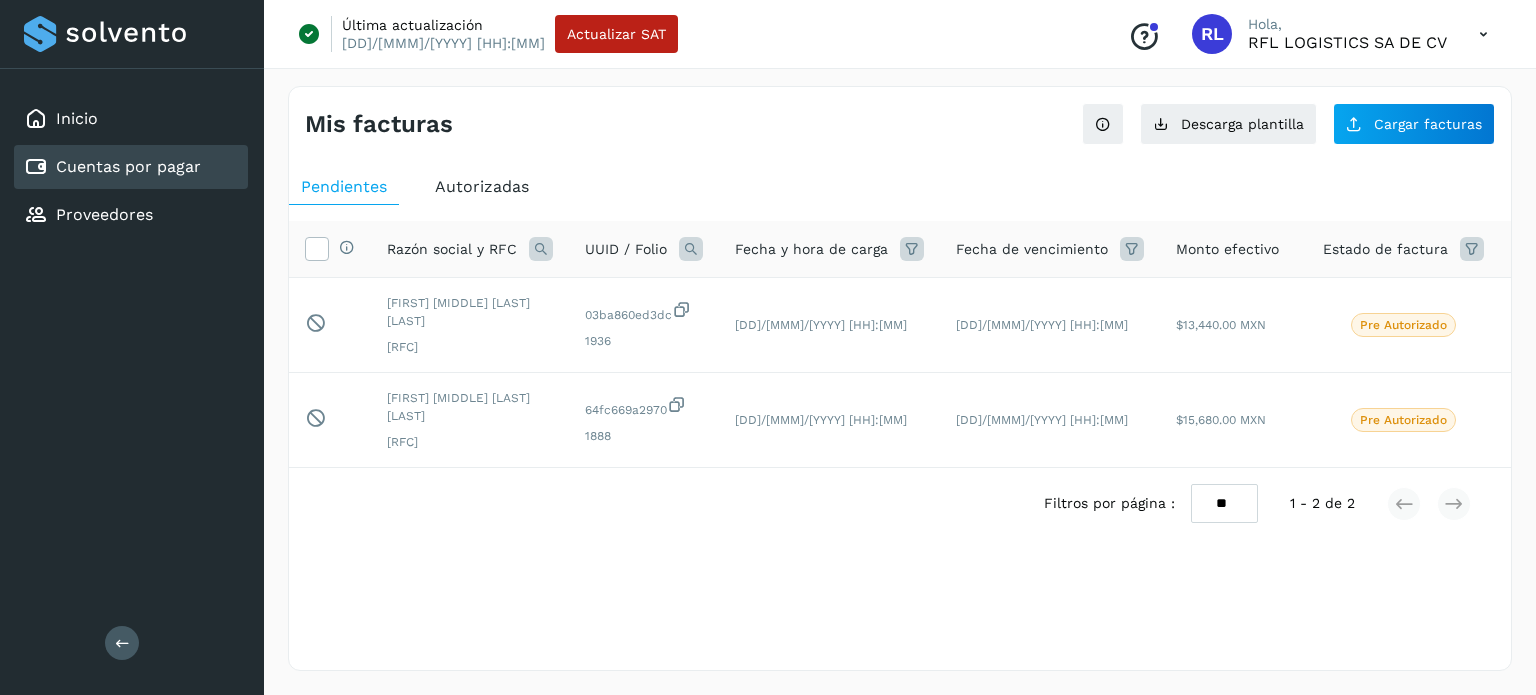click on "Selecciona una fecha" at bounding box center [900, 588] 